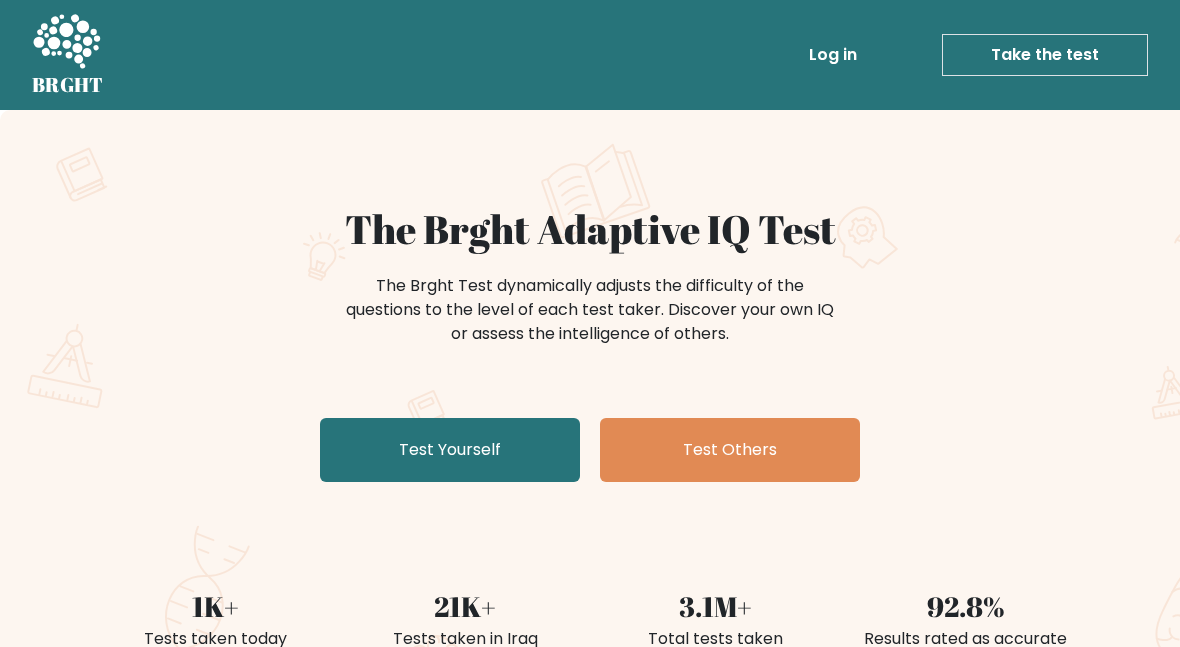 scroll, scrollTop: 0, scrollLeft: 0, axis: both 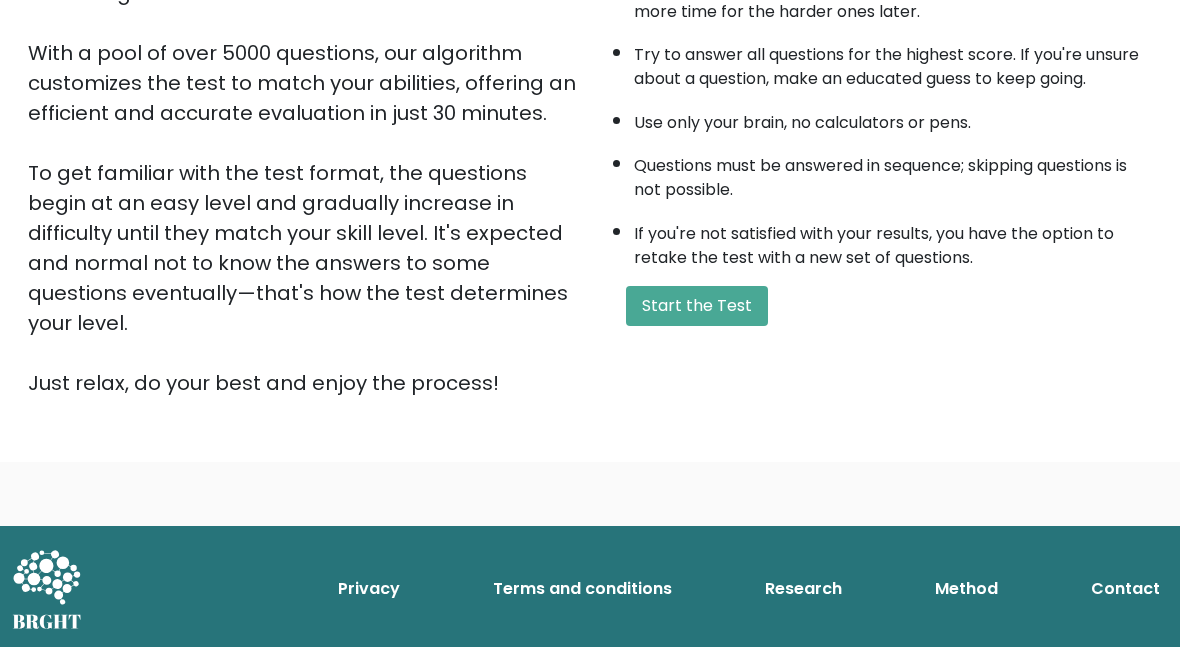 click on "Start the Test" at bounding box center (697, 306) 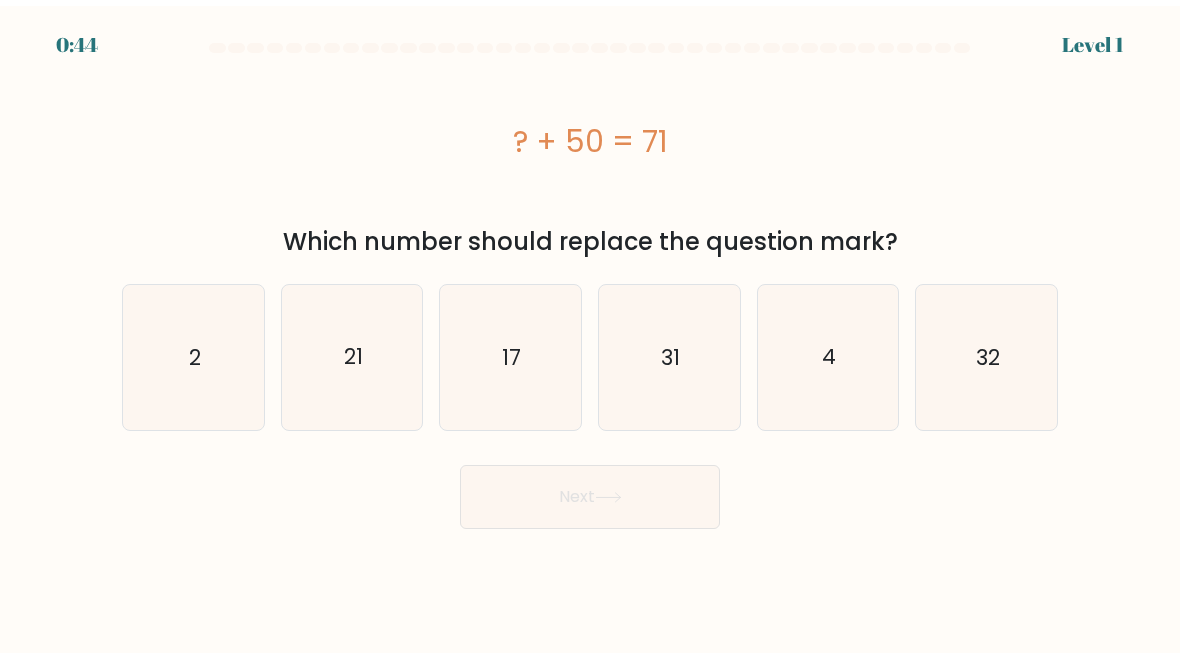 scroll, scrollTop: 0, scrollLeft: 0, axis: both 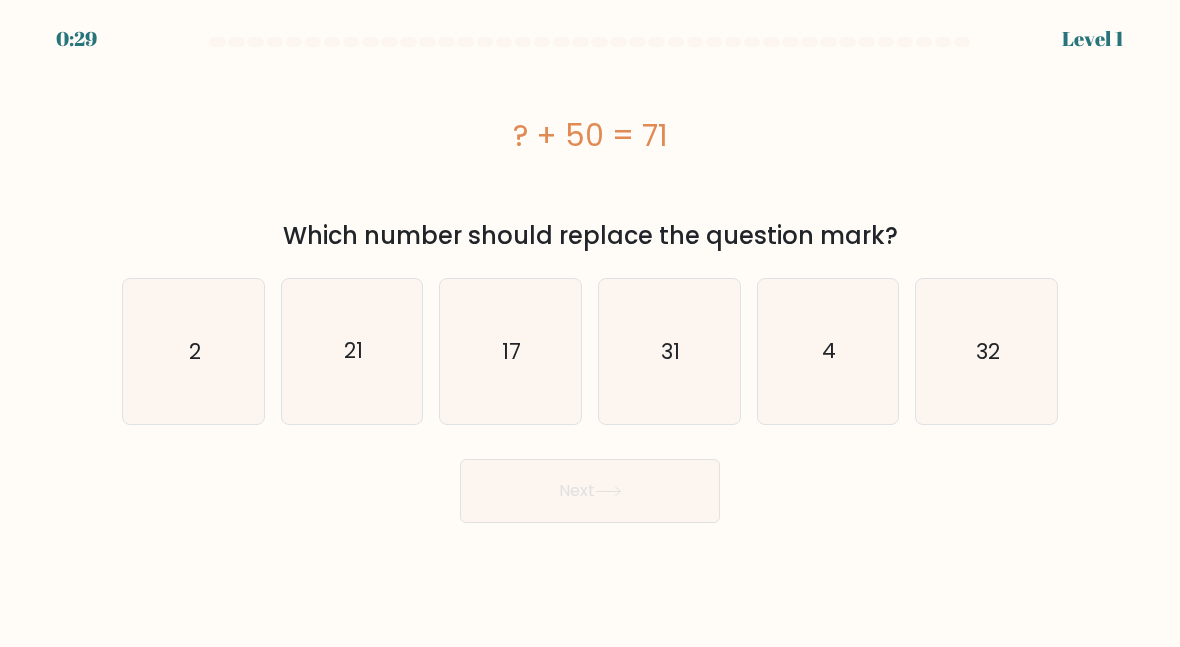 click on "21" at bounding box center [352, 351] 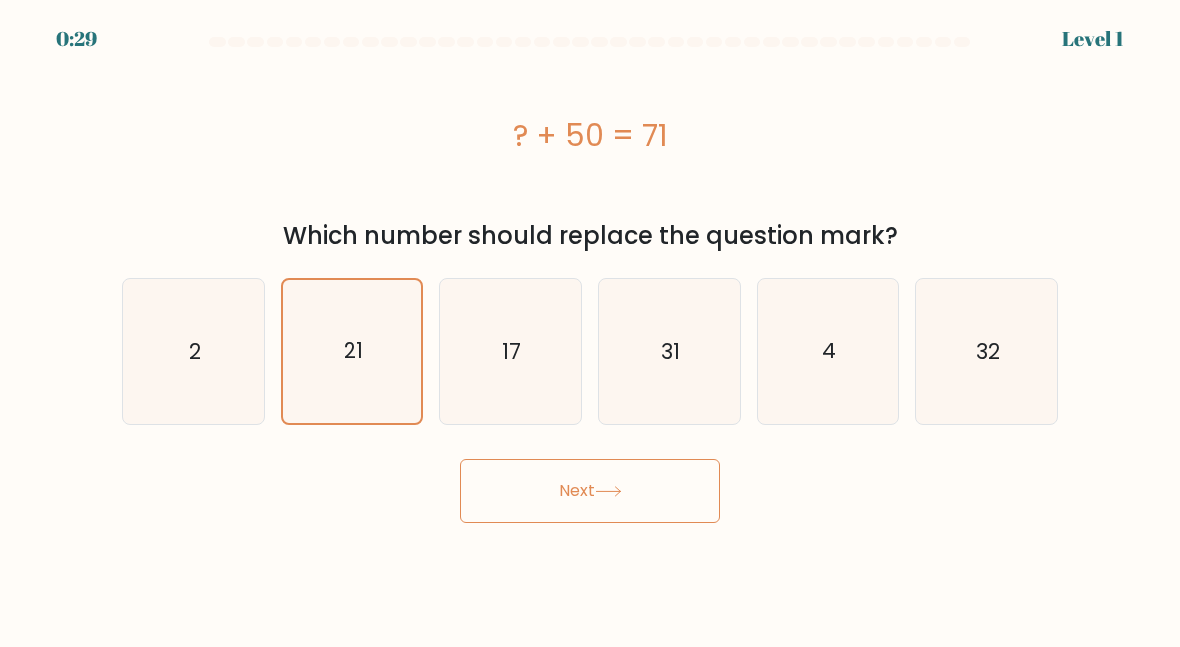 click on "Next" at bounding box center (590, 491) 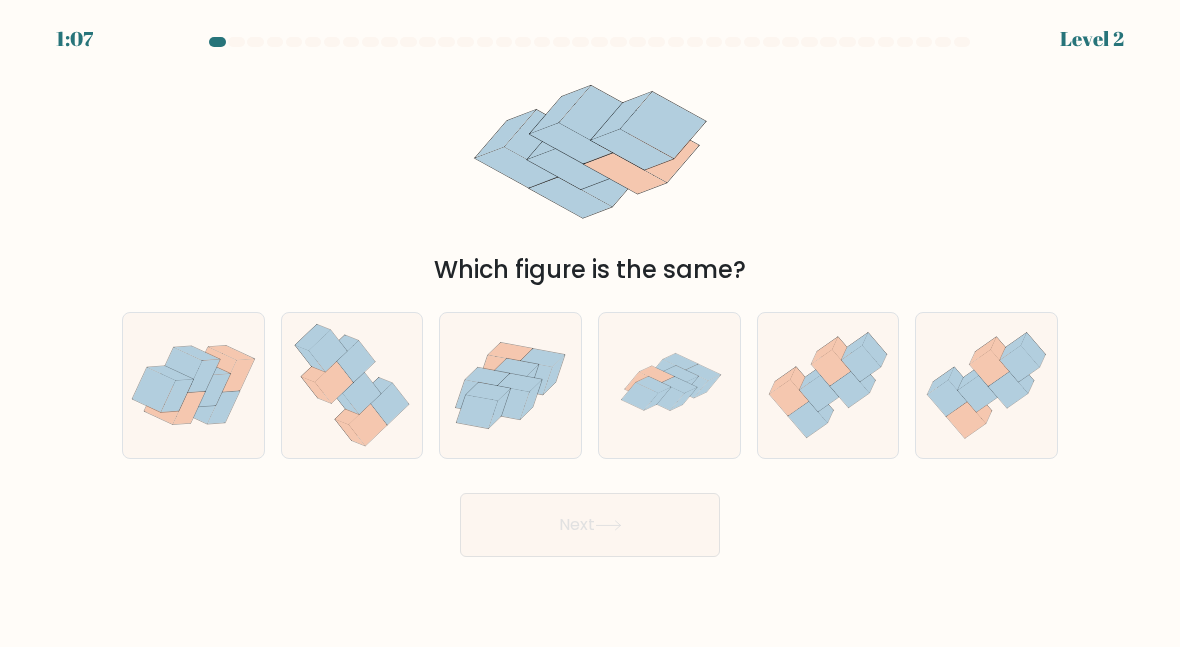 click at bounding box center (666, 397) 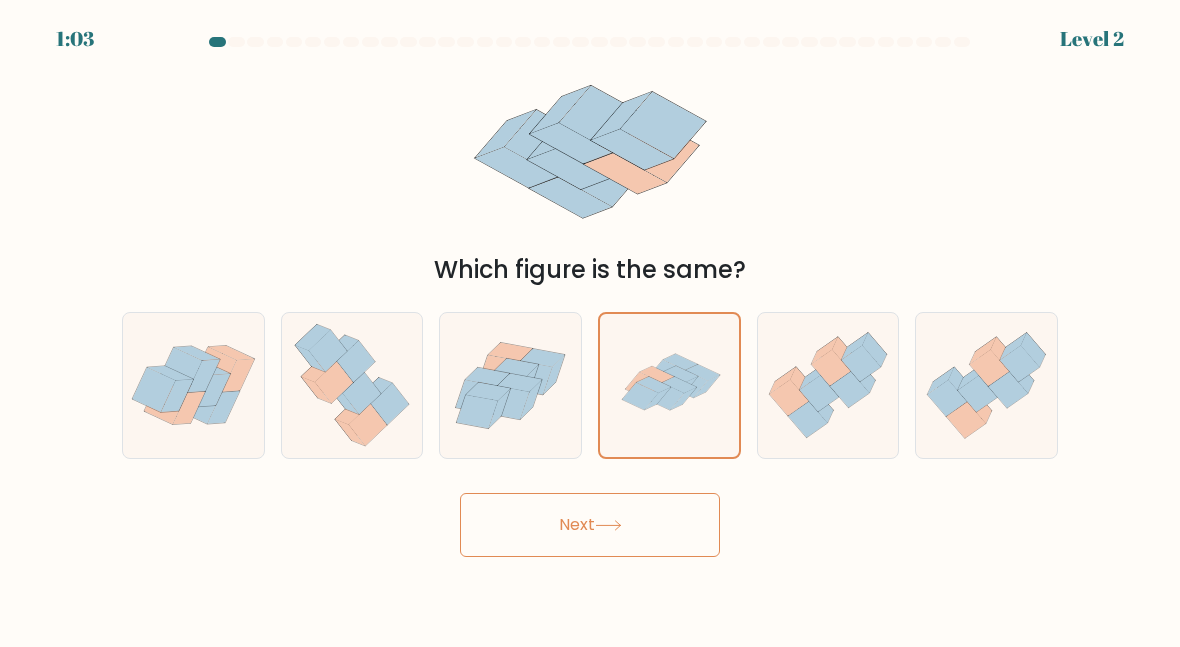 click on "Next" at bounding box center (590, 525) 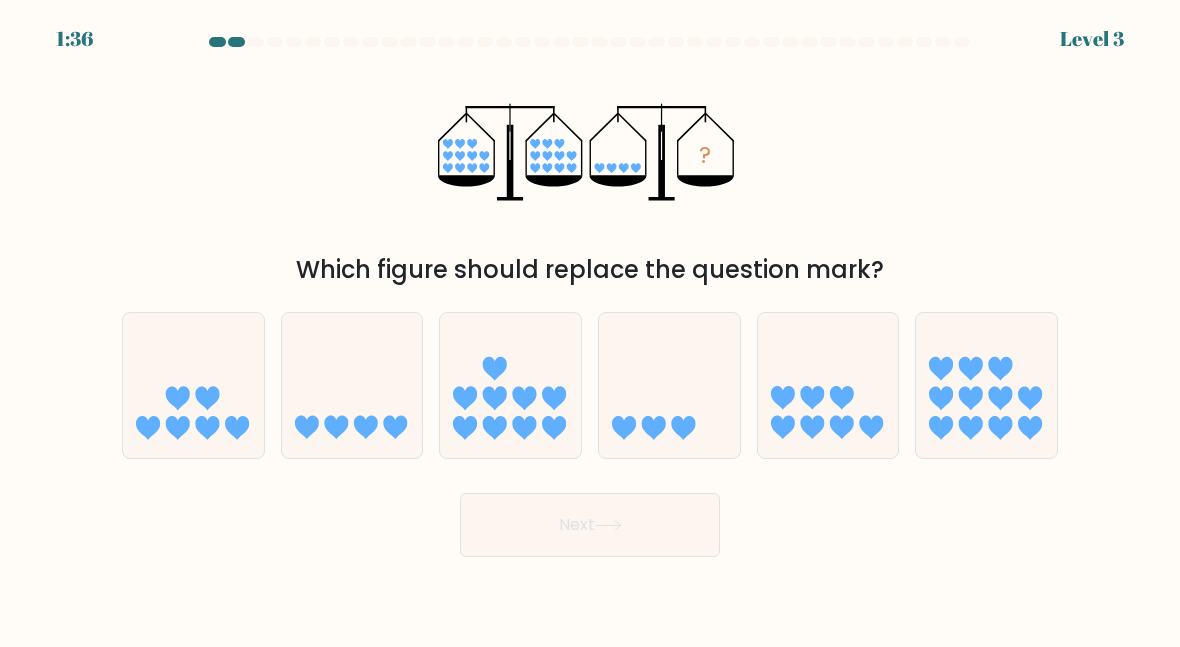 click at bounding box center [352, 385] 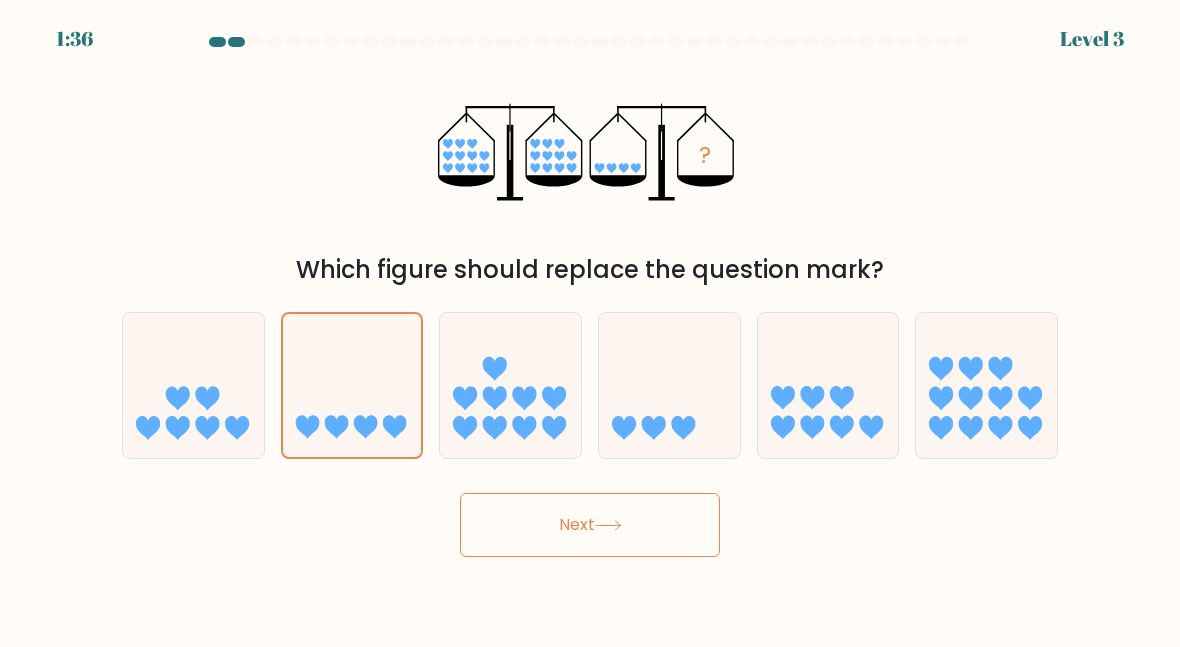 click at bounding box center (608, 525) 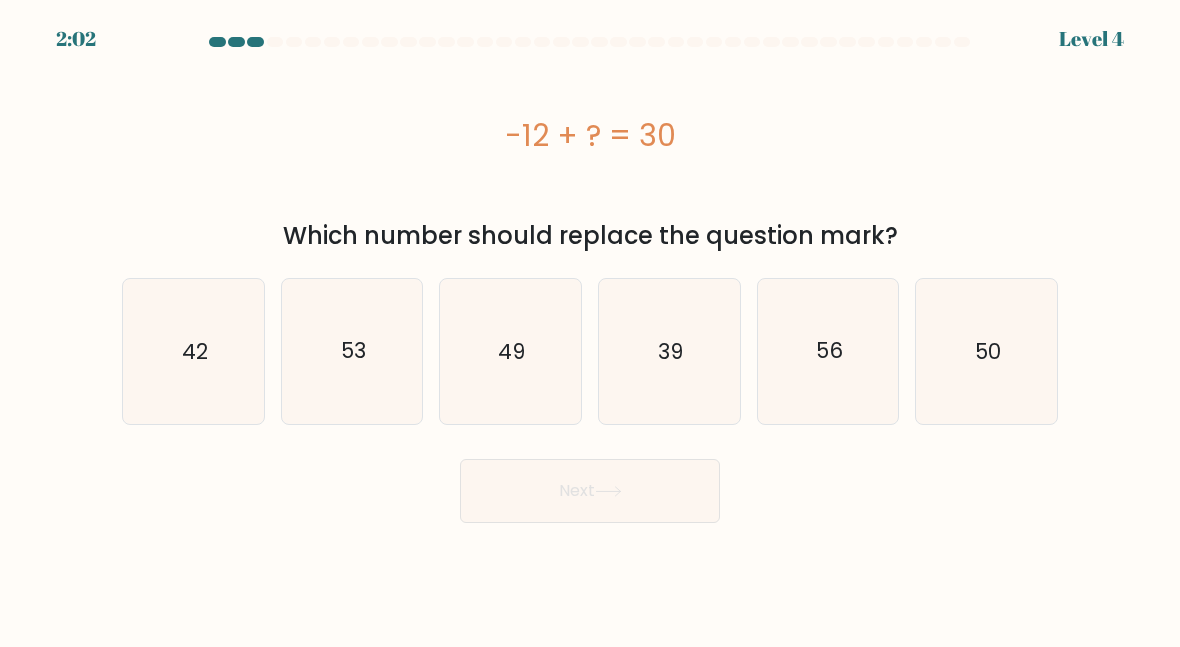 click on "42" at bounding box center [195, 350] 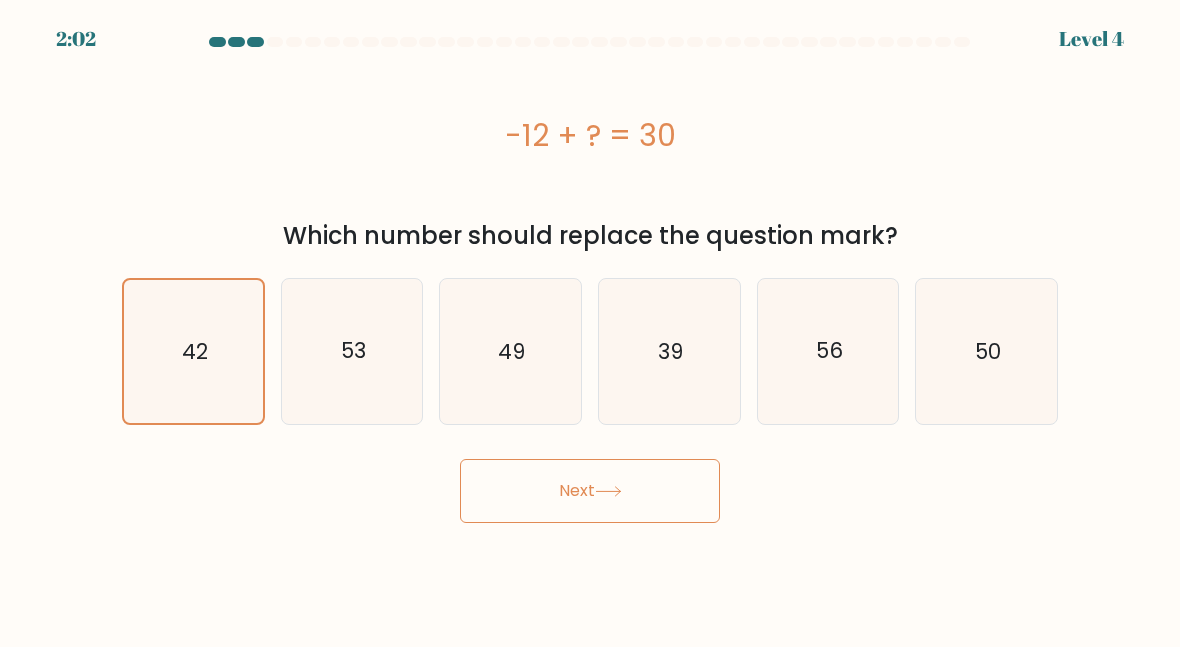 click on "Next" at bounding box center (590, 491) 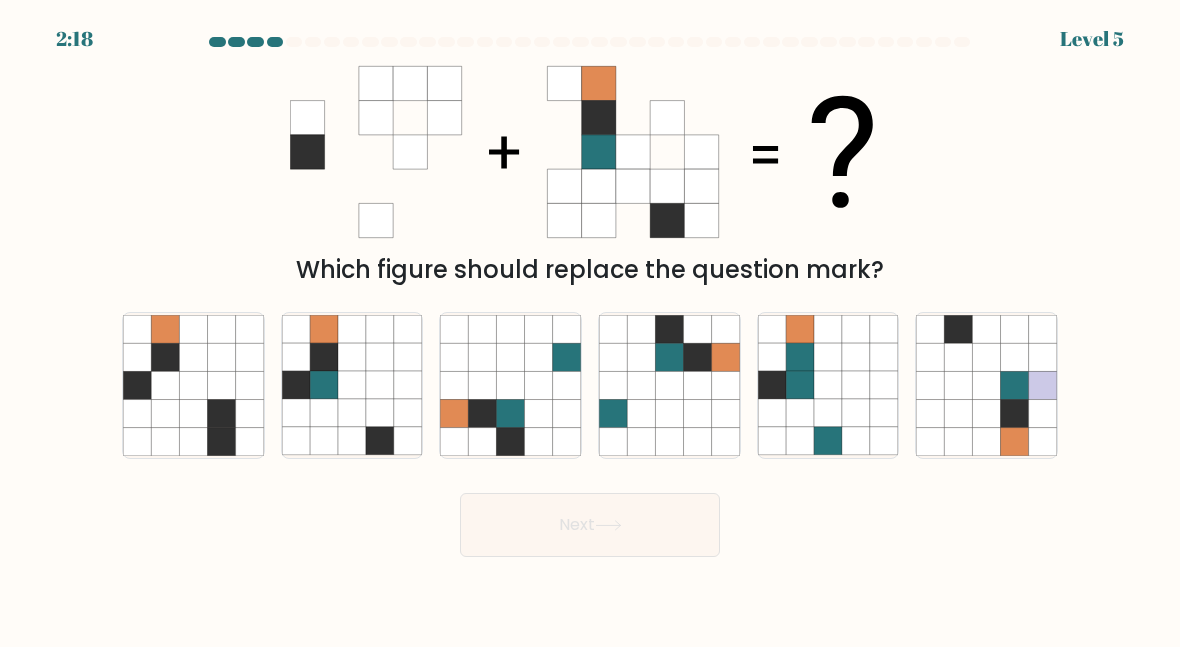 click at bounding box center [352, 385] 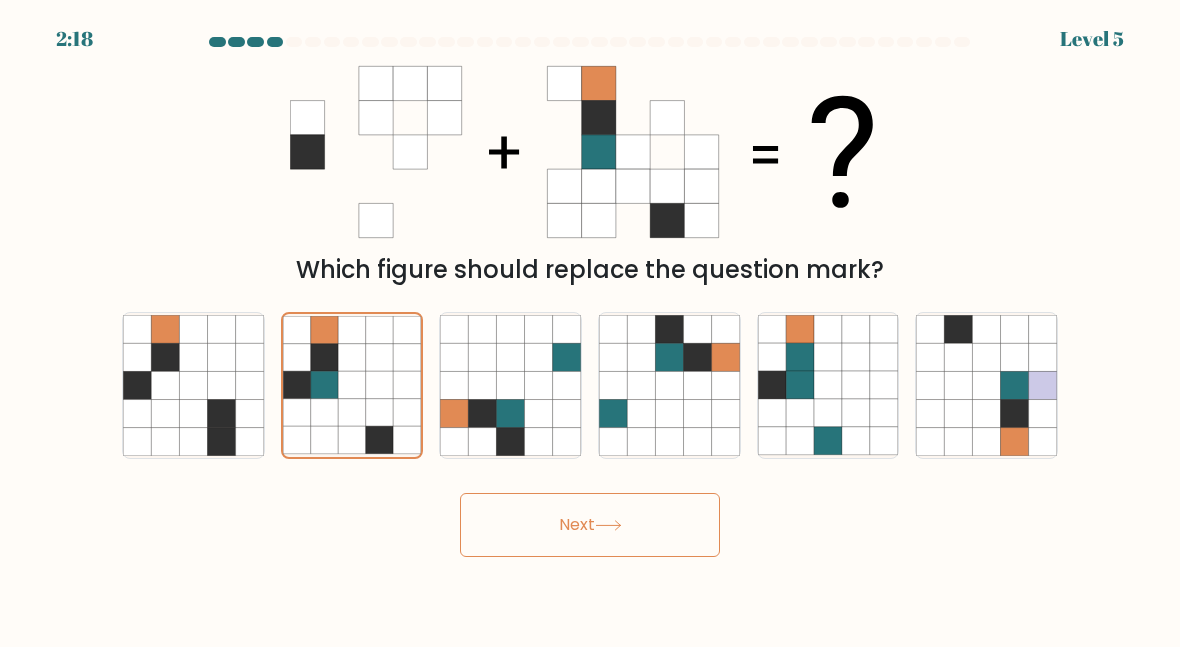 click on "Next" at bounding box center (590, 525) 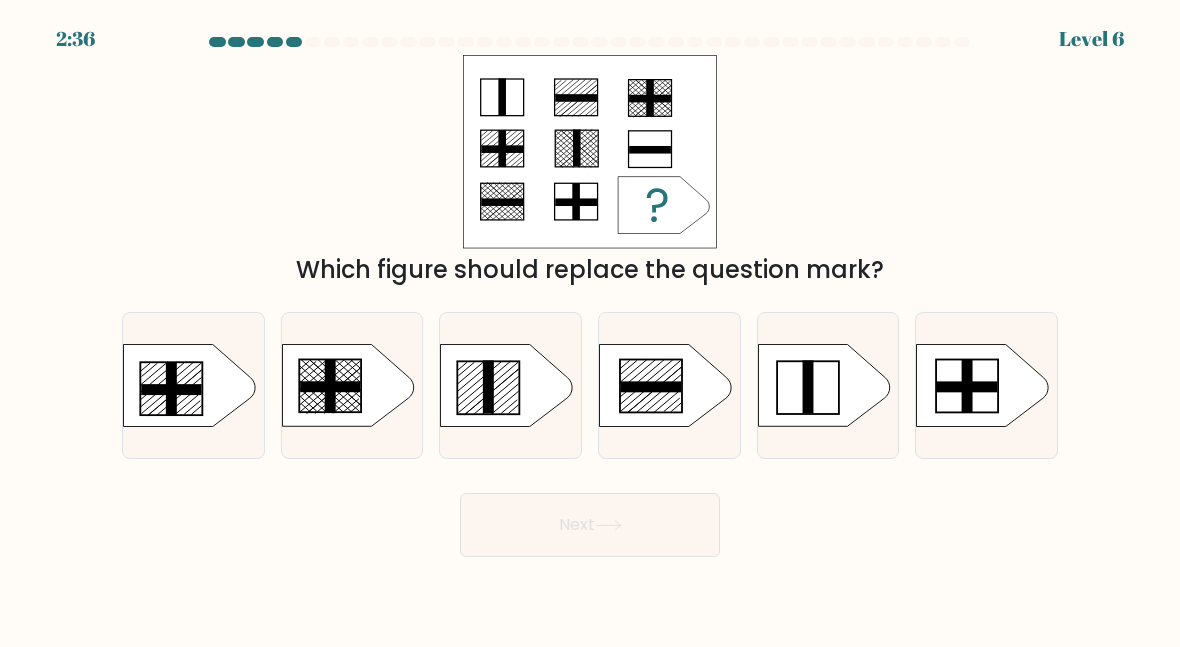 click at bounding box center [489, 387] 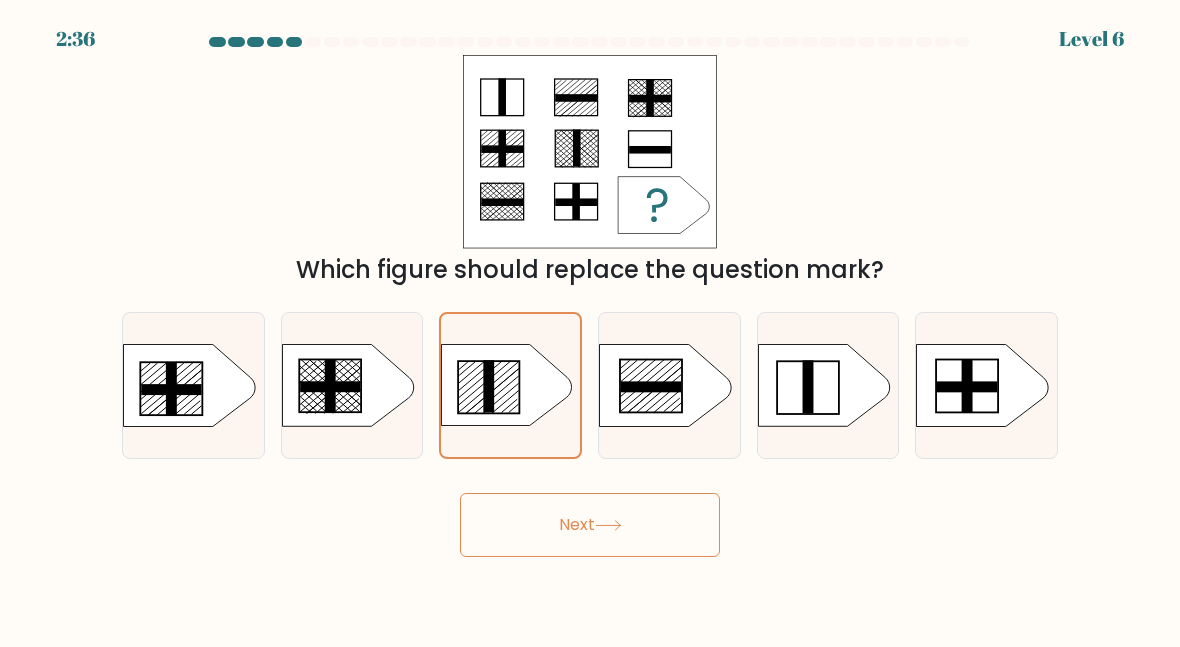 click on "Next" at bounding box center (590, 525) 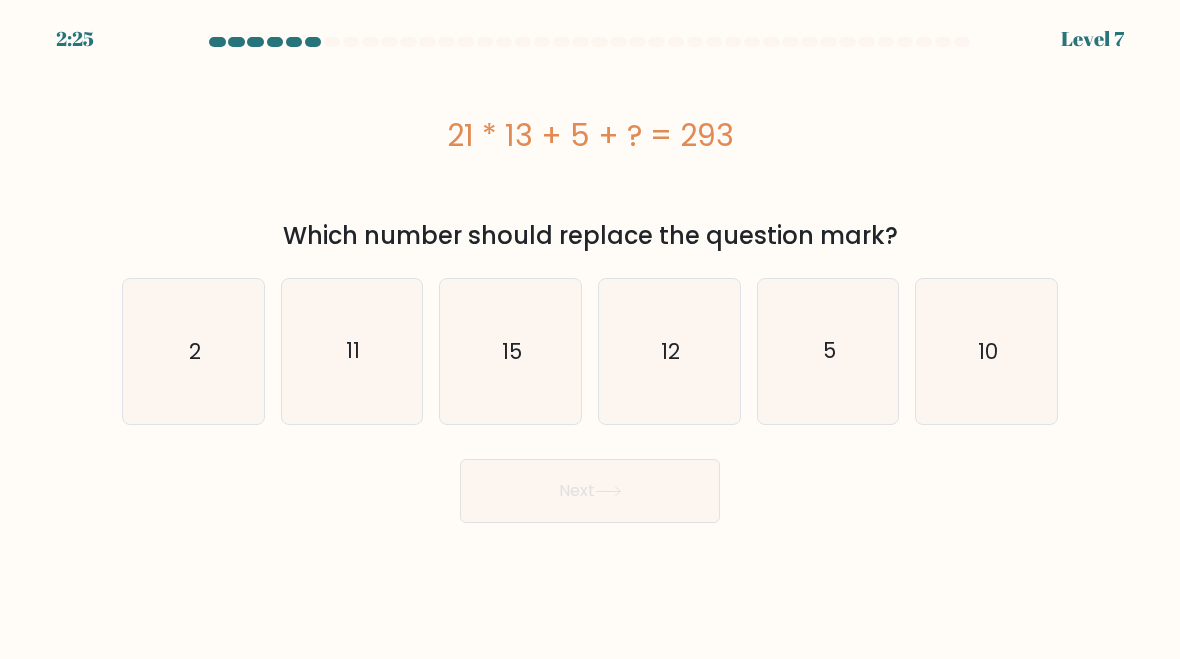 click on "10" at bounding box center [986, 351] 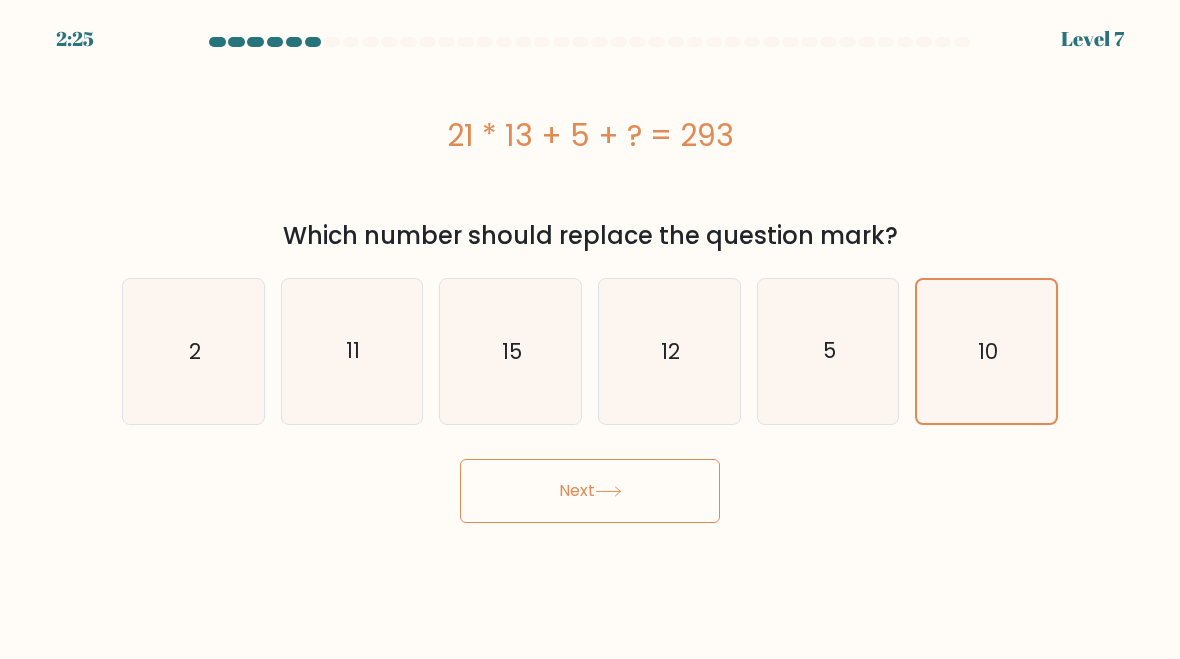 click on "Next" at bounding box center [590, 491] 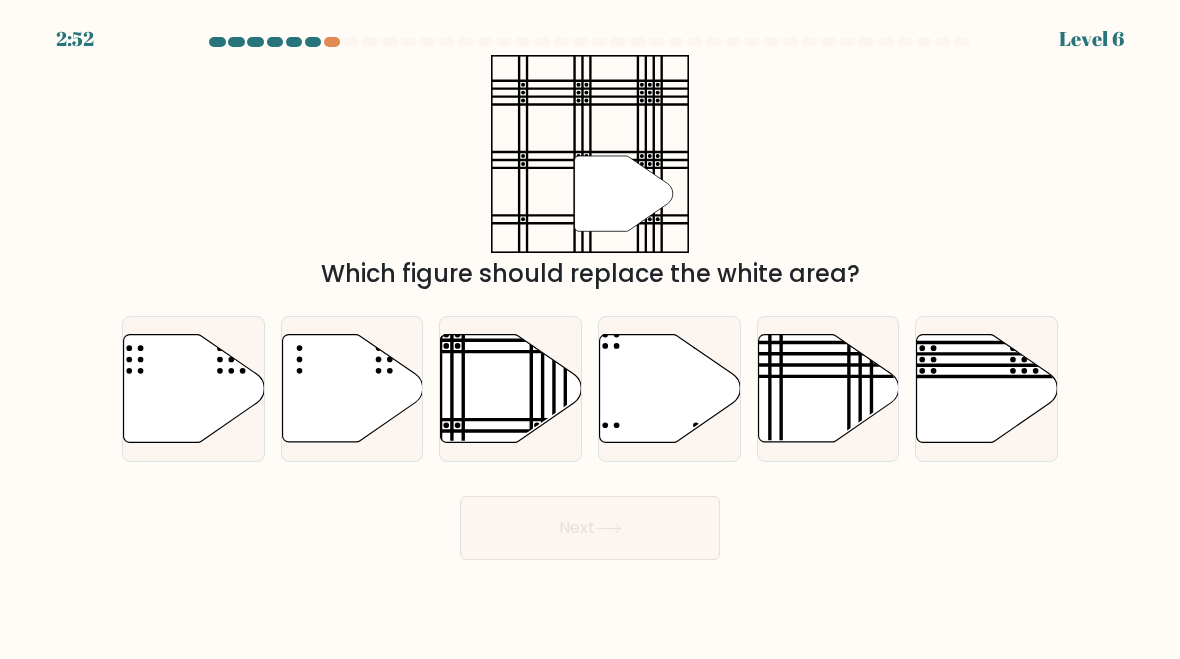 click at bounding box center [511, 389] 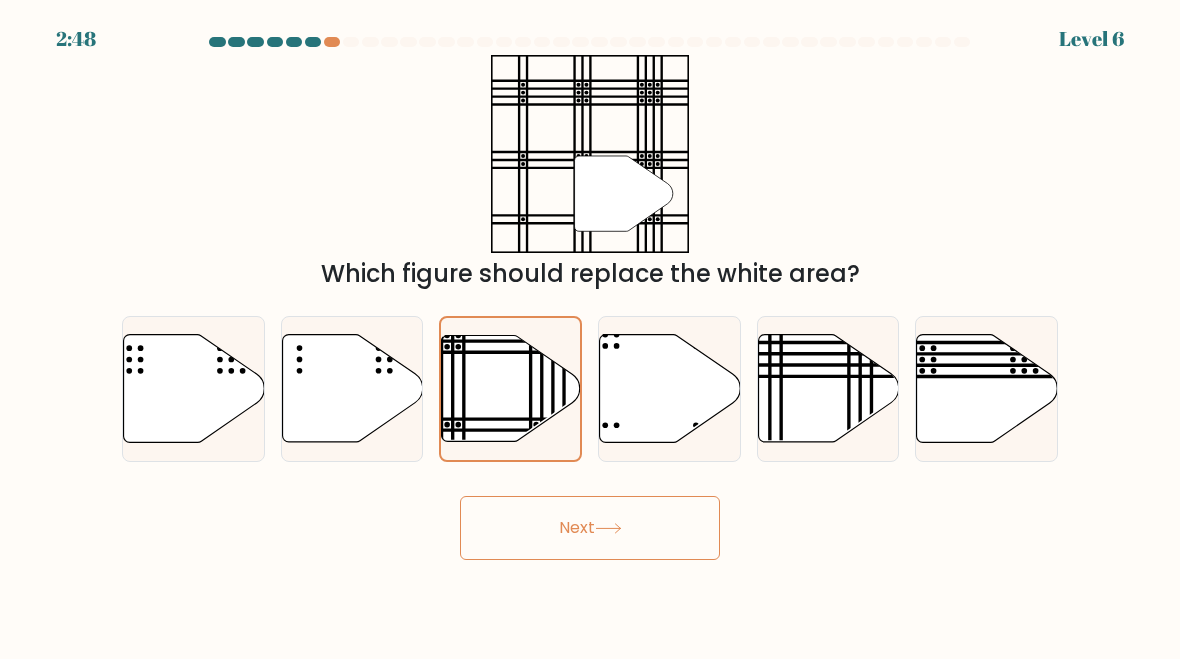 click on "Next" at bounding box center (590, 528) 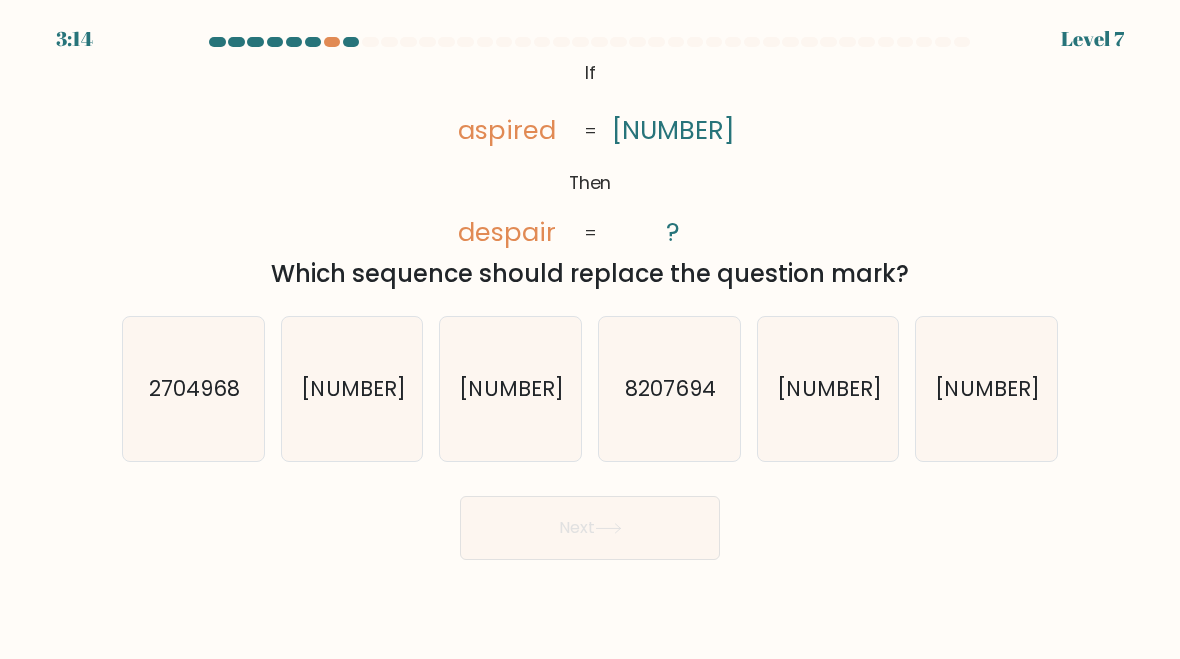 click on "4907862" at bounding box center (988, 388) 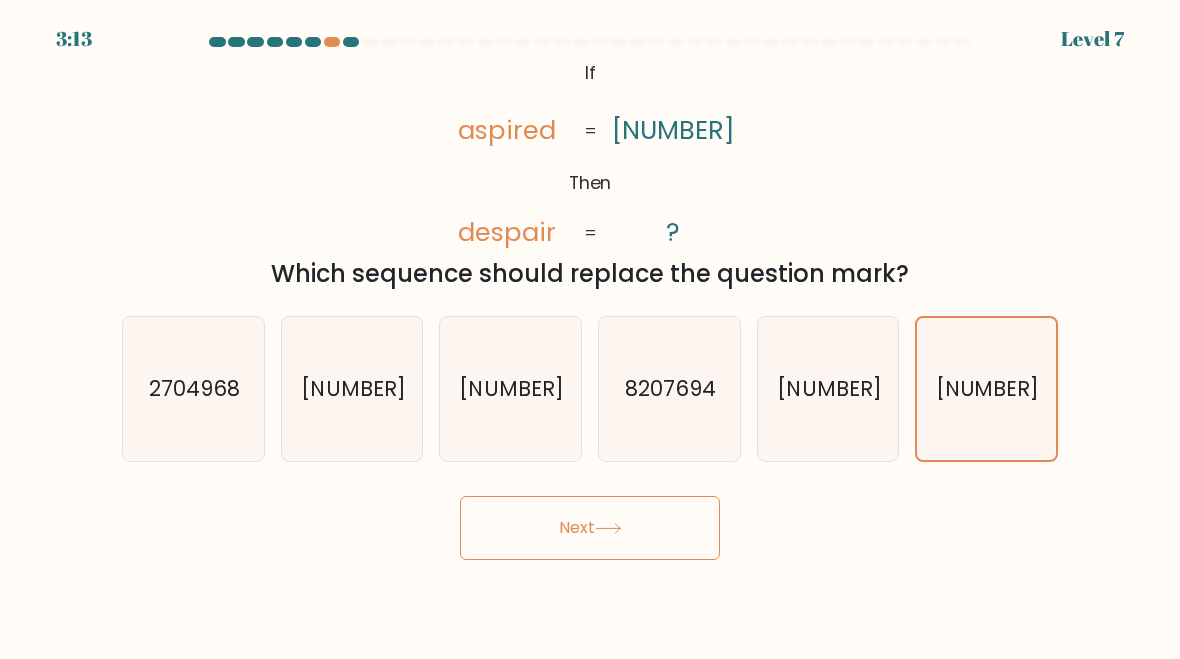 click on "Next" at bounding box center (590, 528) 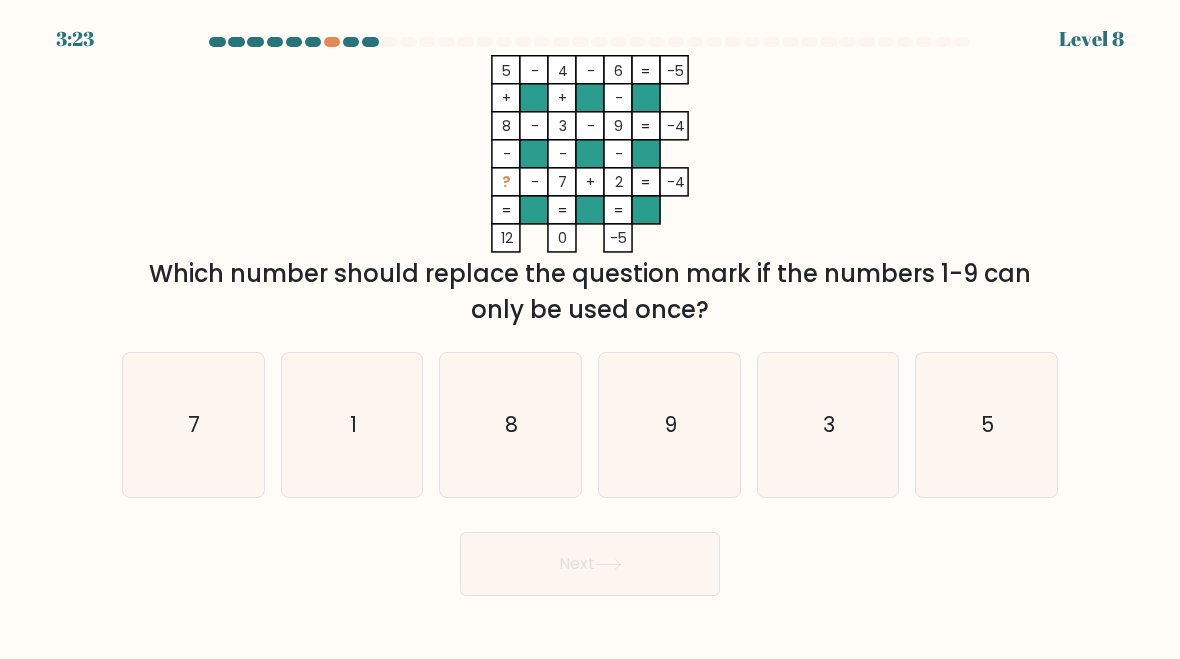 click on "5" at bounding box center [986, 425] 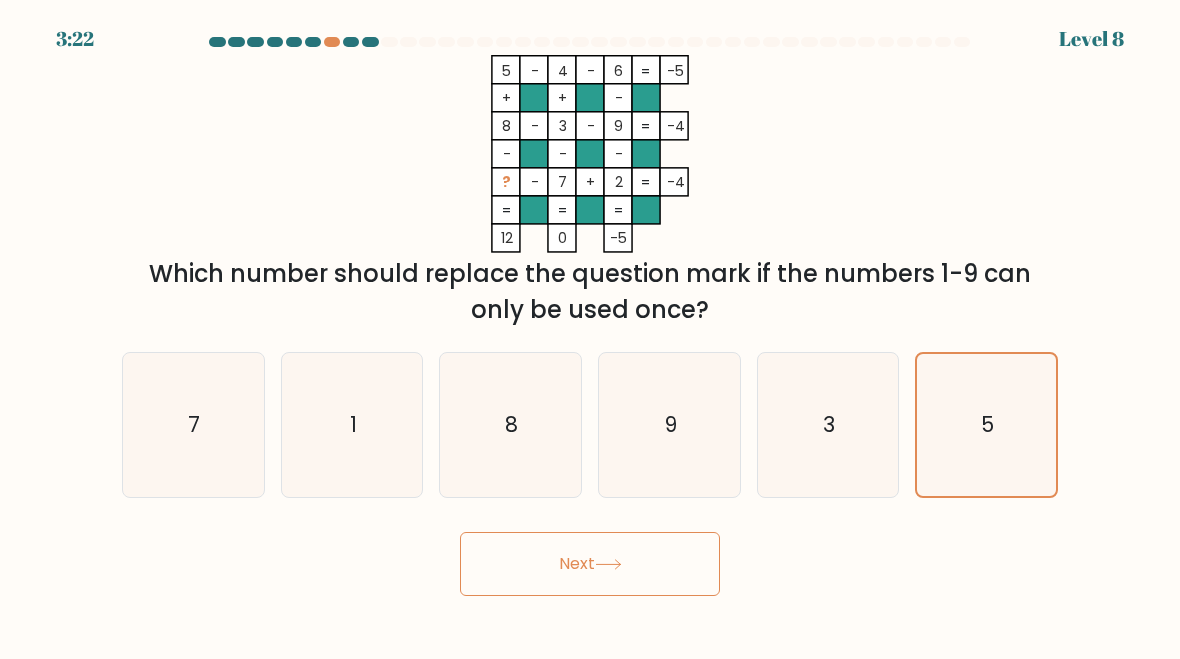 click on "Next" at bounding box center (590, 564) 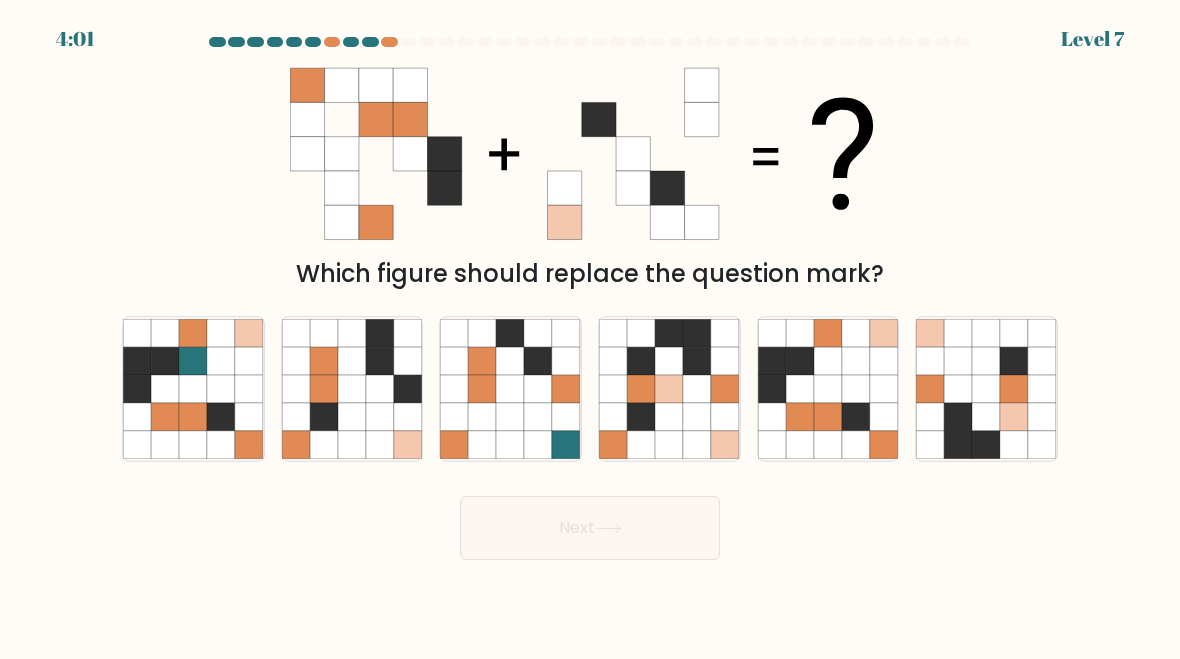 click on "4:01
Level 7" at bounding box center [590, 27] 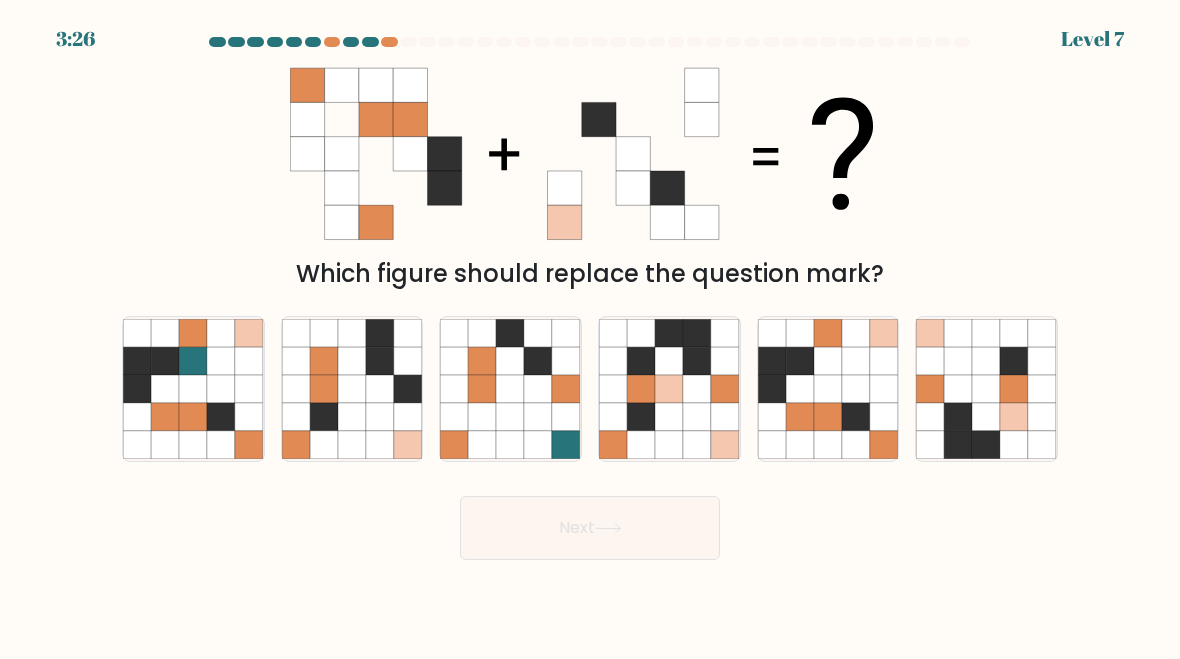 click at bounding box center (828, 389) 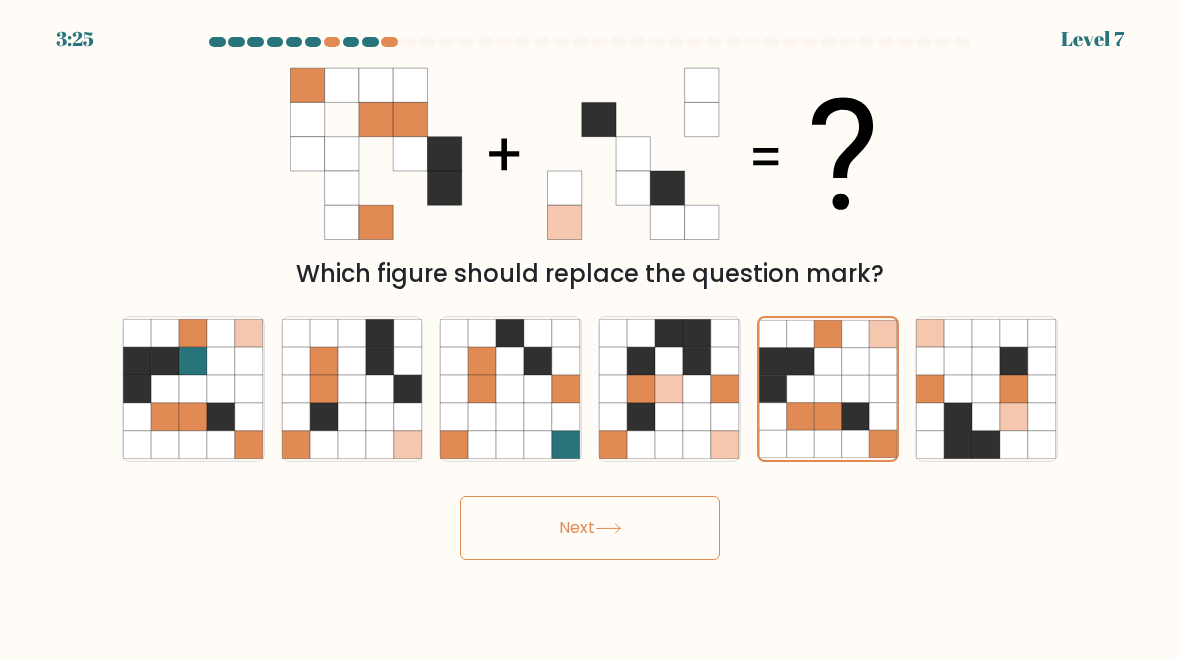 click on "Next" at bounding box center (590, 528) 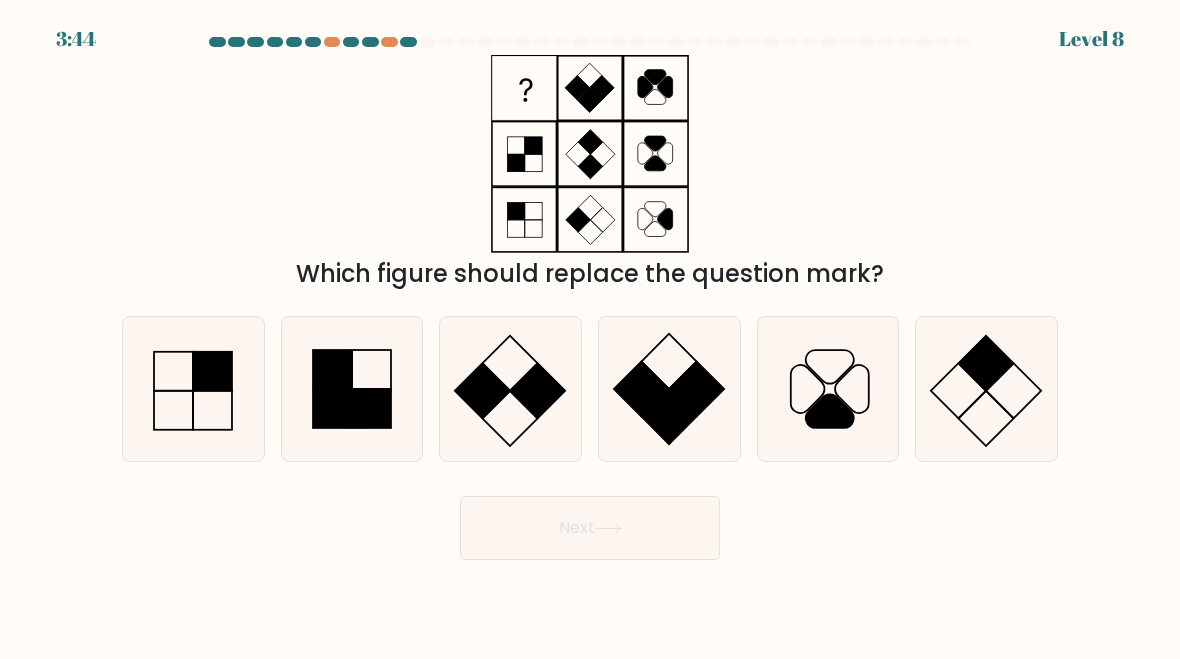 click at bounding box center (332, 408) 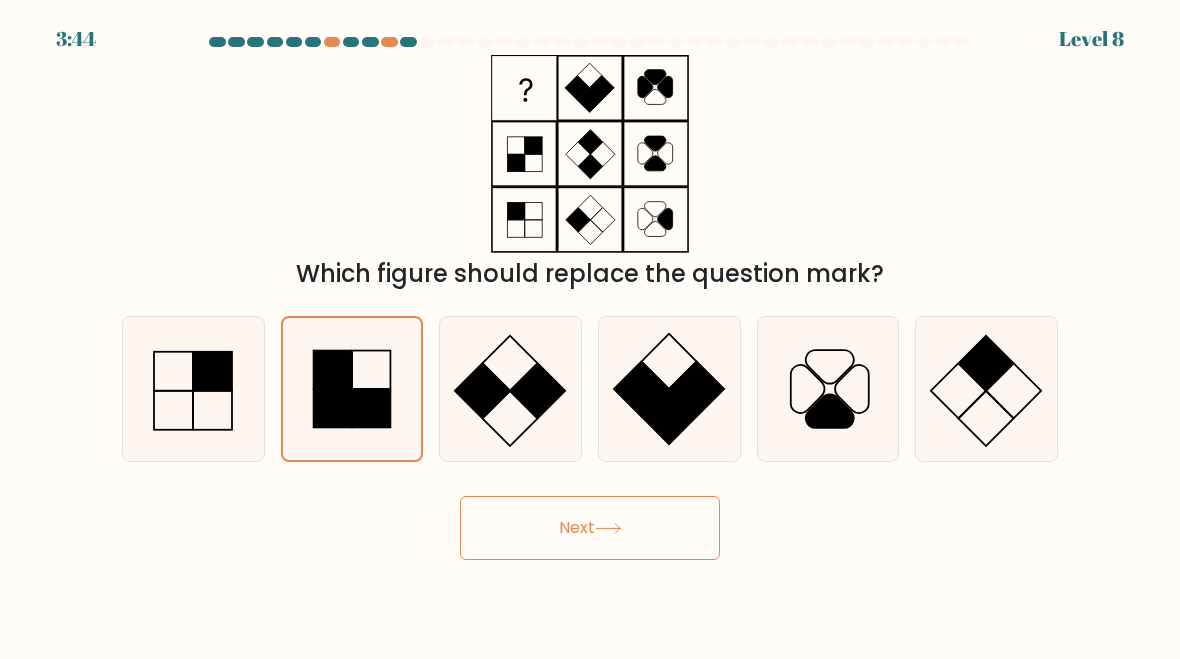 click on "Next" at bounding box center [590, 528] 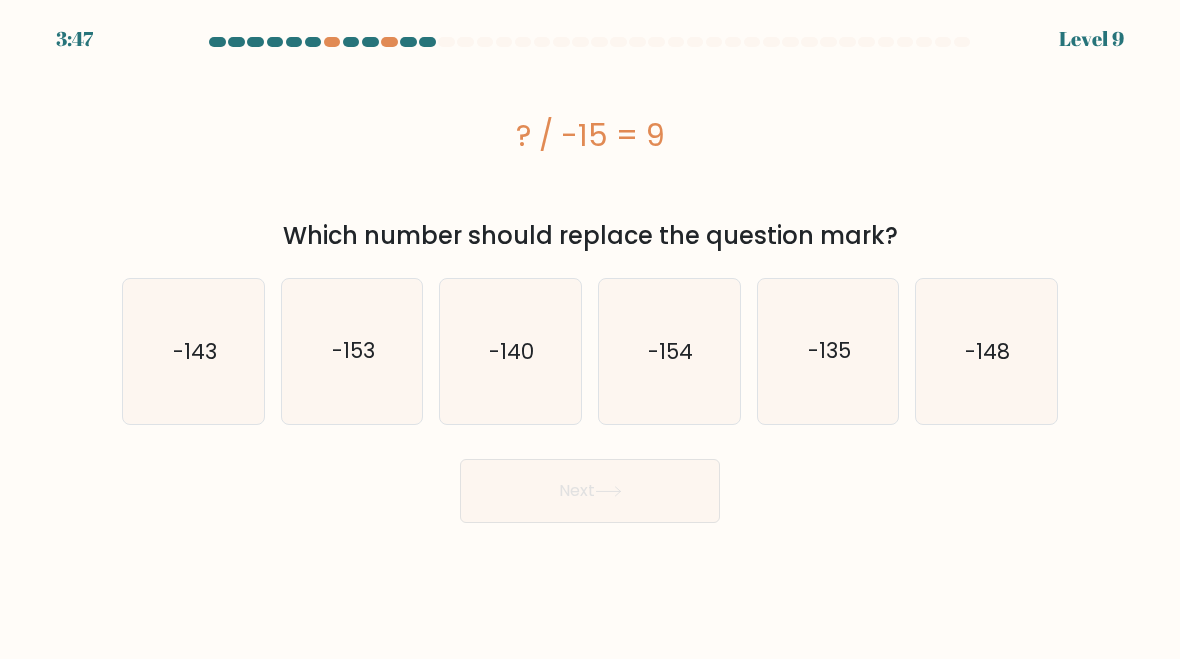 click on "-154" at bounding box center [670, 350] 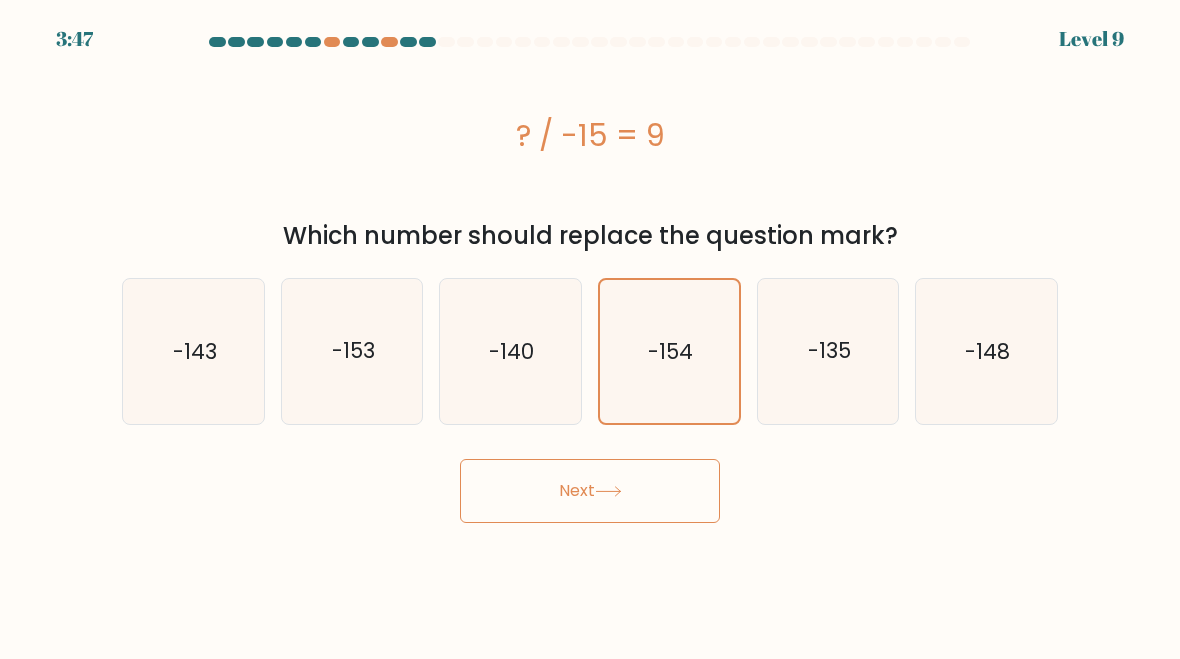 click on "Next" at bounding box center [590, 491] 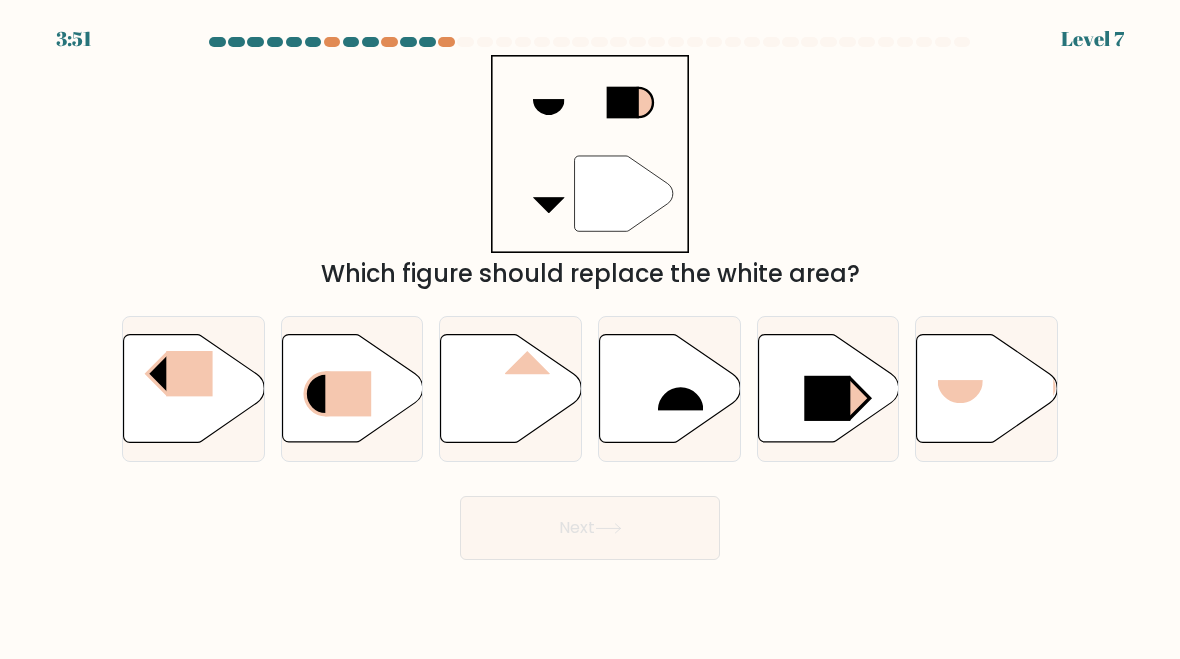 click at bounding box center (827, 398) 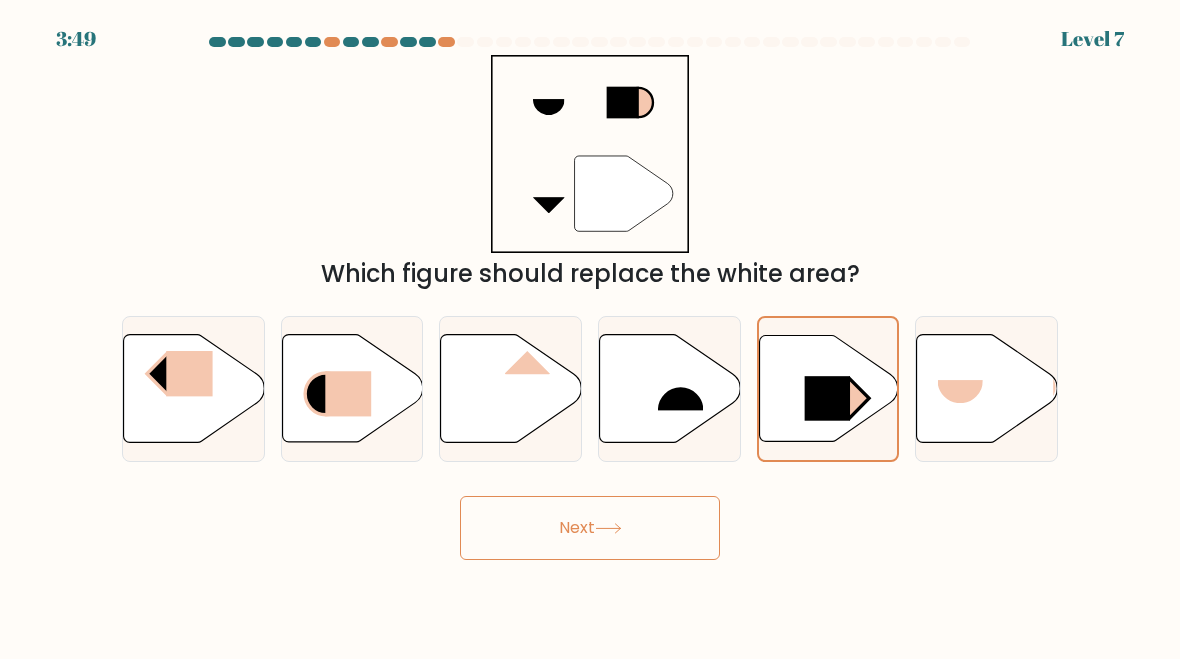 click on "Next" at bounding box center [590, 528] 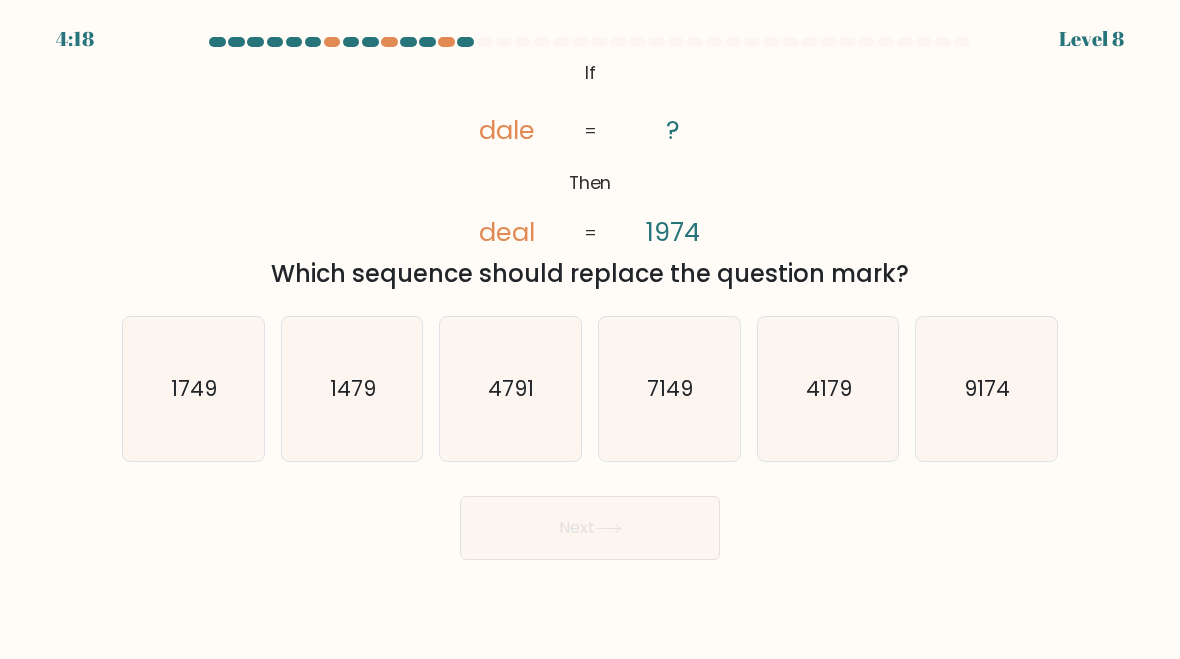 click on "4179" at bounding box center [828, 389] 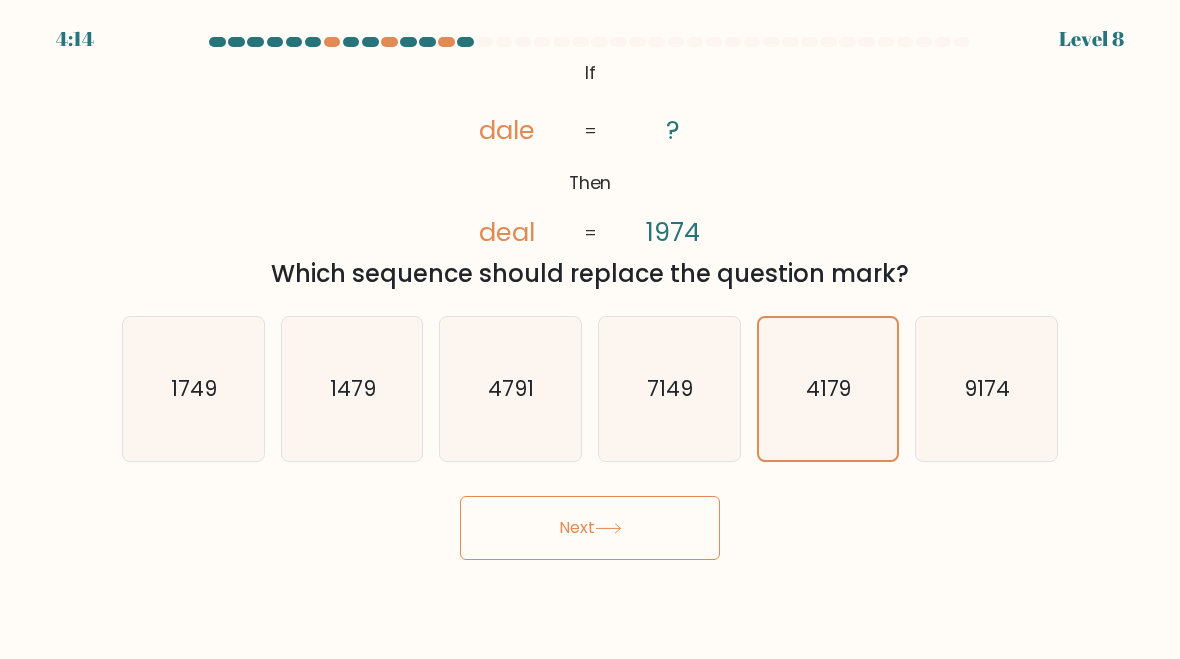 click on "4791" at bounding box center (512, 388) 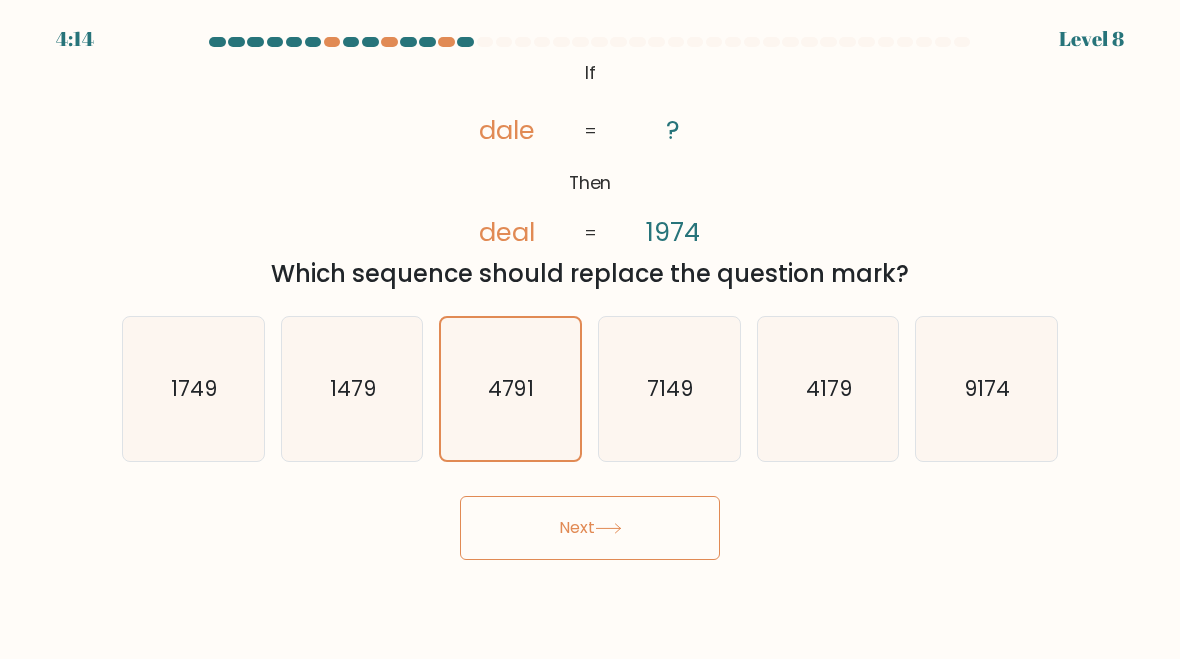 click on "Next" at bounding box center [590, 528] 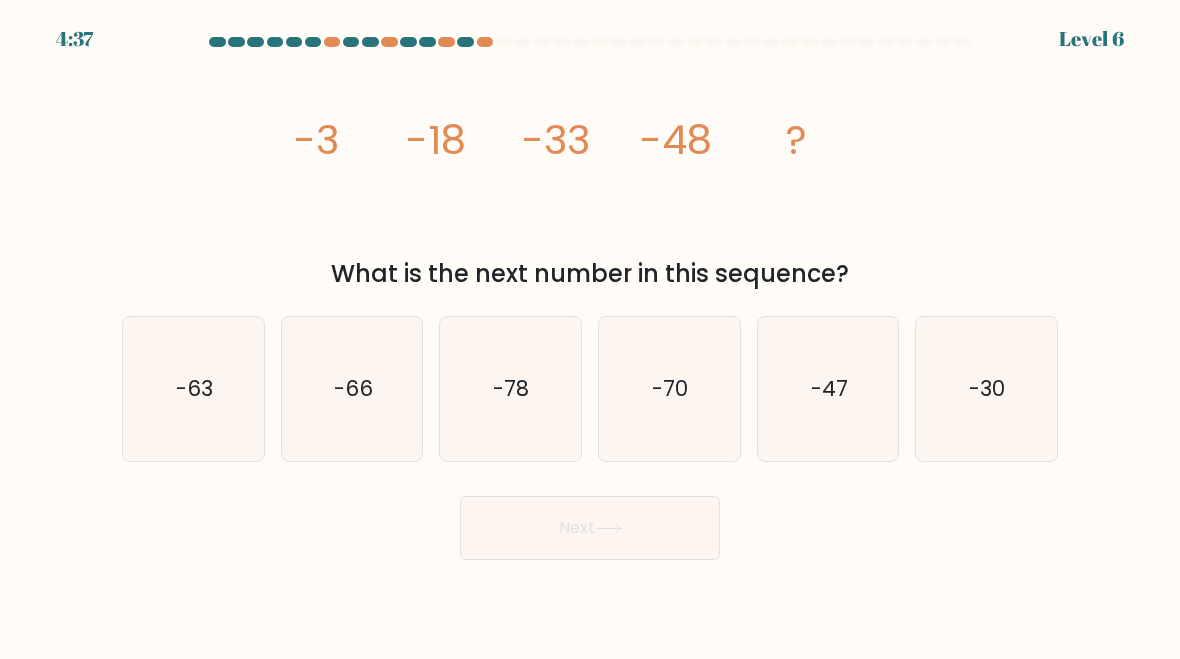 click on "-63" at bounding box center [194, 388] 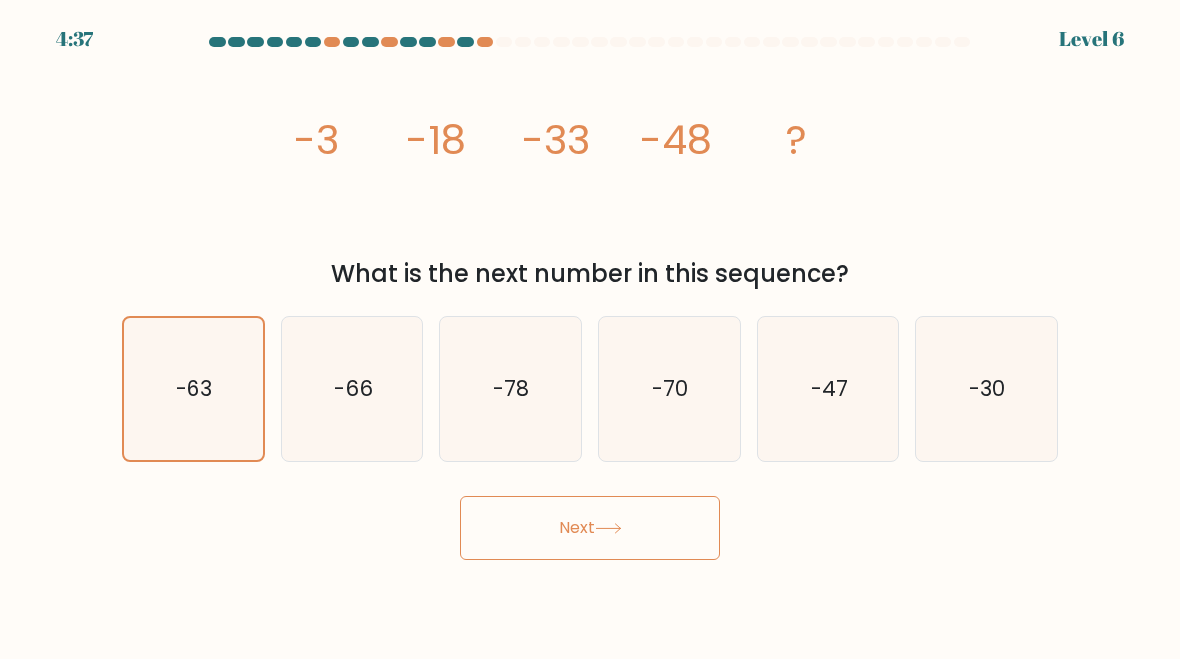 click on "Next" at bounding box center (590, 528) 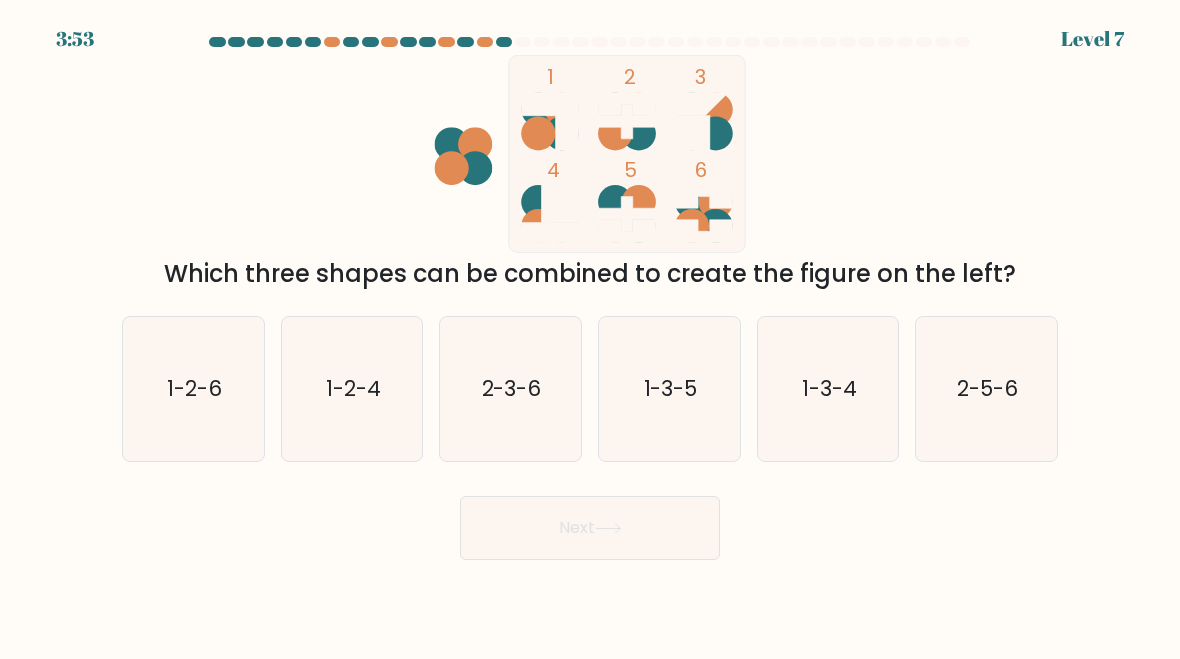 click on "2-3-6" at bounding box center [510, 389] 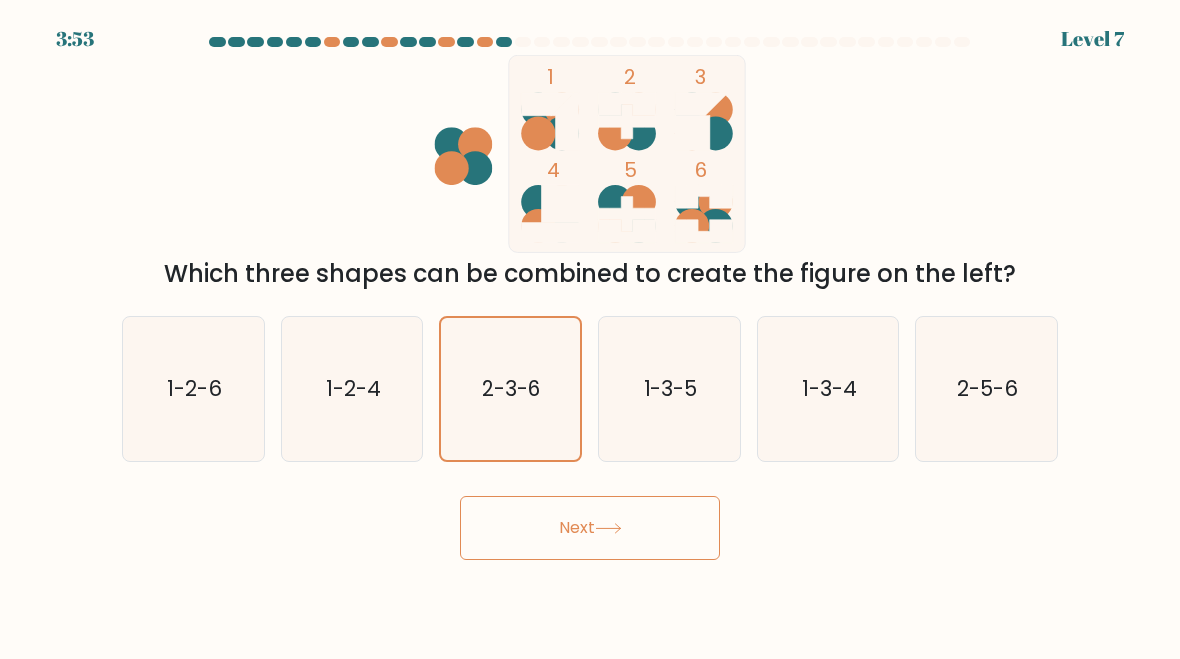 click on "Next" at bounding box center [590, 528] 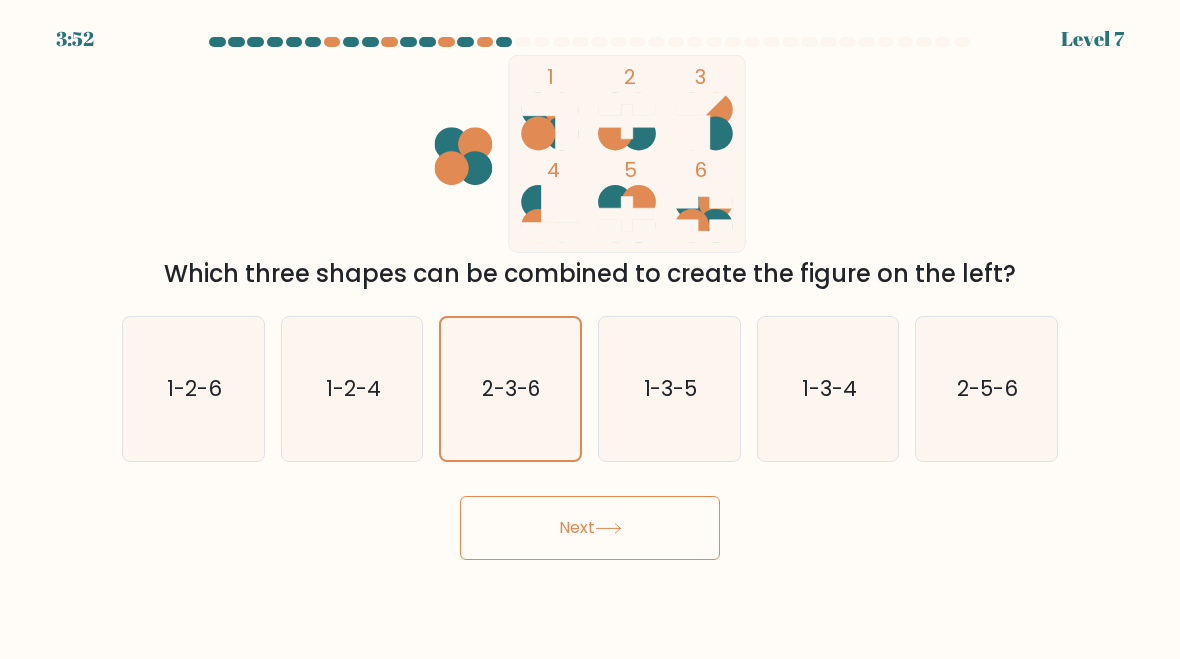 click on "Next" at bounding box center (590, 528) 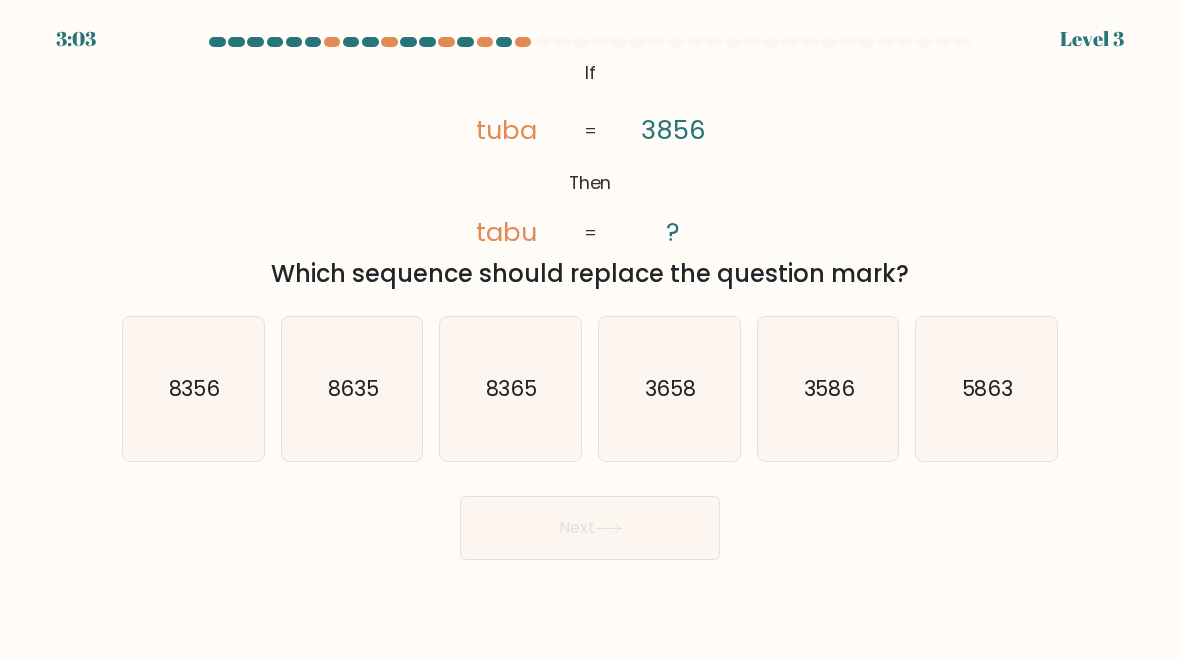 click on "8365" at bounding box center (512, 388) 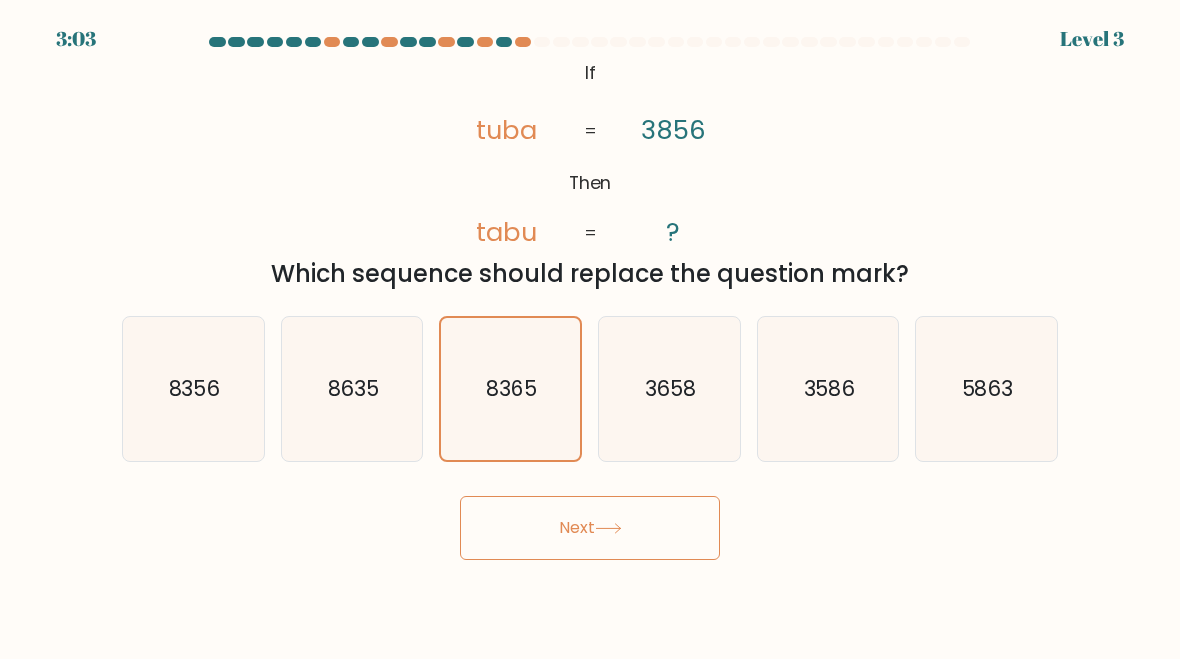 click on "Next" at bounding box center (590, 528) 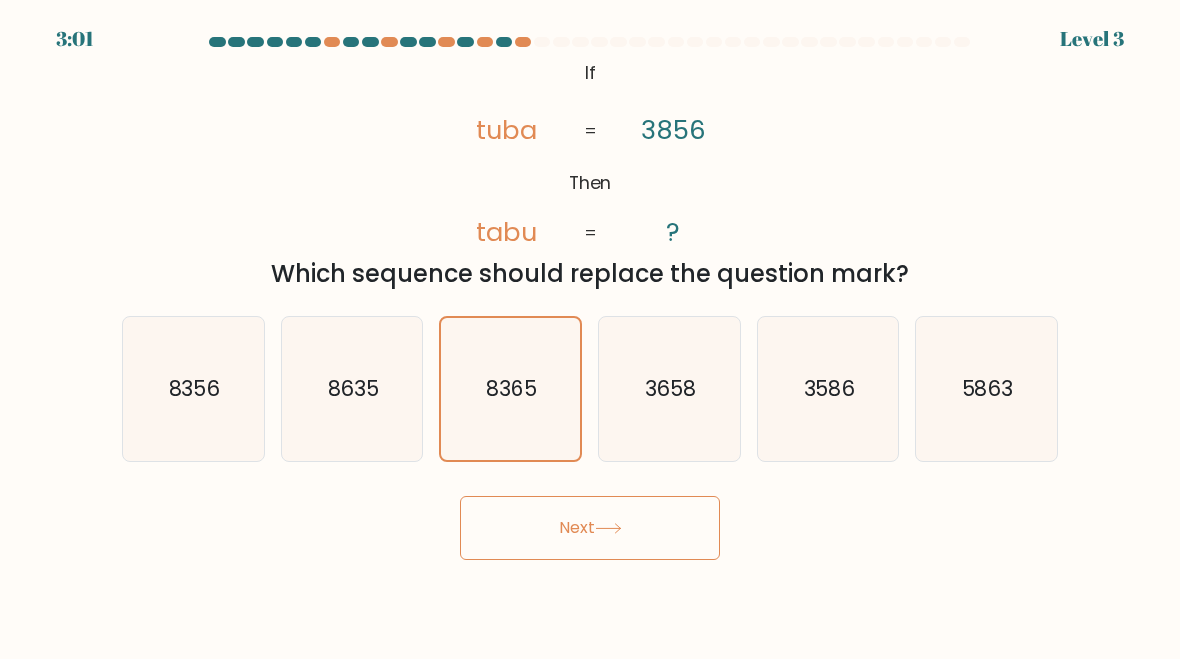 click on "Next" at bounding box center [590, 528] 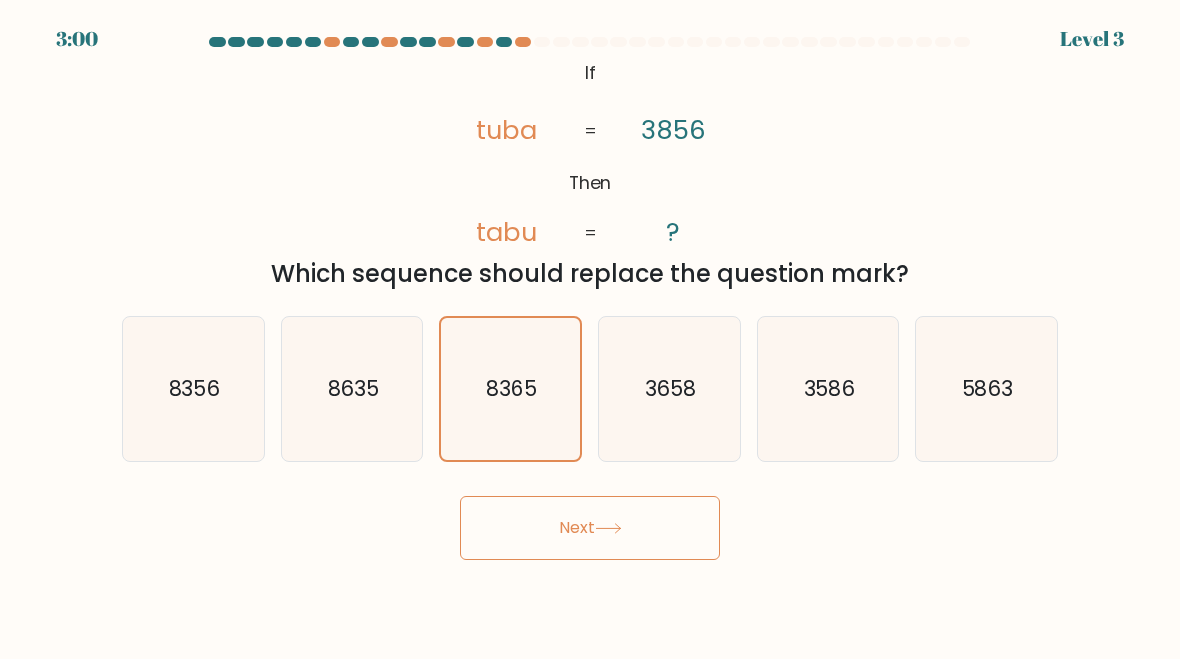 click on "Next" at bounding box center [590, 528] 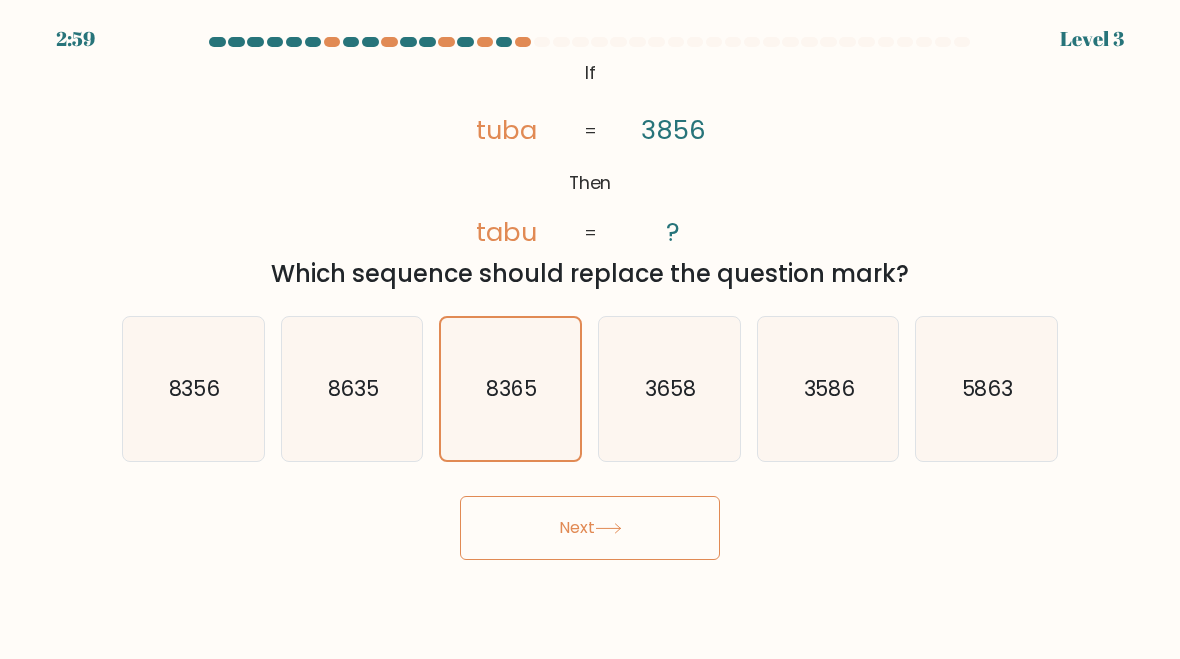 click on "Next" at bounding box center [590, 528] 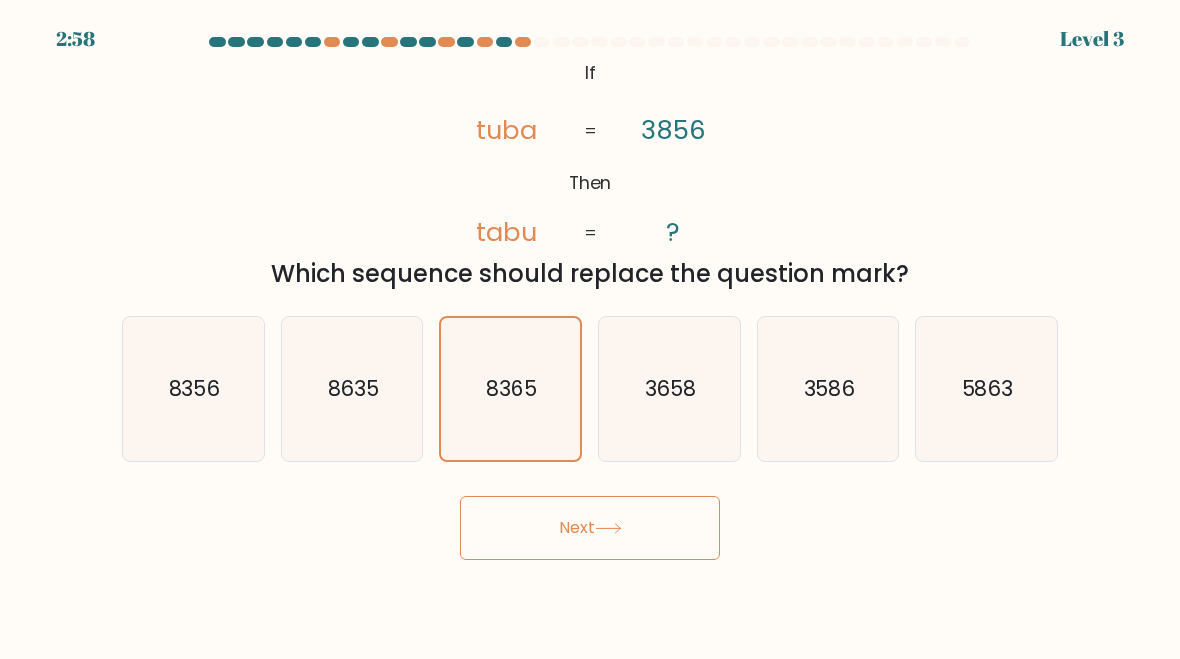 click on "Next" at bounding box center [590, 528] 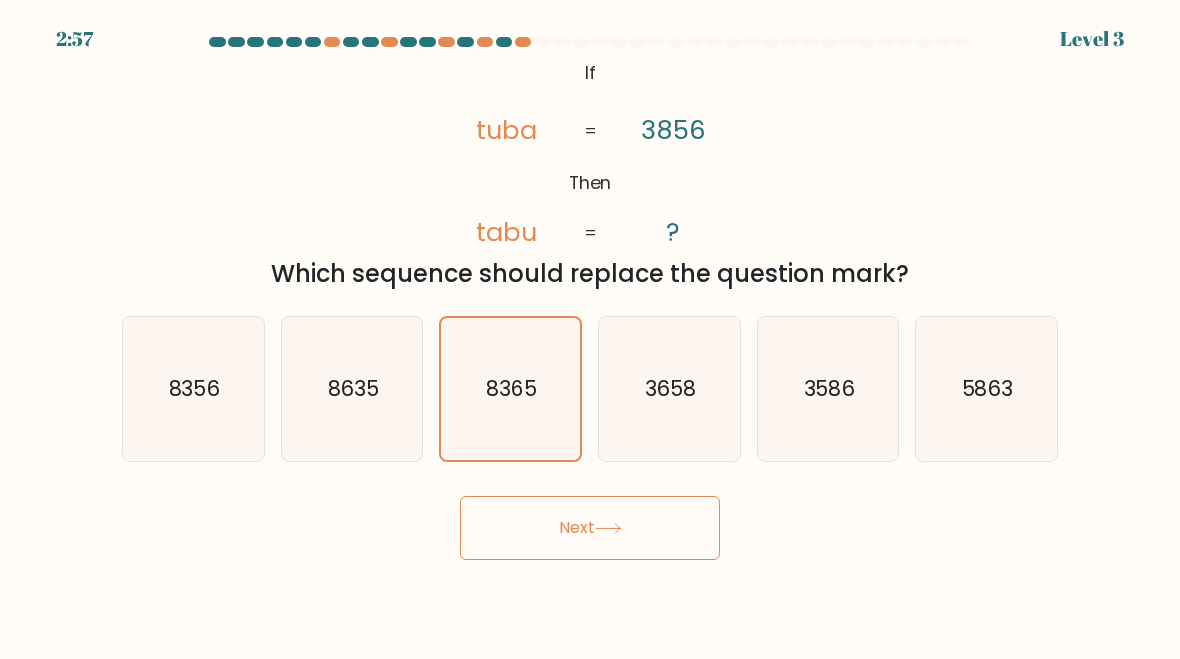 click at bounding box center (608, 528) 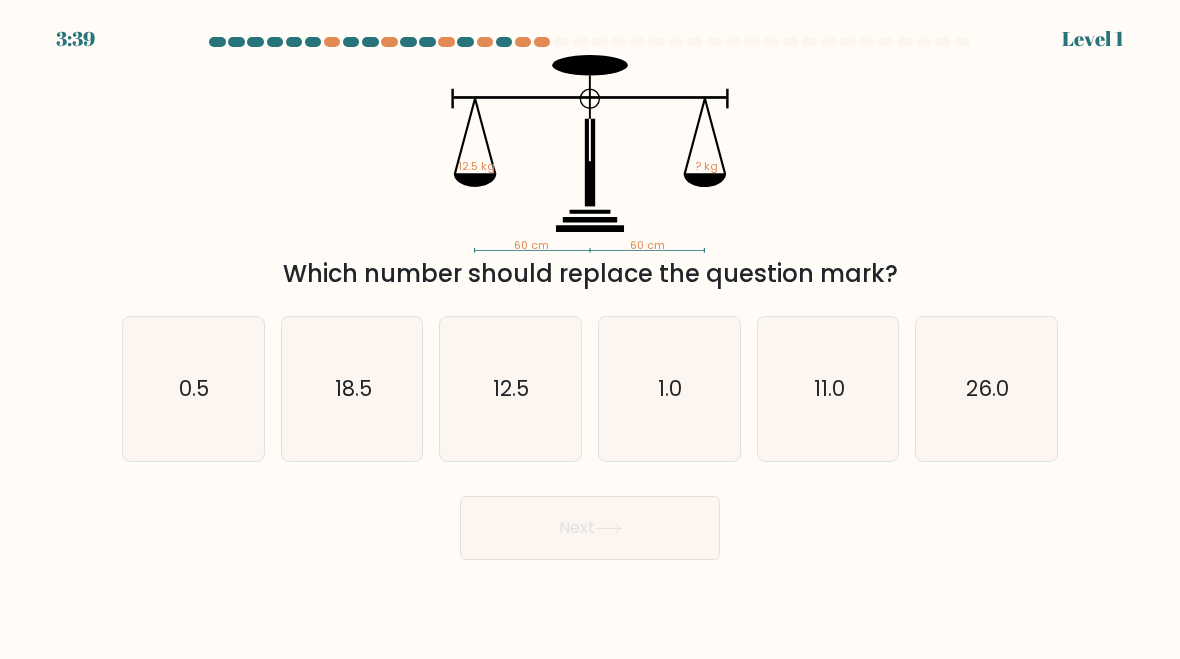 click on "Next" at bounding box center (590, 528) 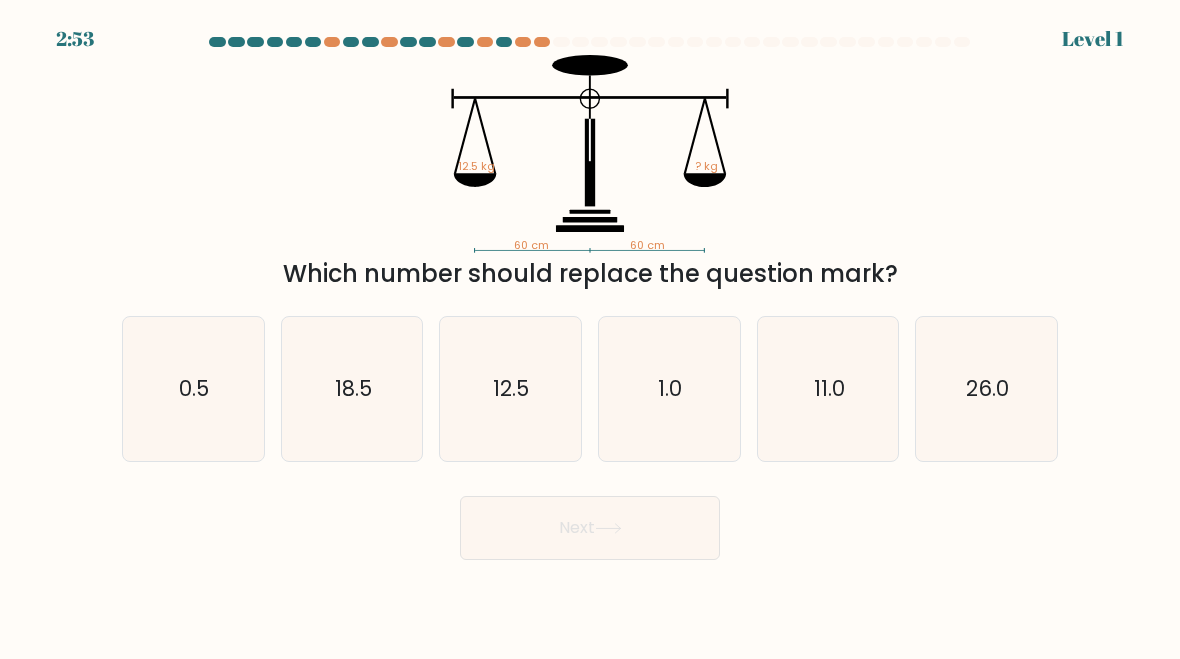 click on "12.5" at bounding box center (512, 388) 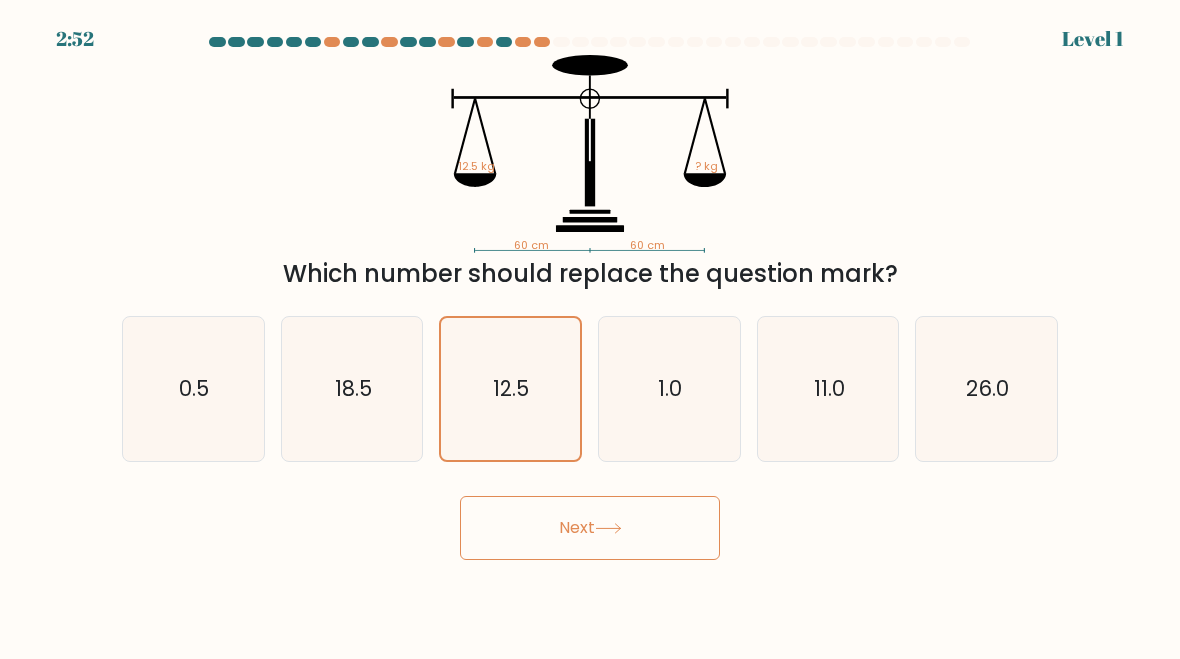 click on "2:52
Level 1" at bounding box center [590, 329] 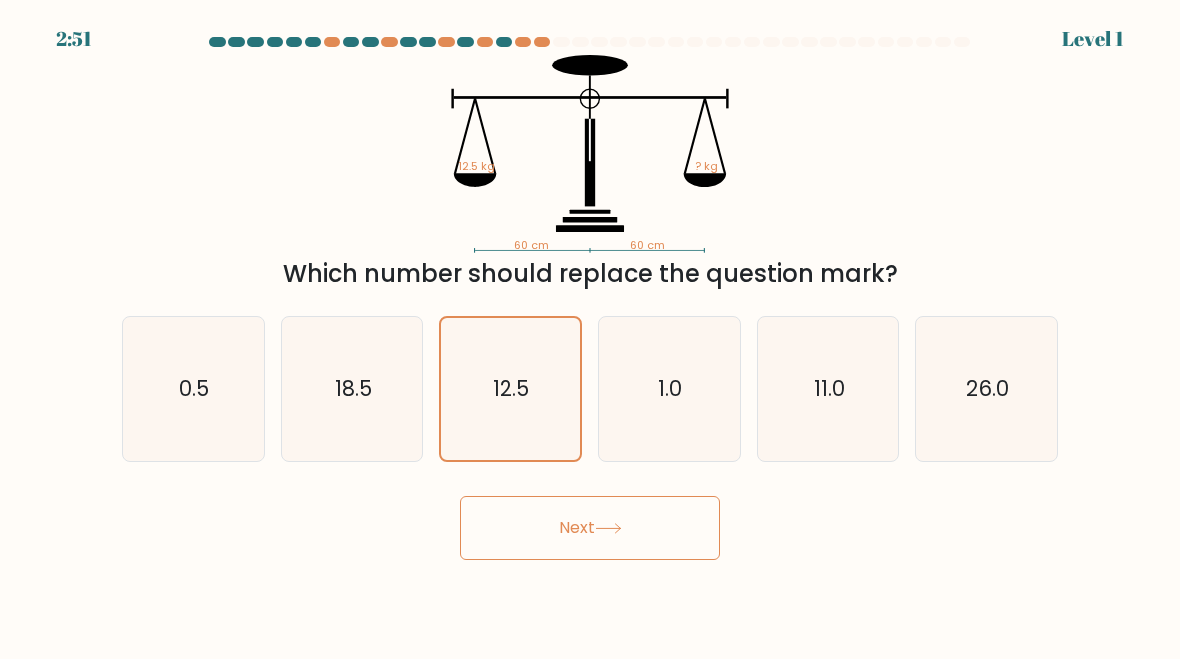 click on "Next" at bounding box center (590, 528) 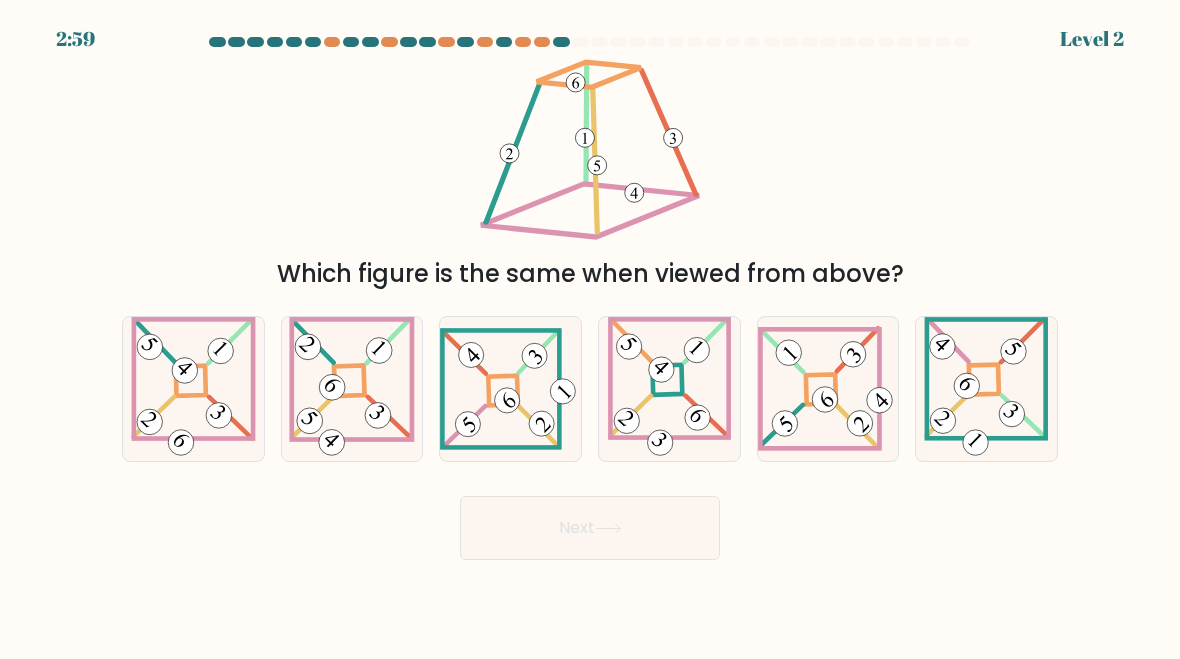 click at bounding box center (378, 415) 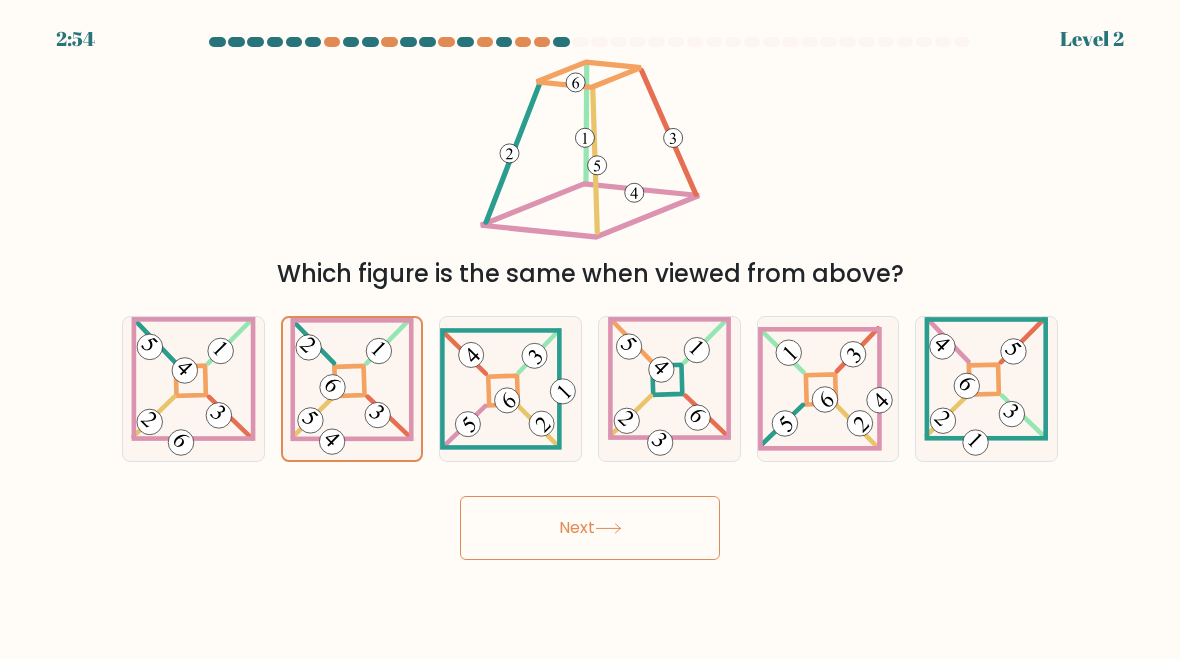 click at bounding box center (608, 528) 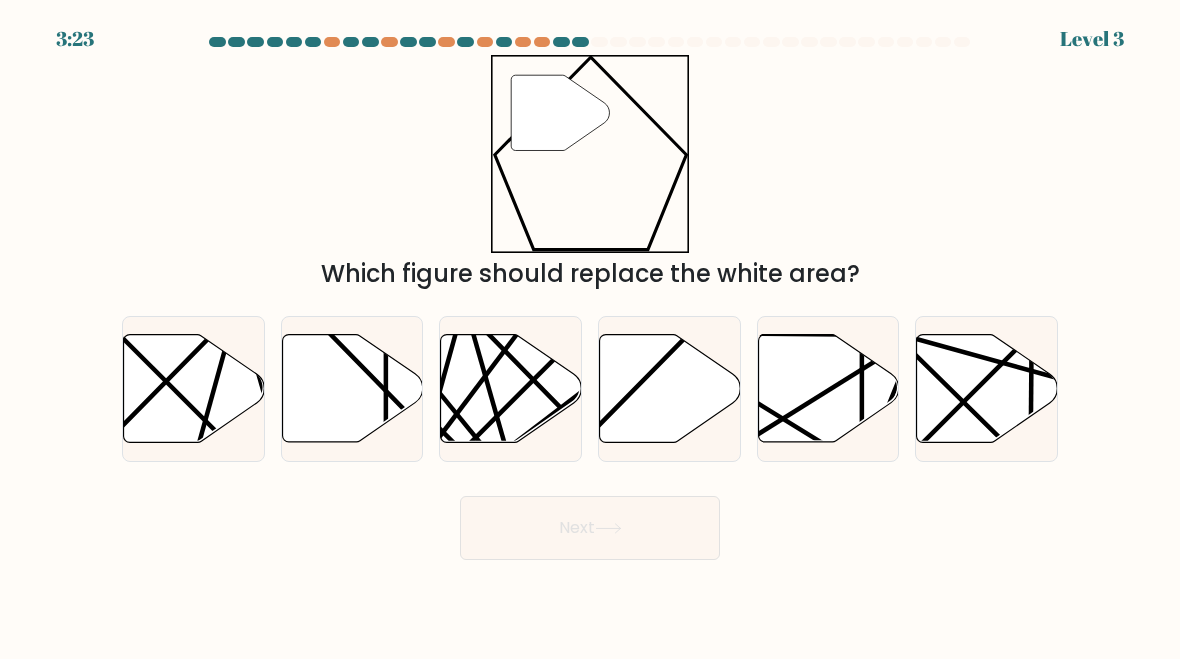 click at bounding box center [670, 389] 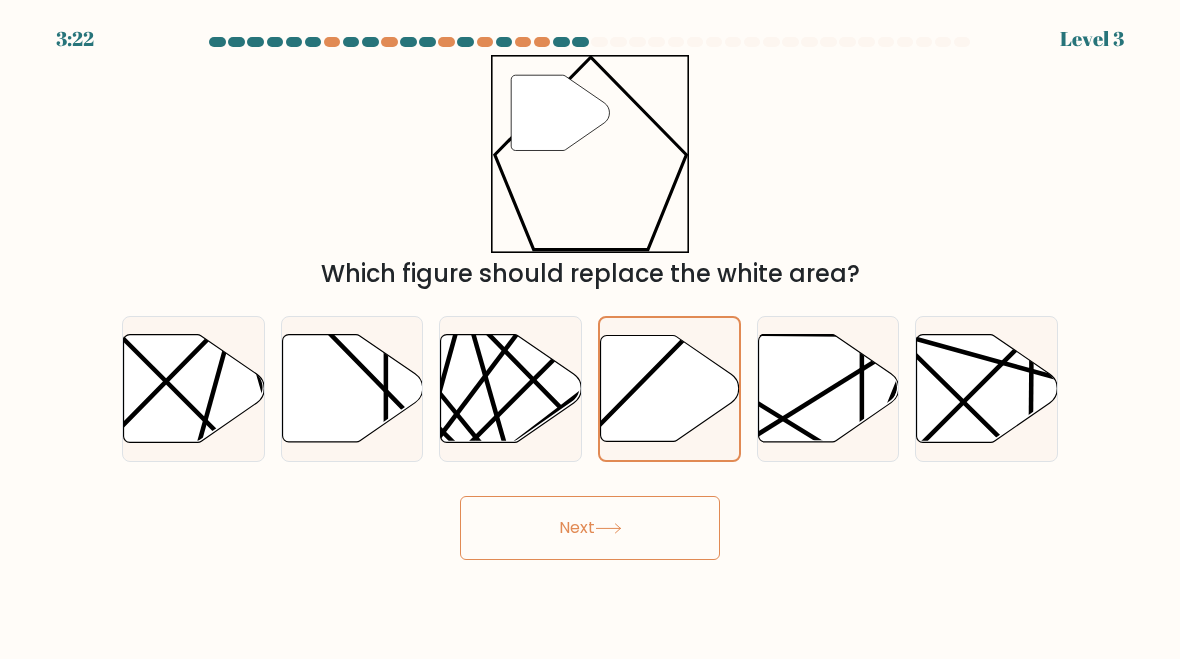 click on "Next" at bounding box center (590, 528) 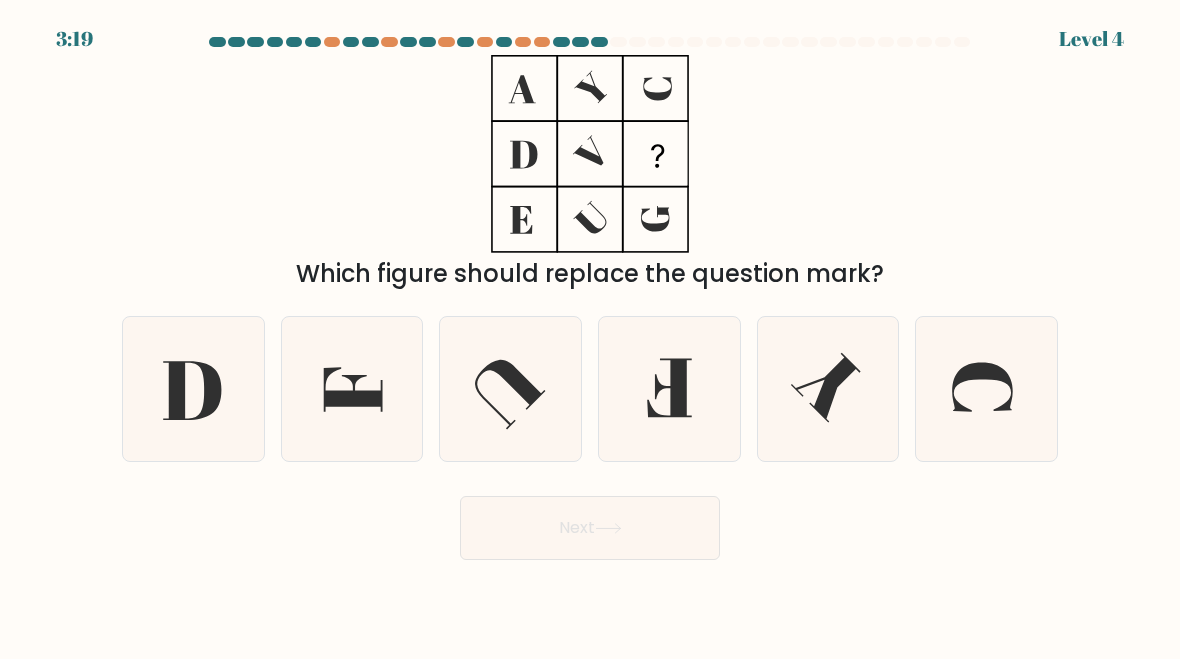 click at bounding box center (352, 389) 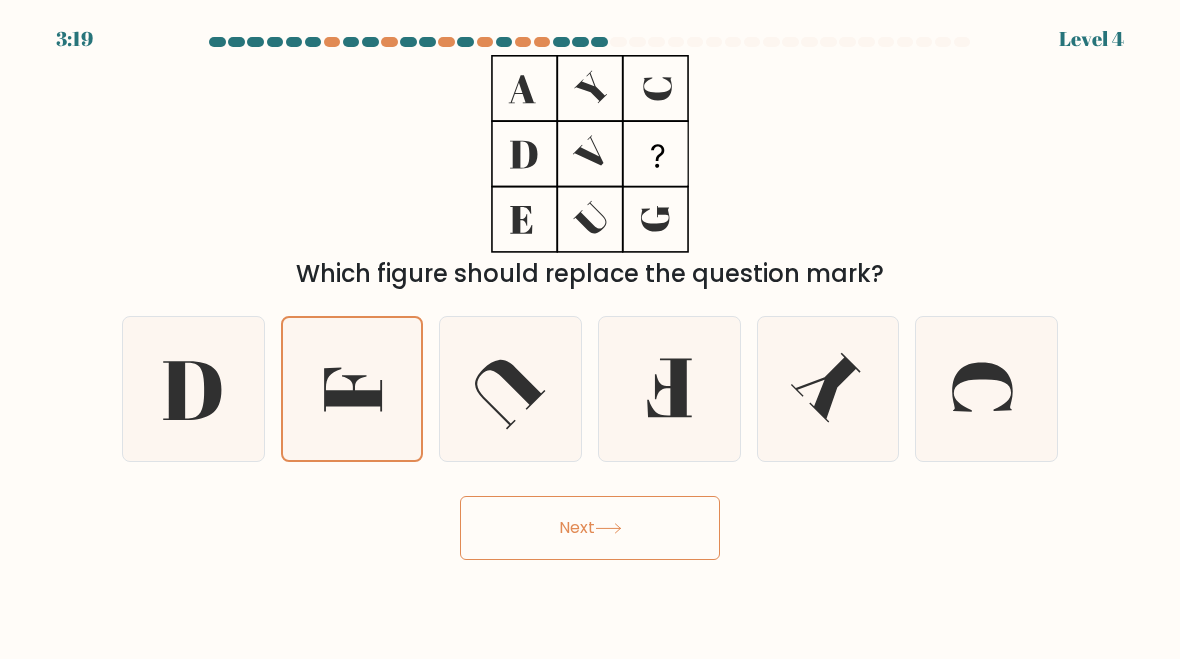 click on "Next" at bounding box center (590, 528) 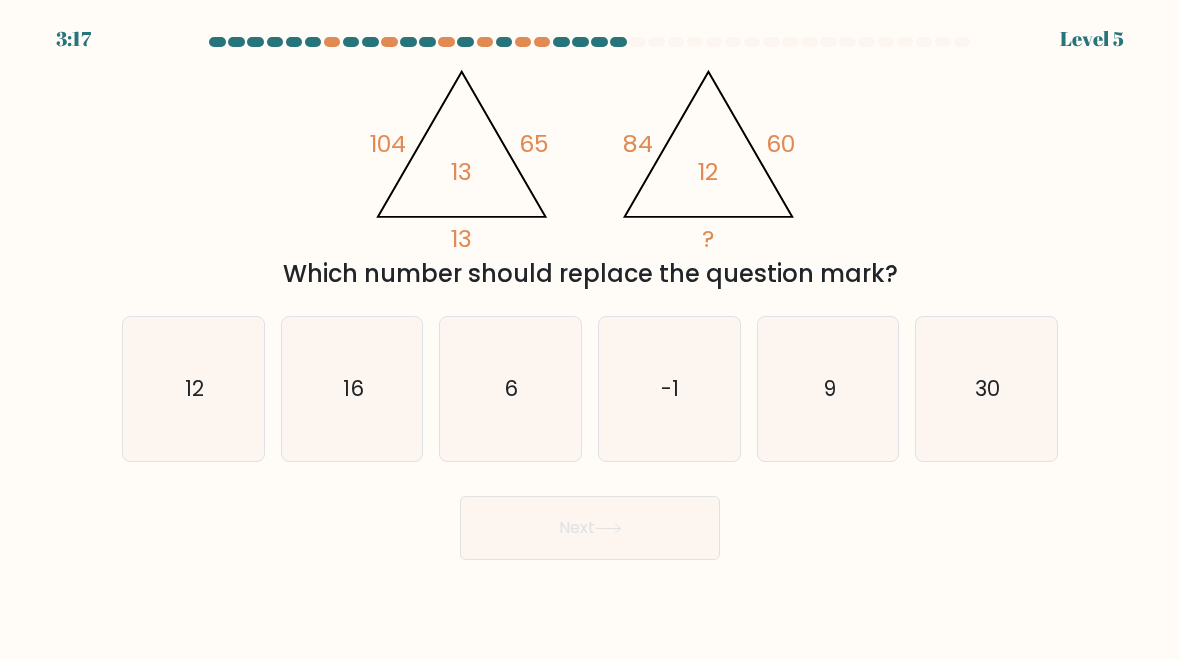 click on "12" at bounding box center (193, 389) 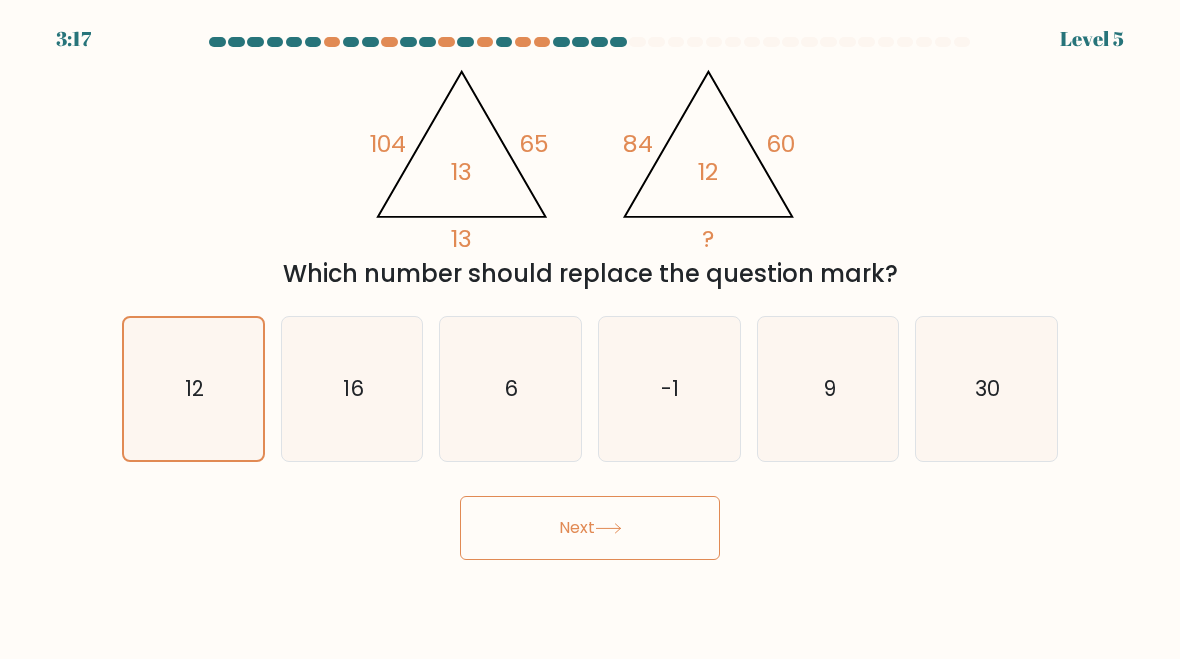 click on "Next" at bounding box center [590, 528] 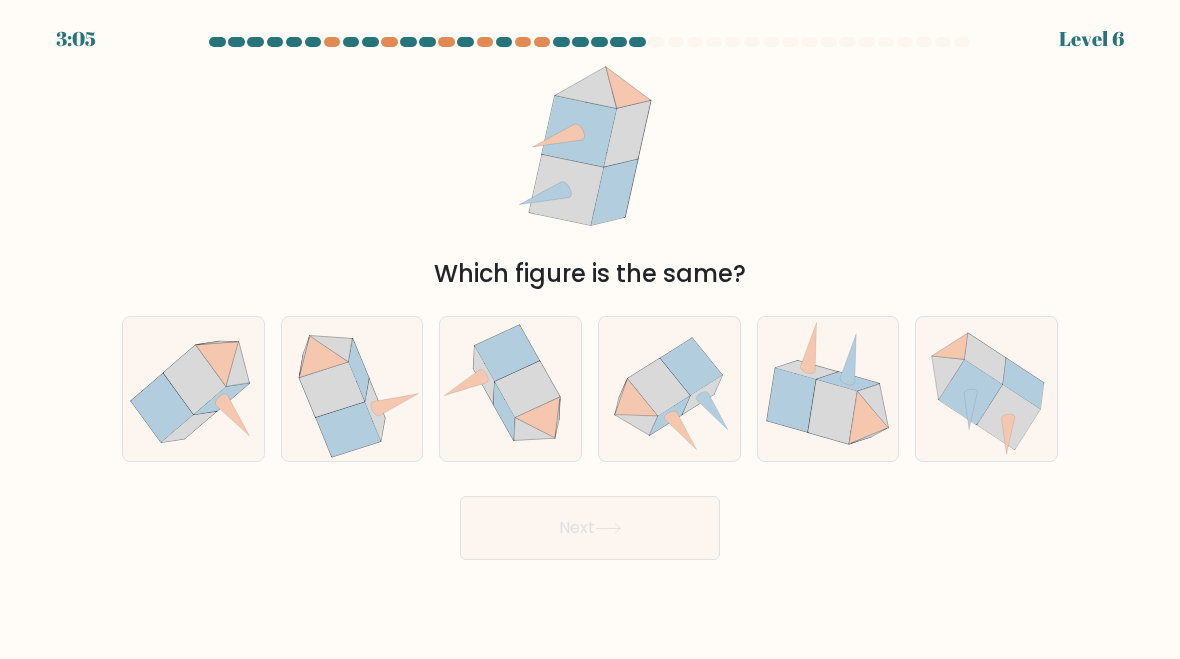 click at bounding box center [659, 387] 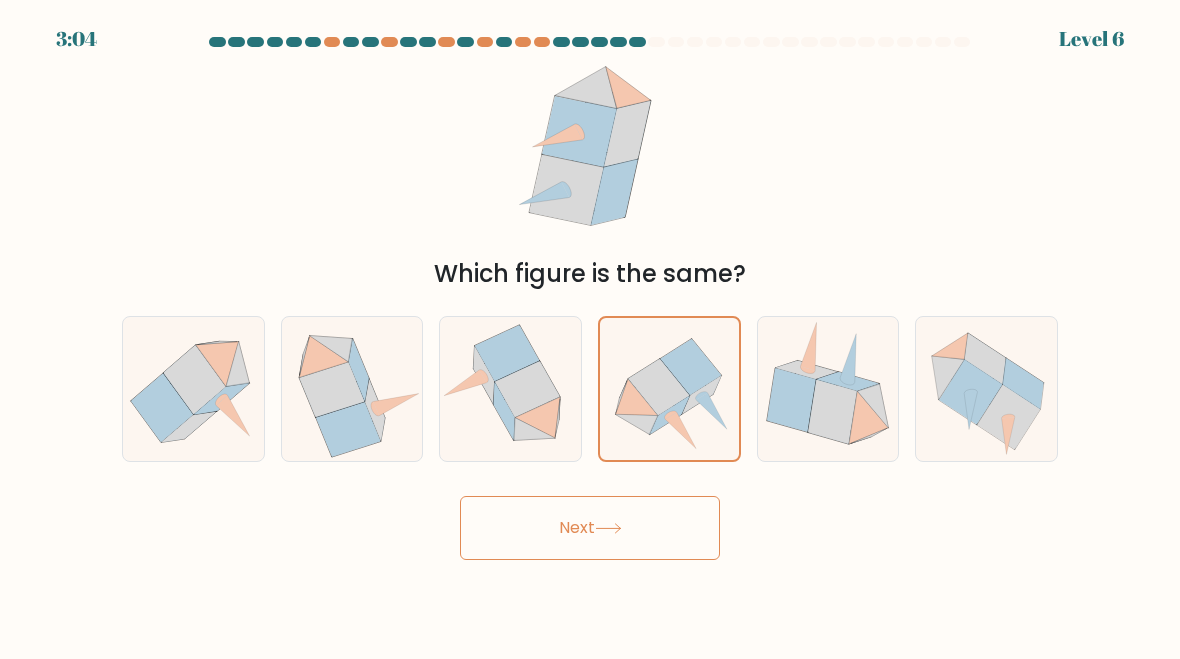 click on "Next" at bounding box center [590, 528] 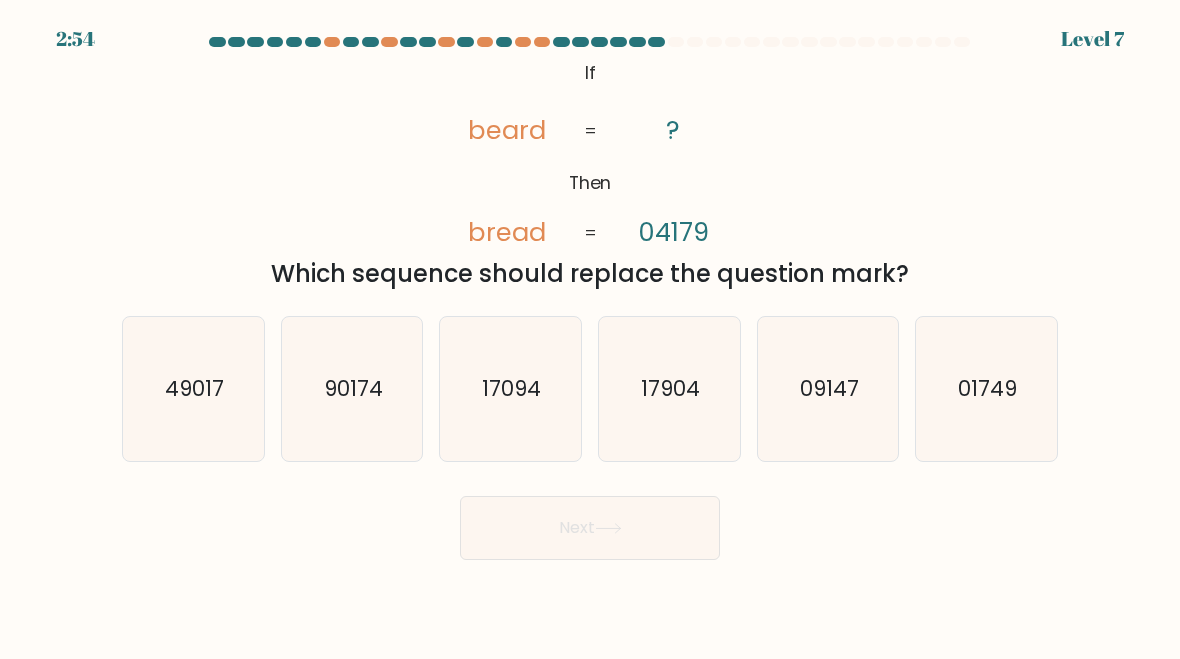 click on "90174" at bounding box center [352, 389] 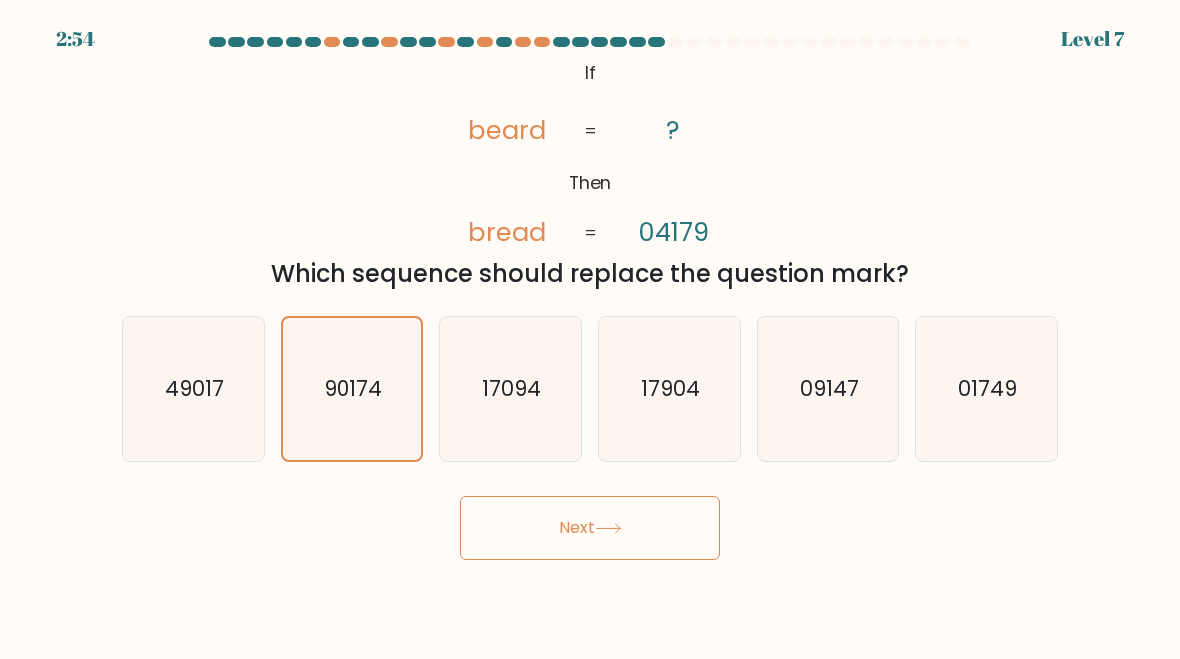 click on "Next" at bounding box center [590, 528] 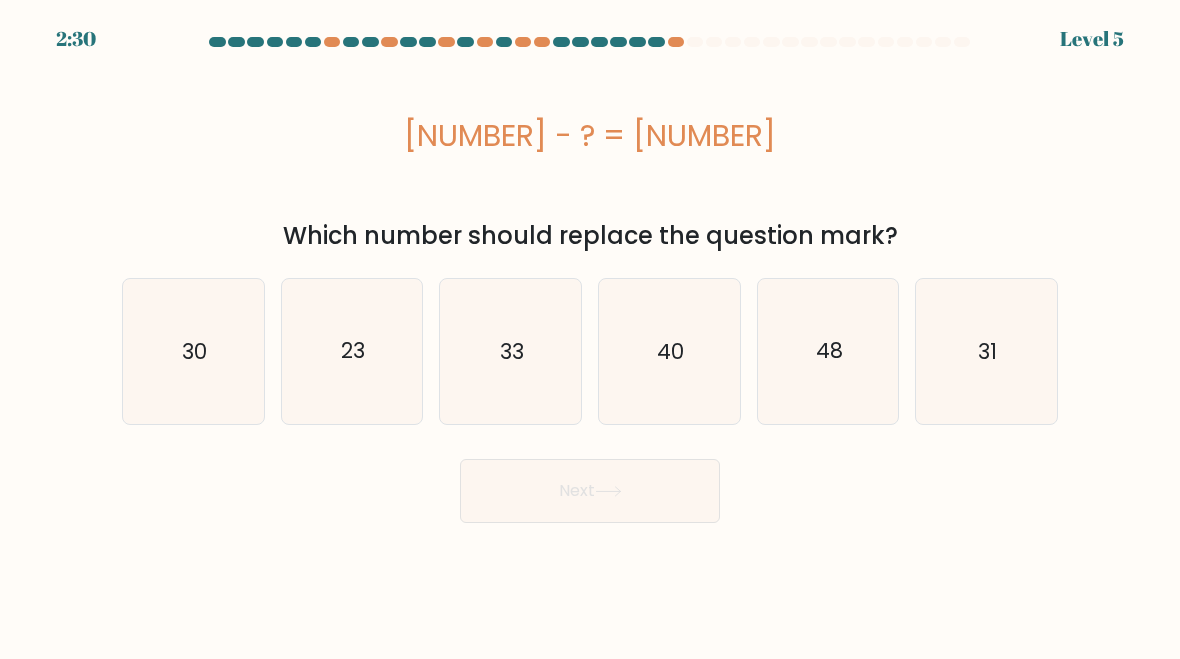 click on "33" at bounding box center (510, 351) 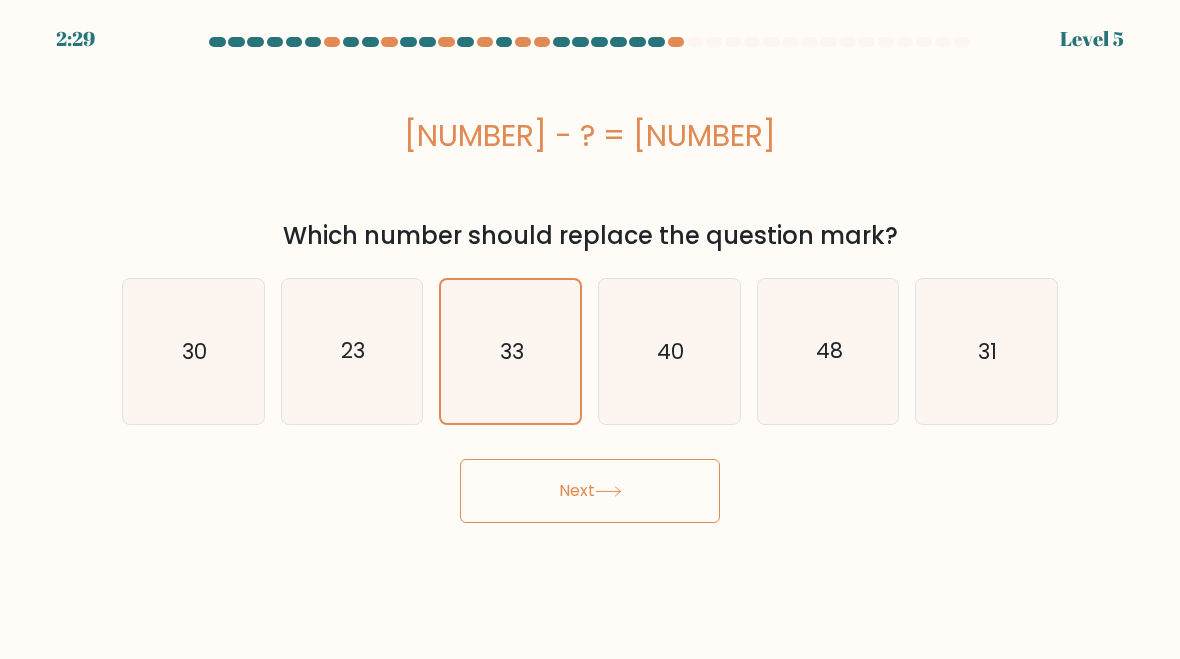 click on "Next" at bounding box center (590, 491) 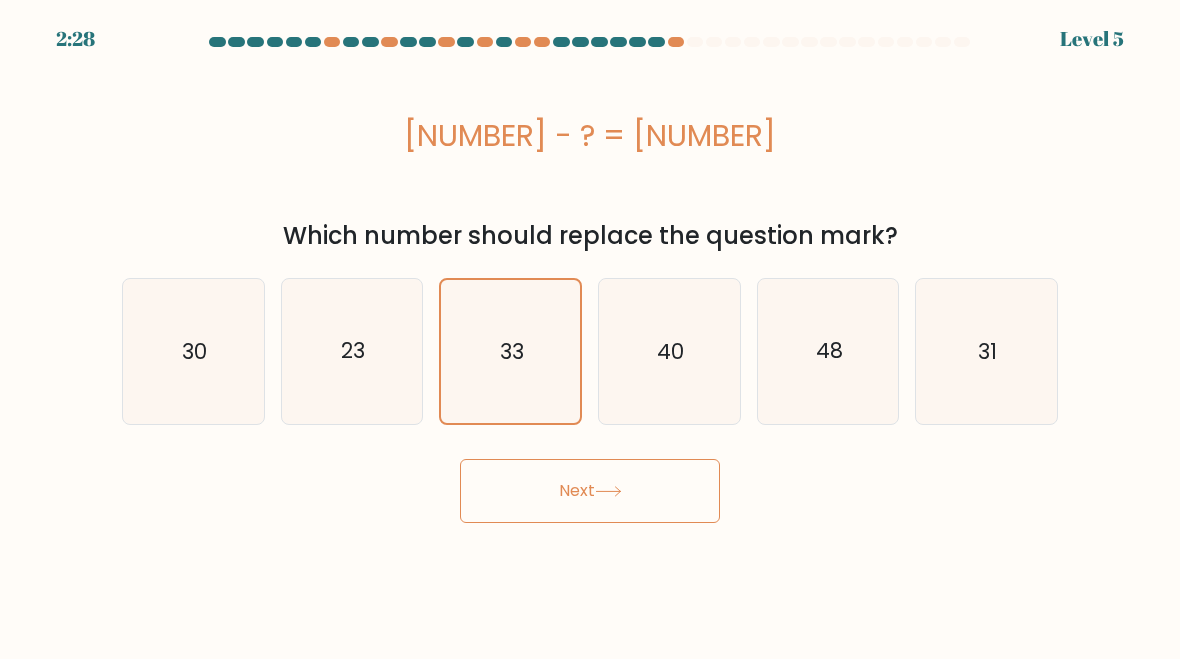click on "Next" at bounding box center (590, 491) 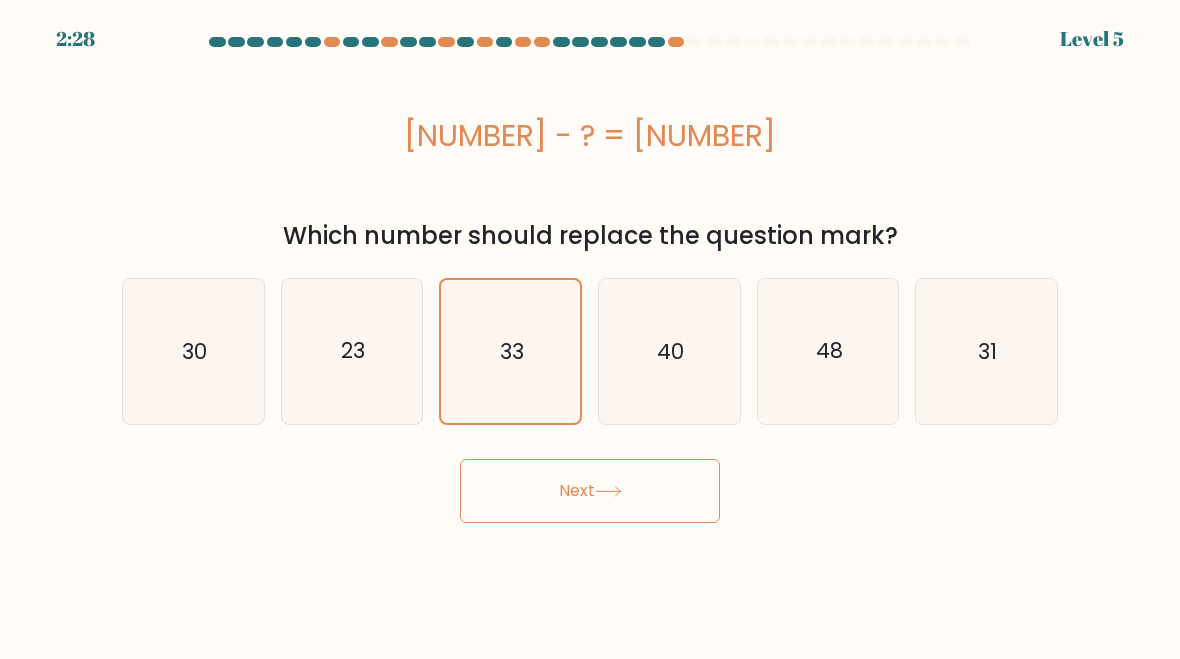 click on "Next" at bounding box center [590, 491] 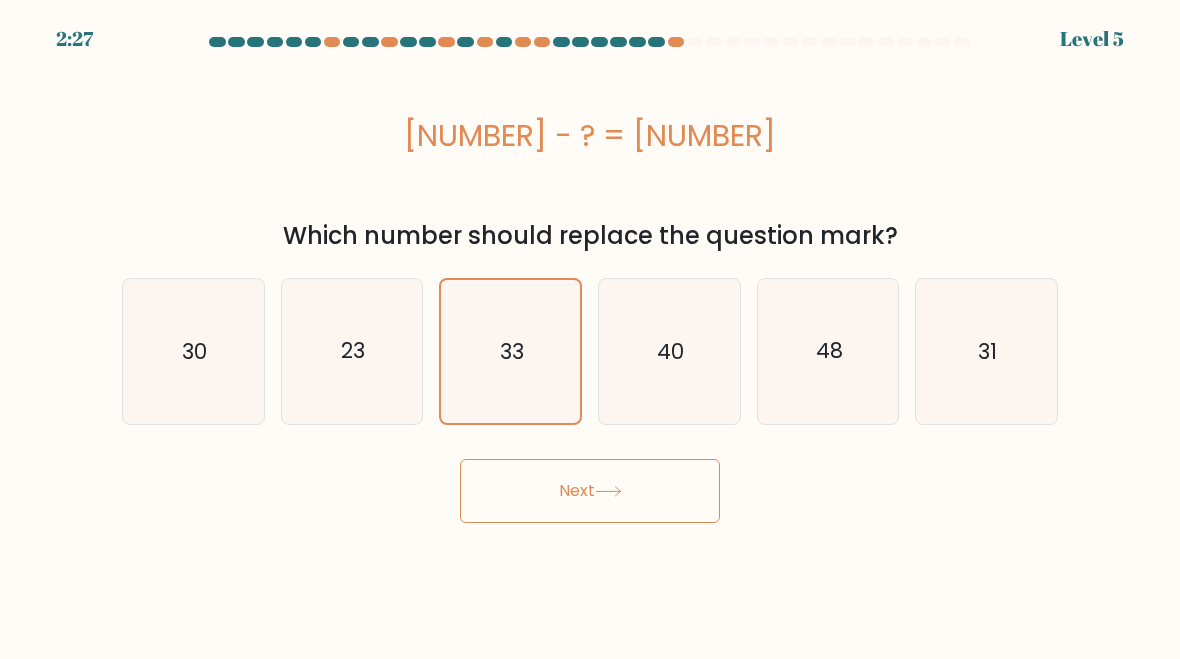 click on "Next" at bounding box center [590, 491] 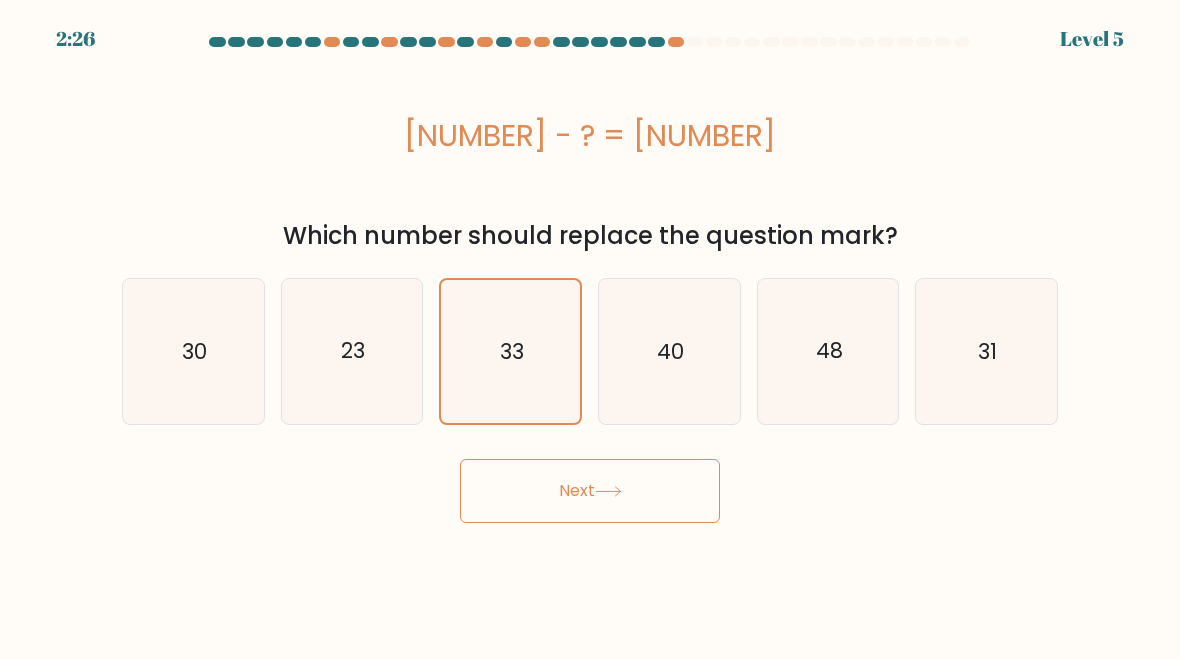 click at bounding box center (608, 491) 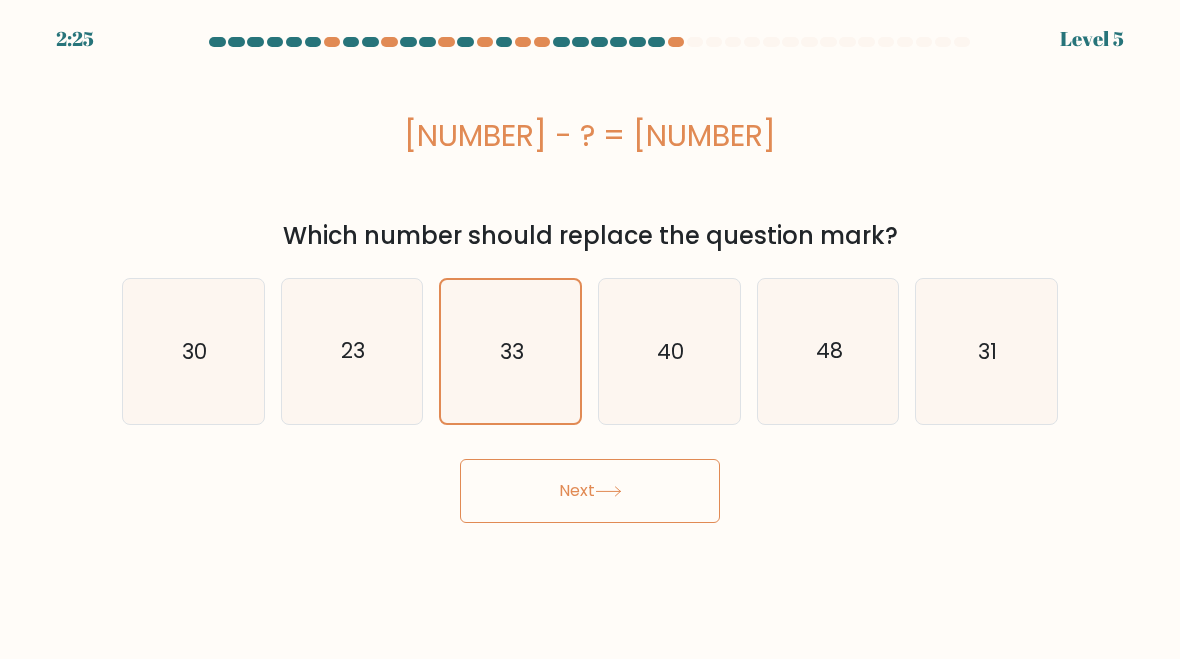click on "Next" at bounding box center [590, 491] 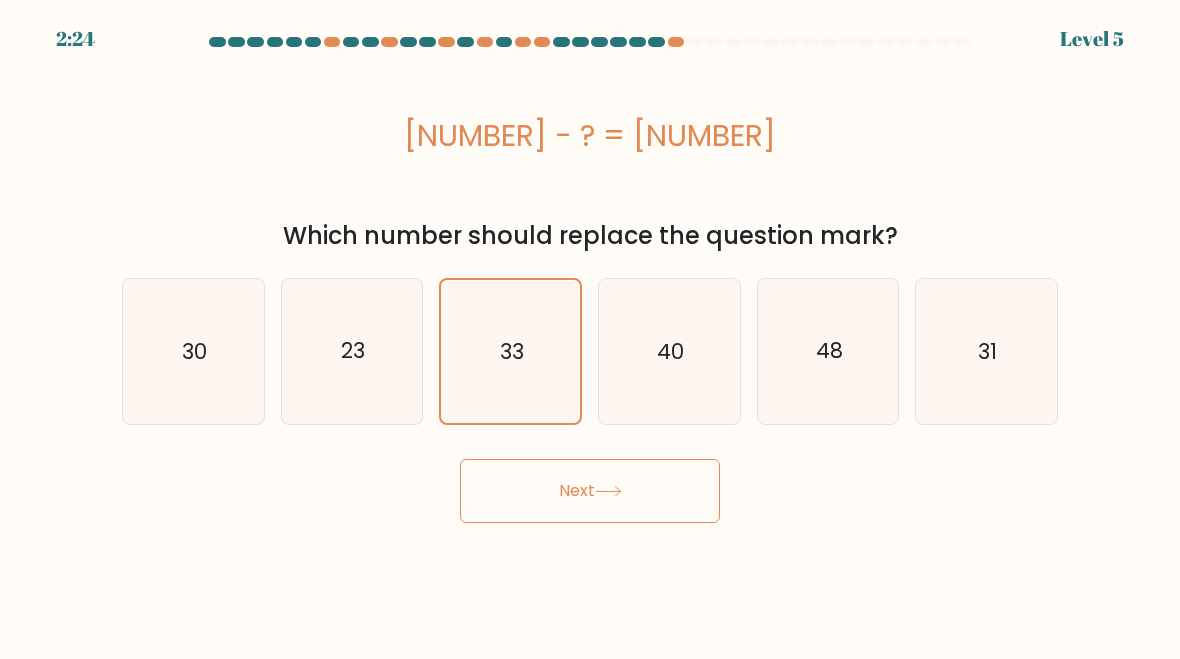 click on "Next" at bounding box center [590, 491] 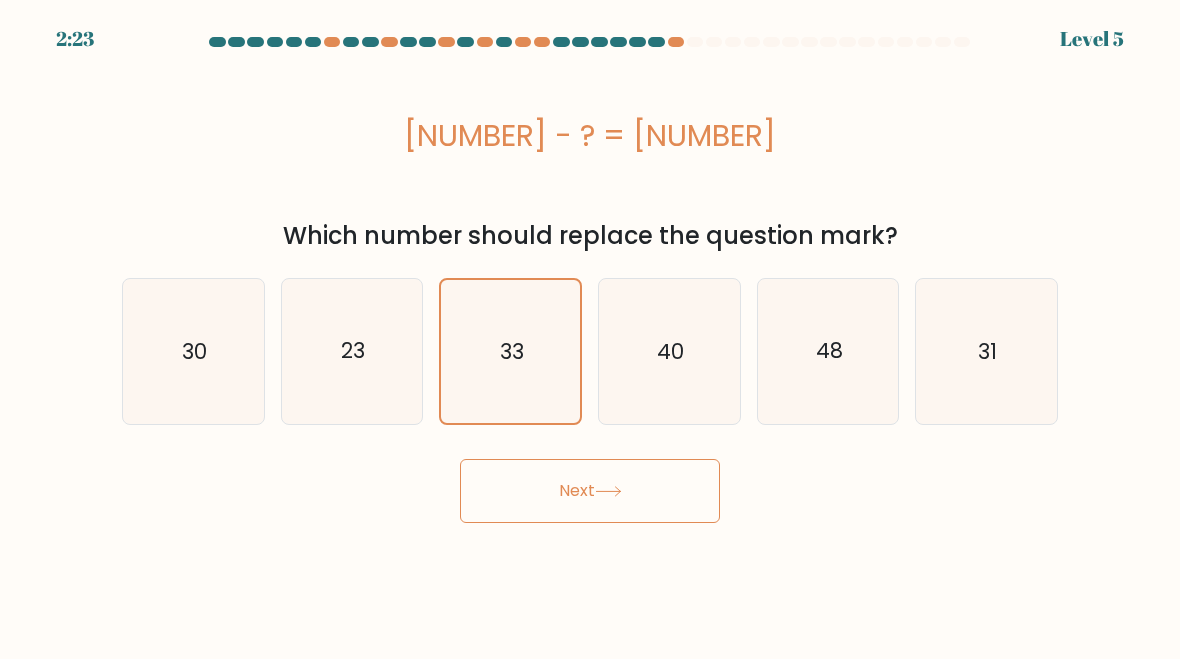 click on "Next" at bounding box center (590, 491) 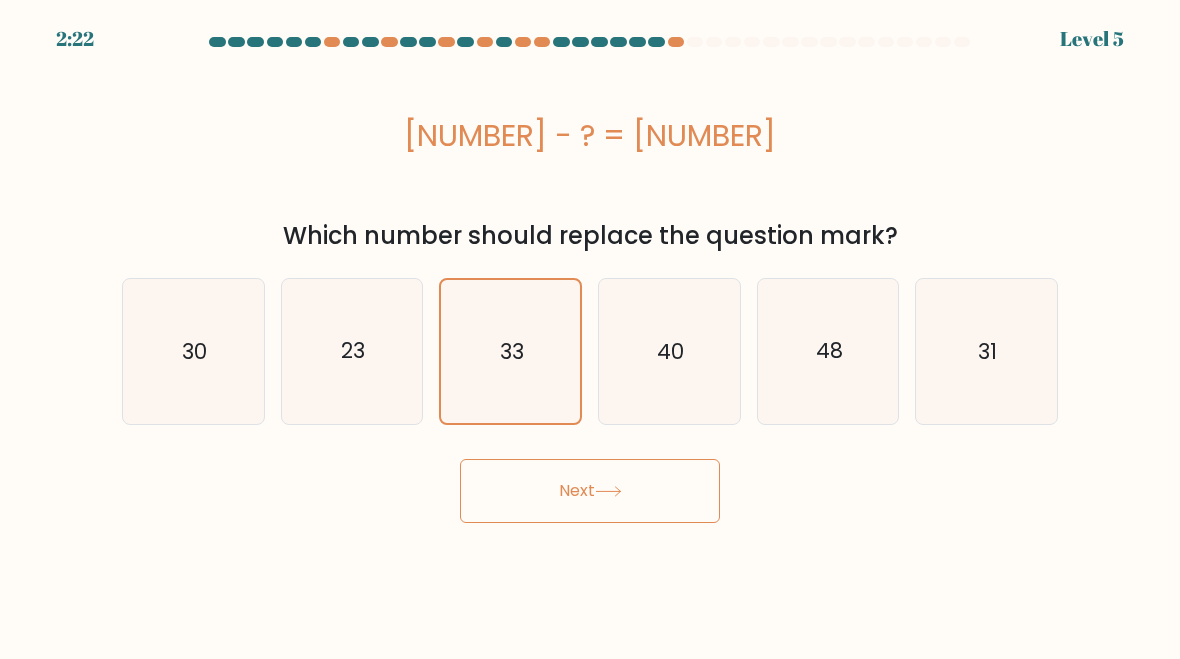 click on "Next" at bounding box center [590, 491] 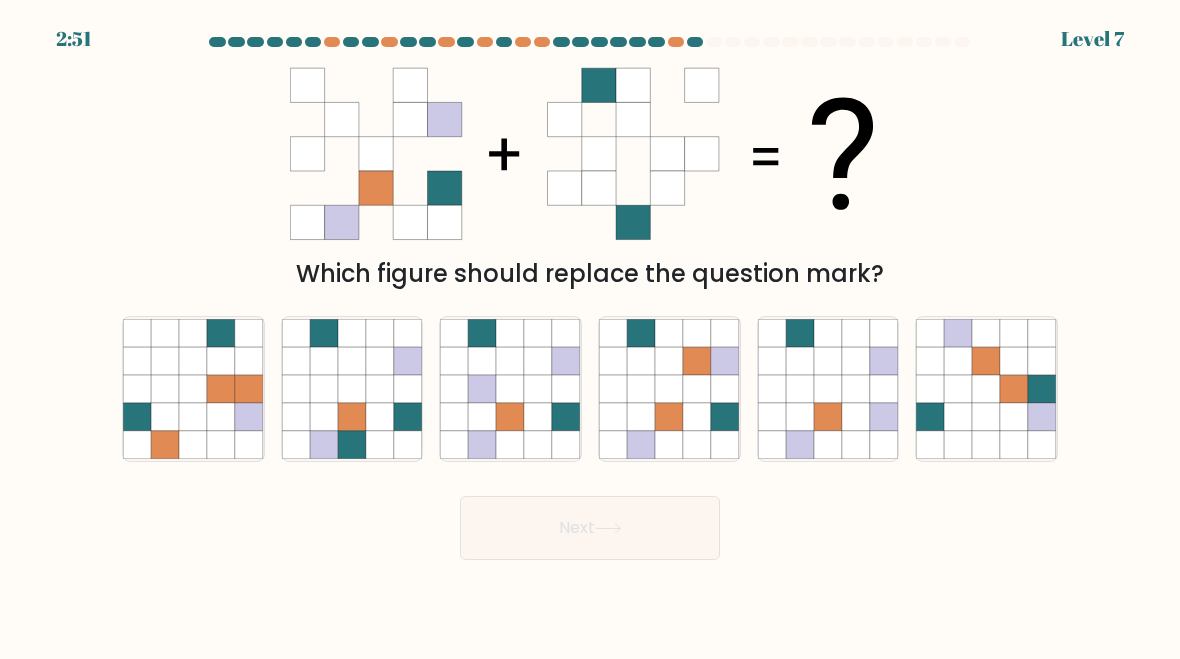 click on "Next" at bounding box center (590, 523) 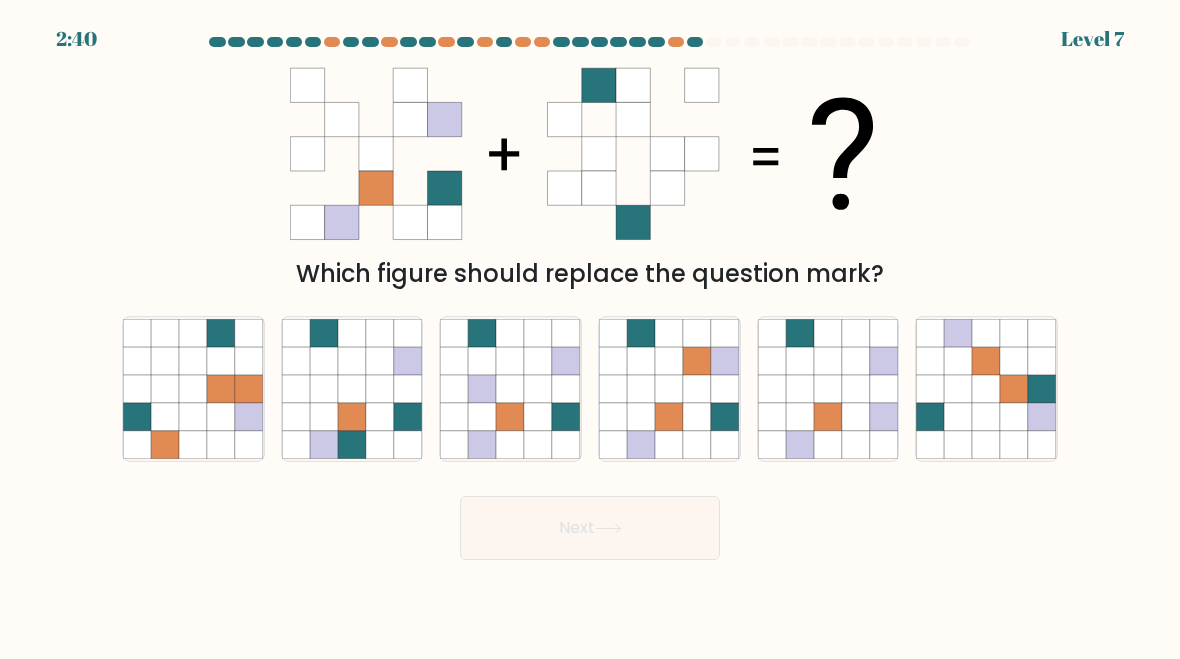 click at bounding box center [324, 361] 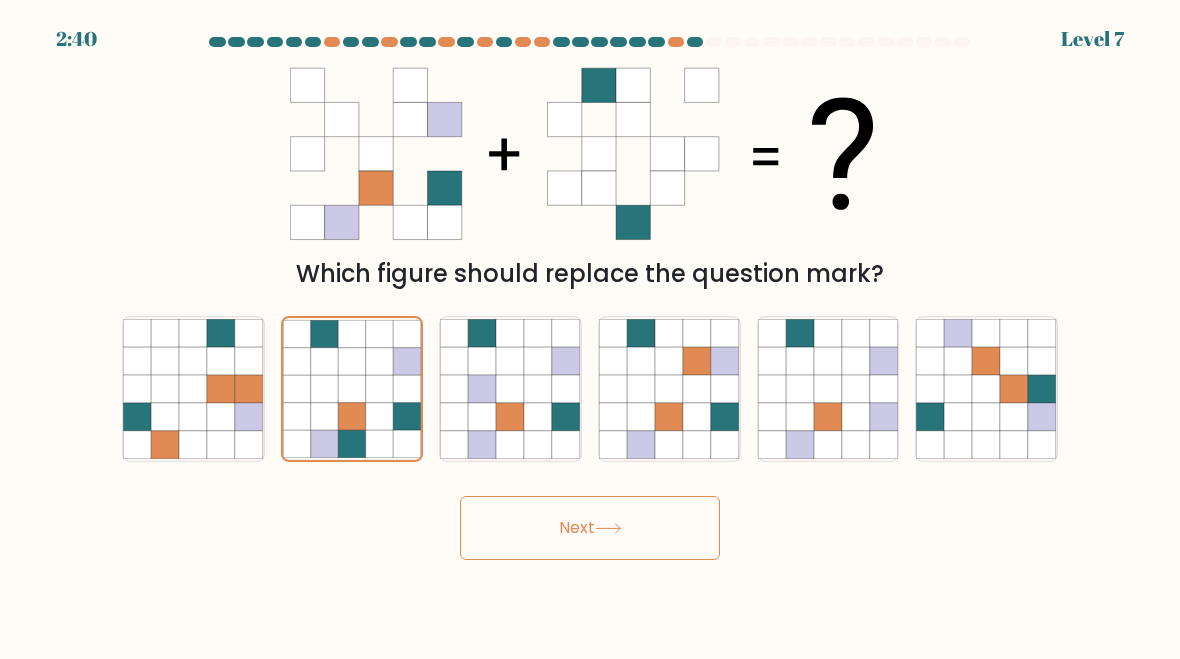 click on "Next" at bounding box center [590, 528] 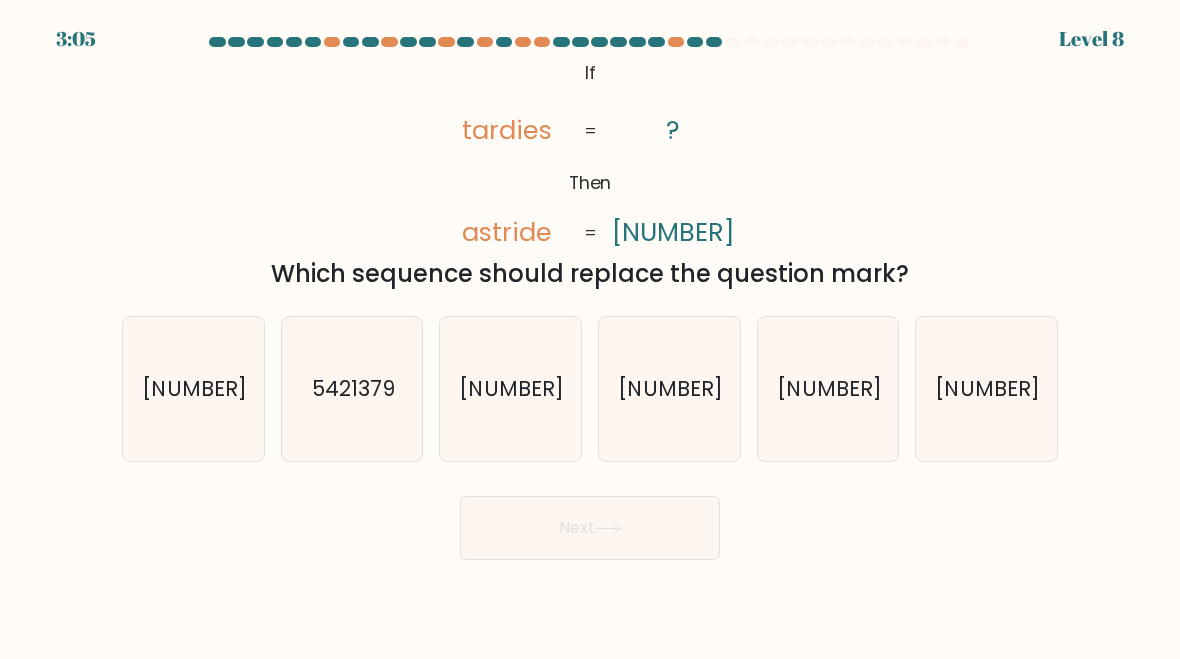 click on "9175243" at bounding box center (510, 389) 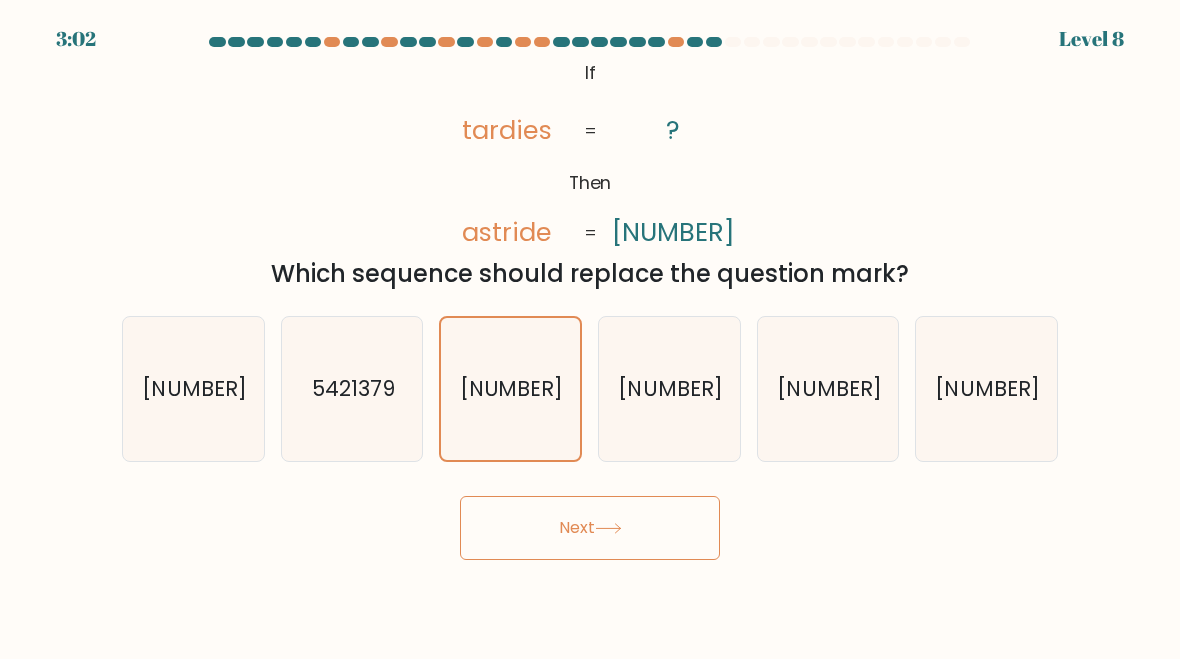 click on "Next" at bounding box center (590, 528) 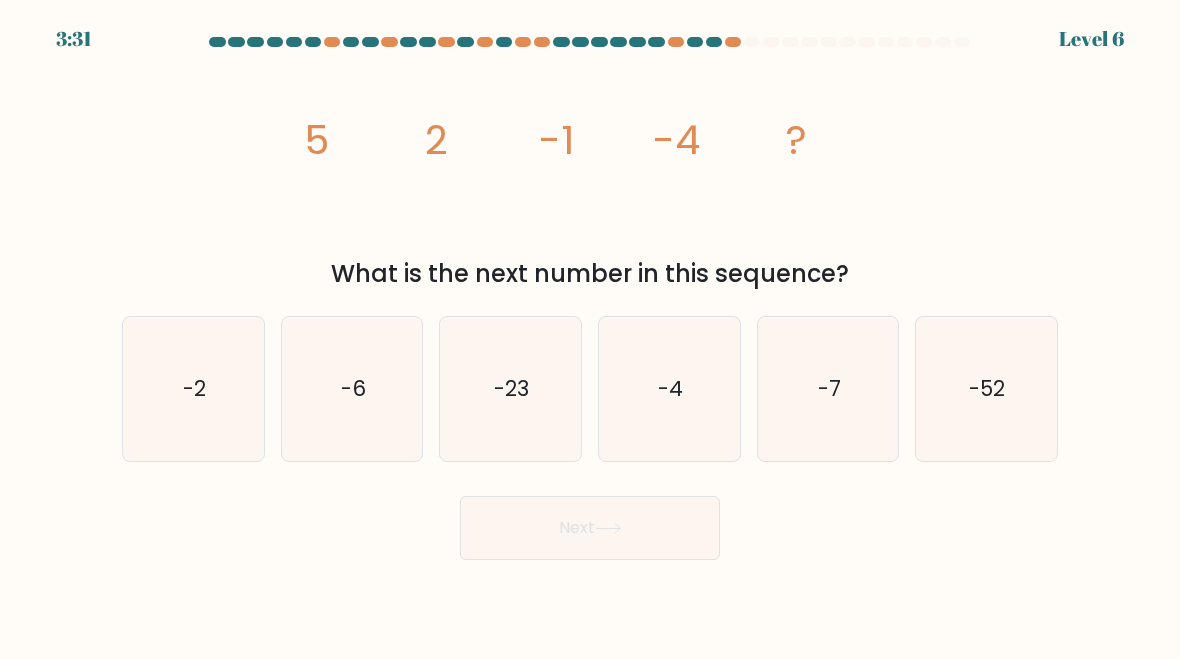 click on "-7" at bounding box center [828, 389] 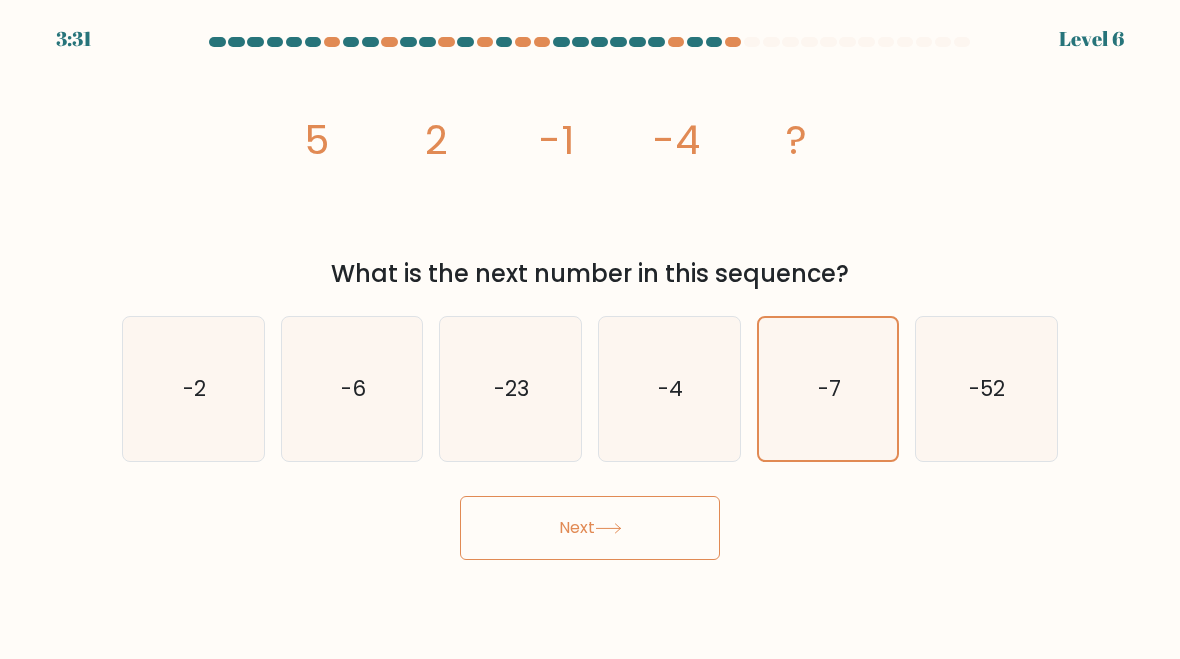 click on "Next" at bounding box center (590, 528) 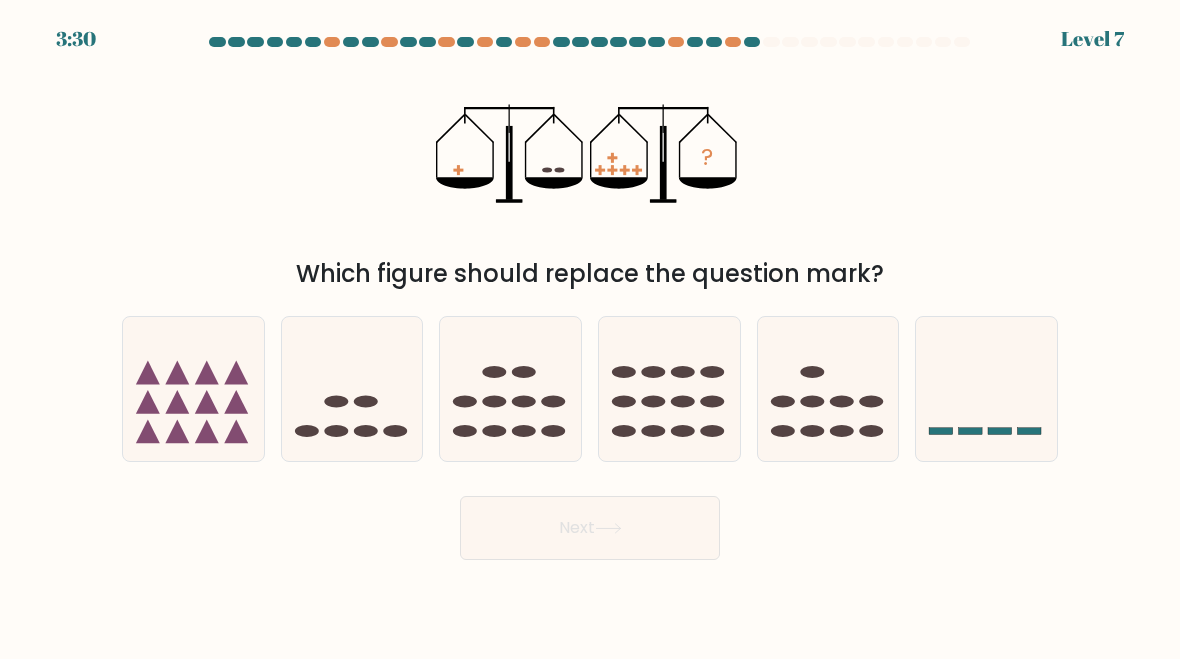 click on "Next" at bounding box center (590, 528) 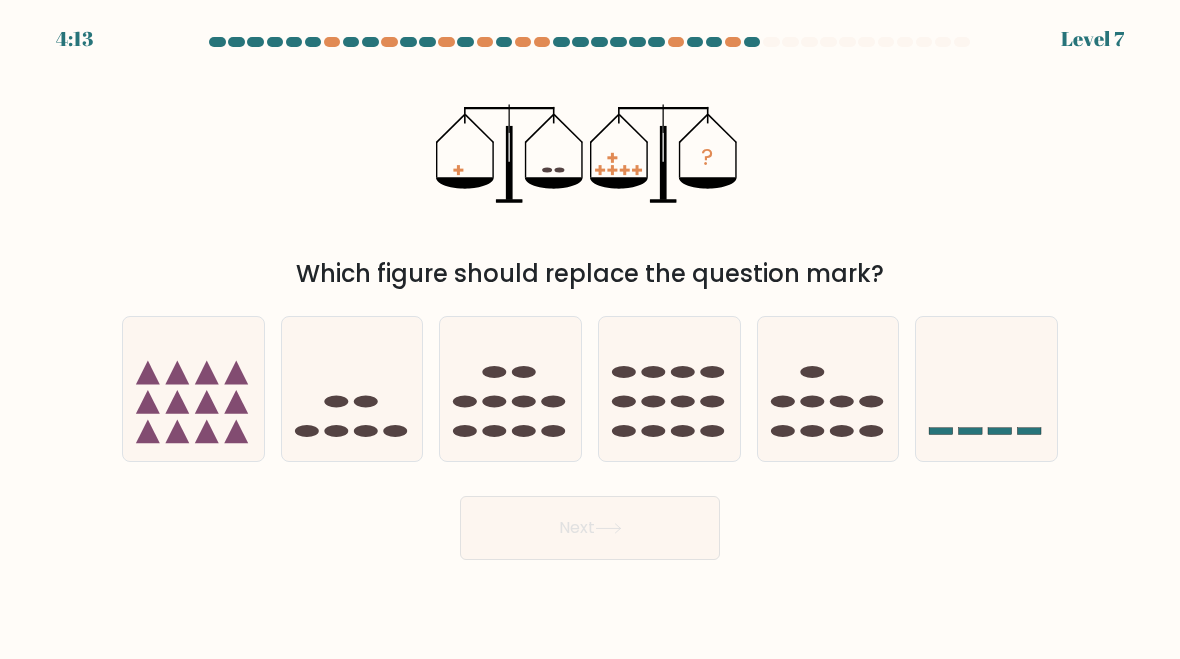 click on "Next" at bounding box center (590, 523) 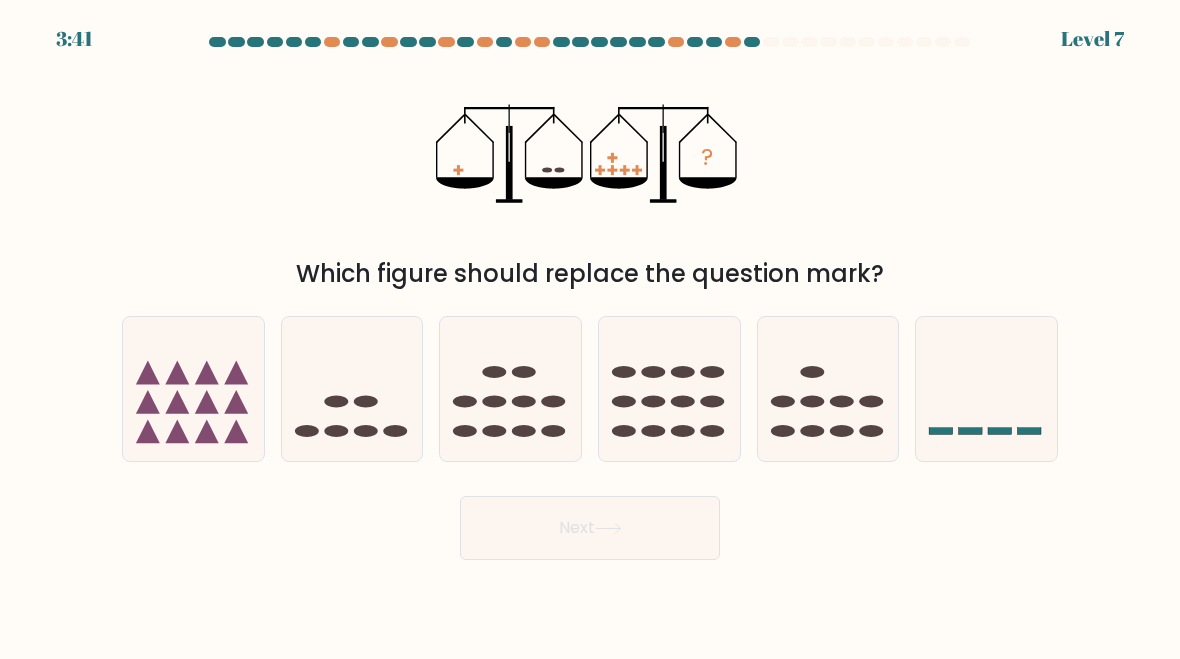 click at bounding box center (495, 431) 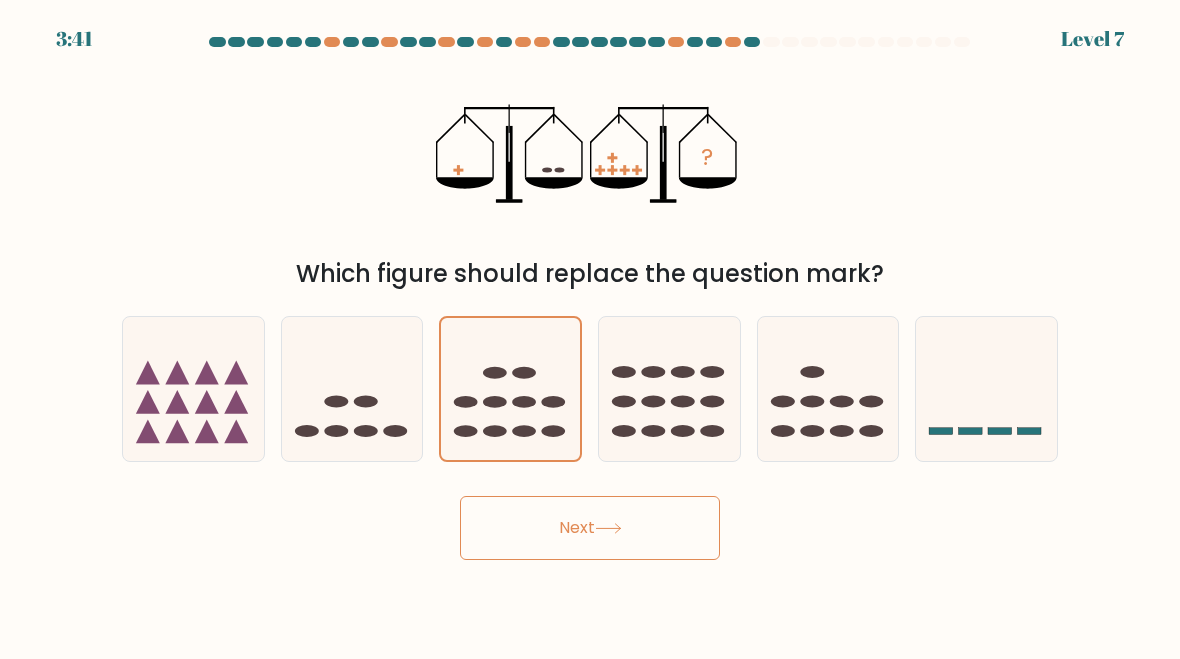 click on "Next" at bounding box center (590, 528) 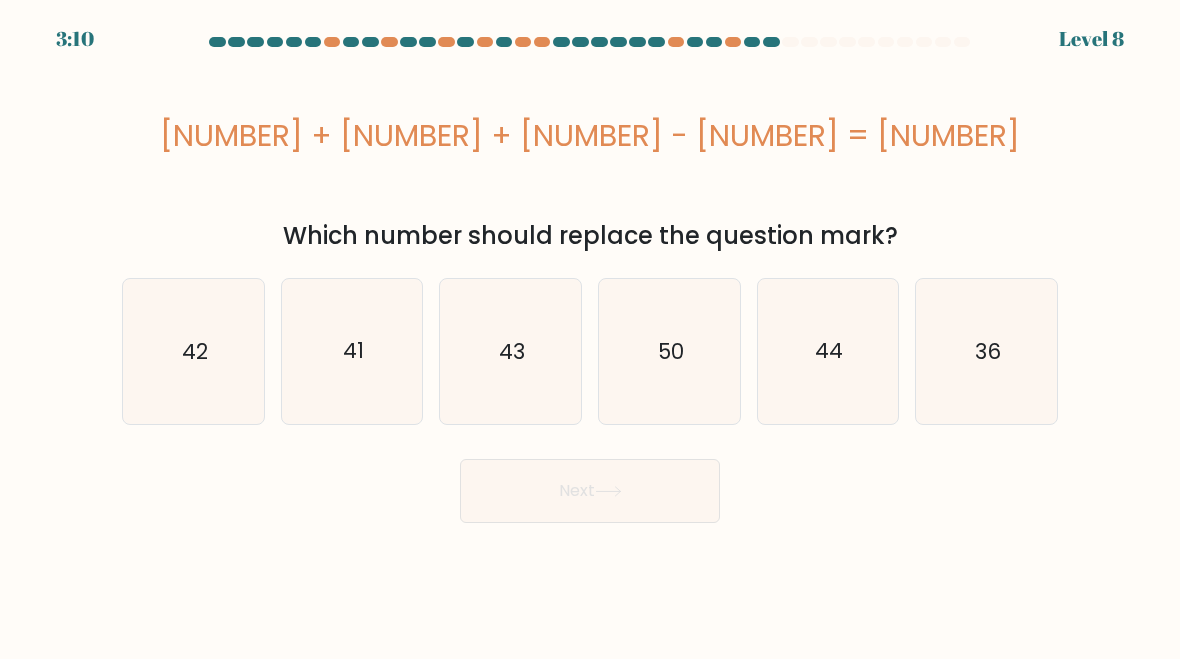 click on "50" at bounding box center [669, 351] 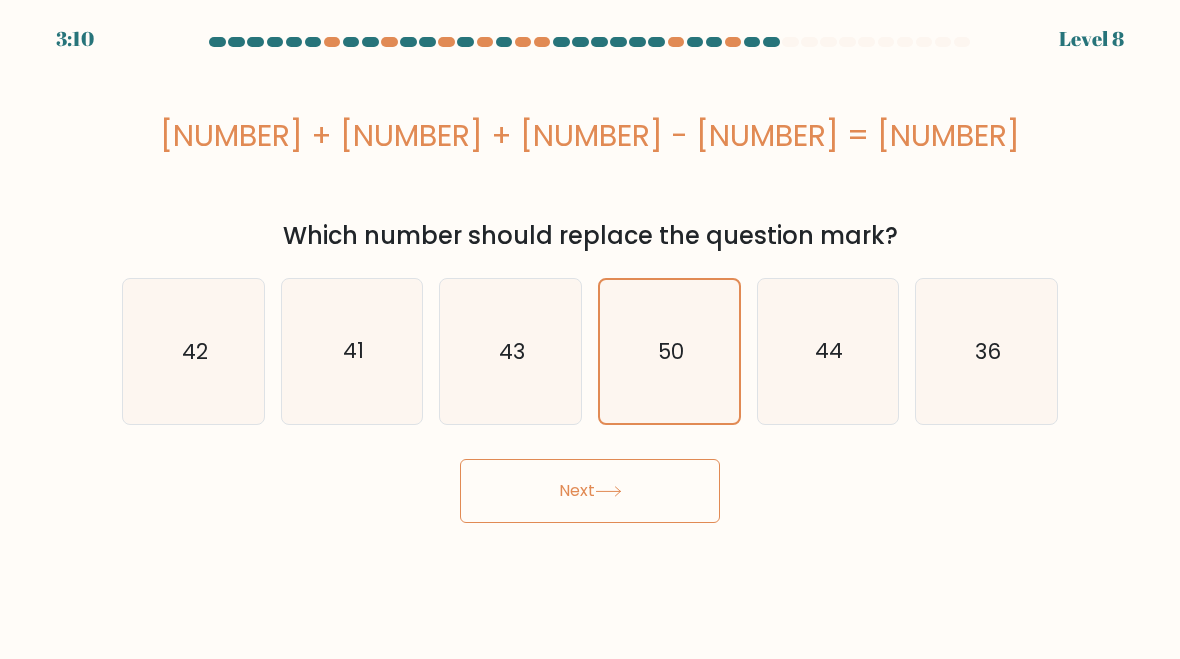 click on "Next" at bounding box center (590, 491) 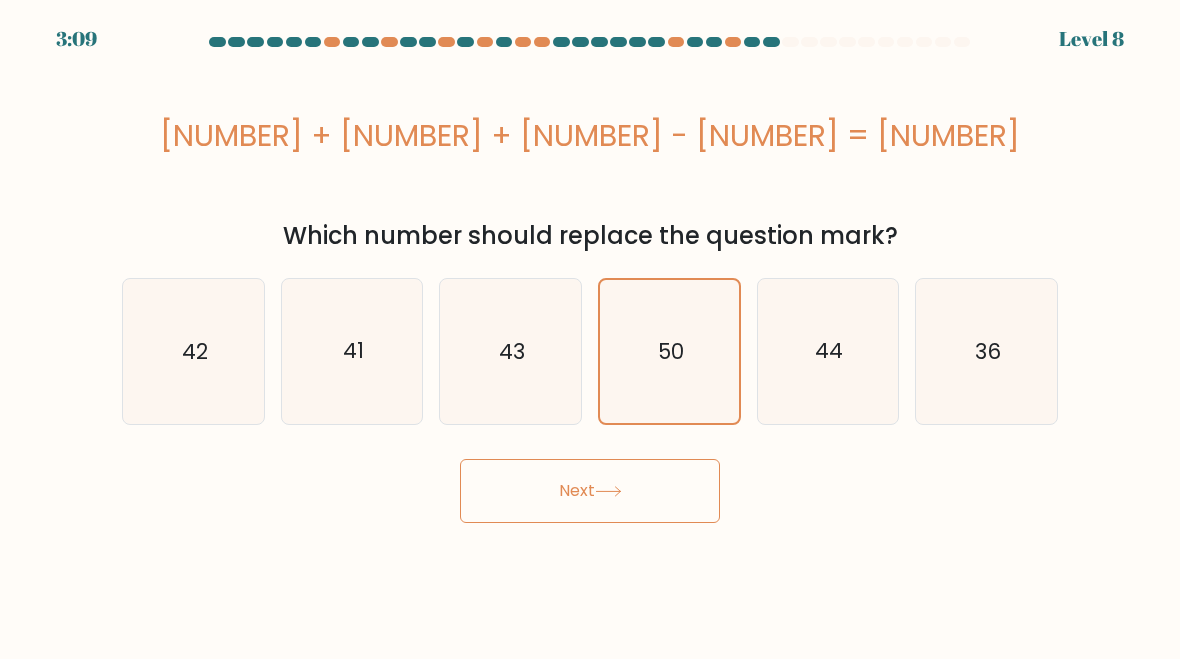 click on "Next" at bounding box center [590, 491] 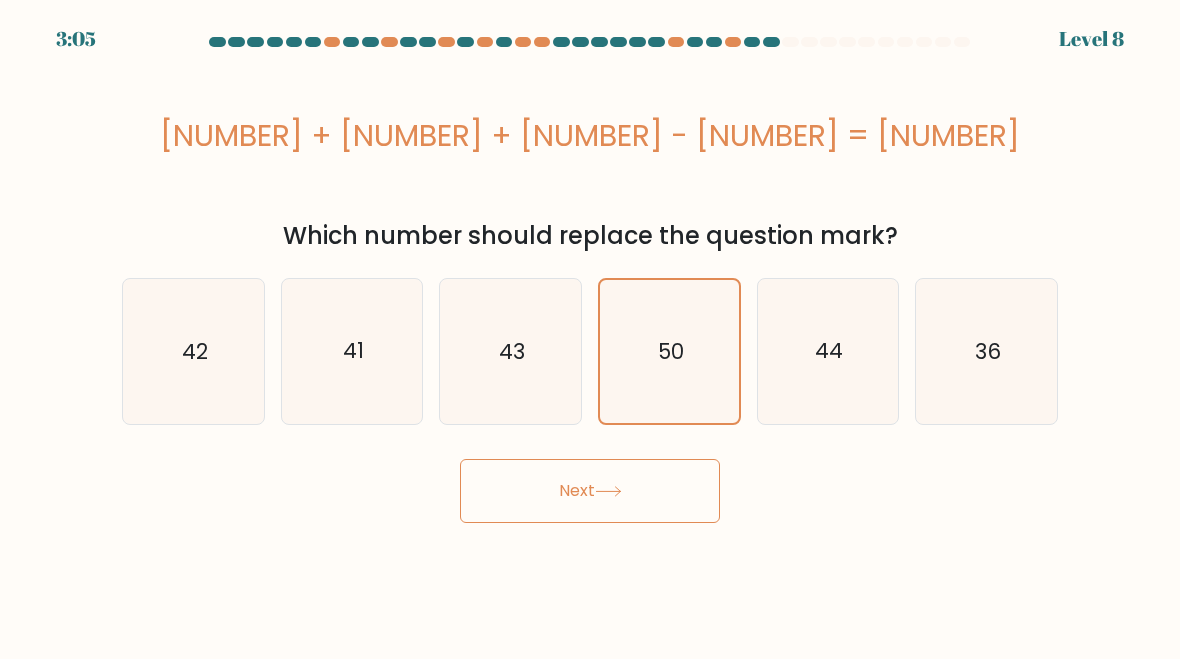 click on "Next" at bounding box center (590, 491) 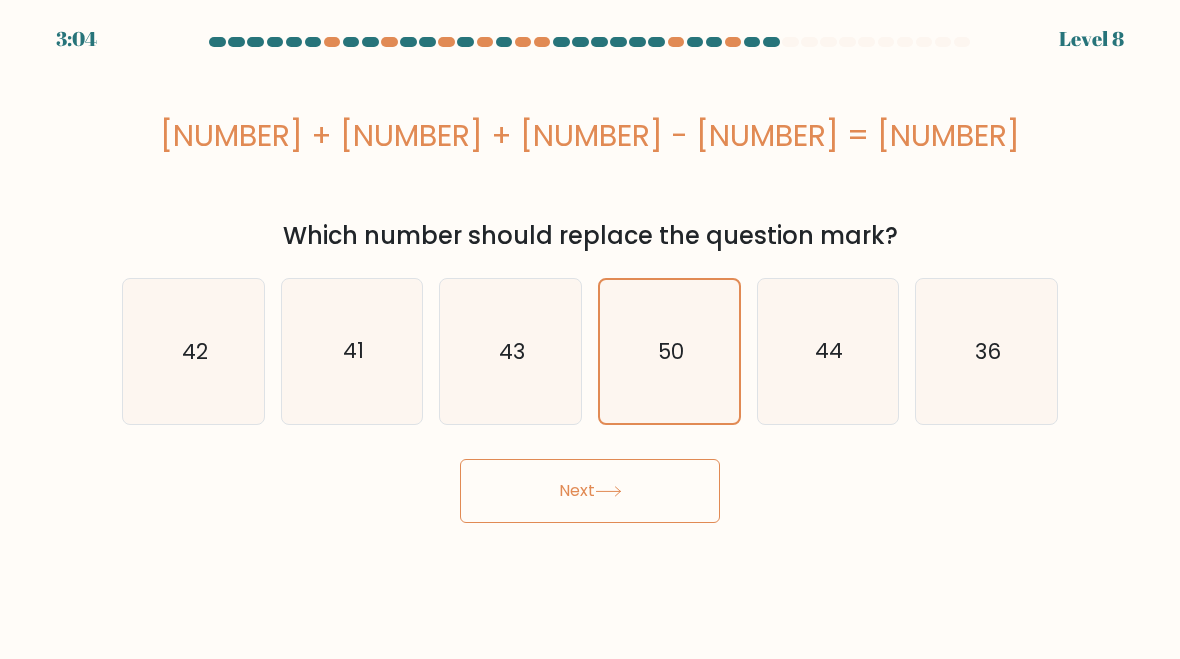 click on "Next" at bounding box center [590, 491] 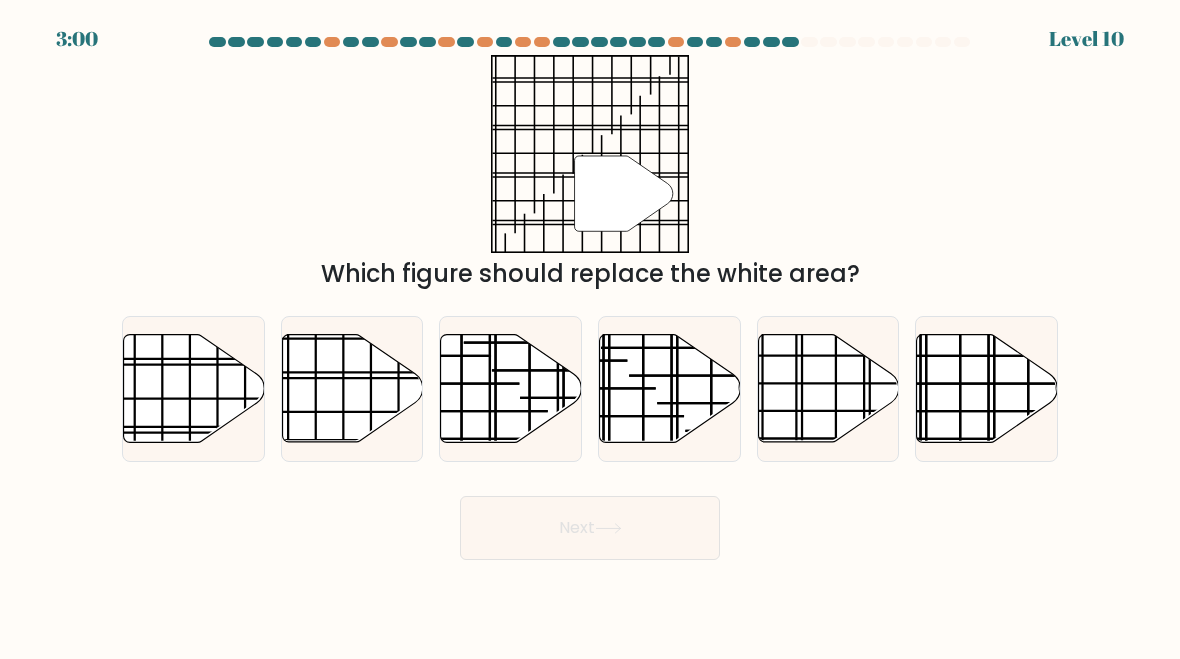 click on "a." at bounding box center [193, 389] 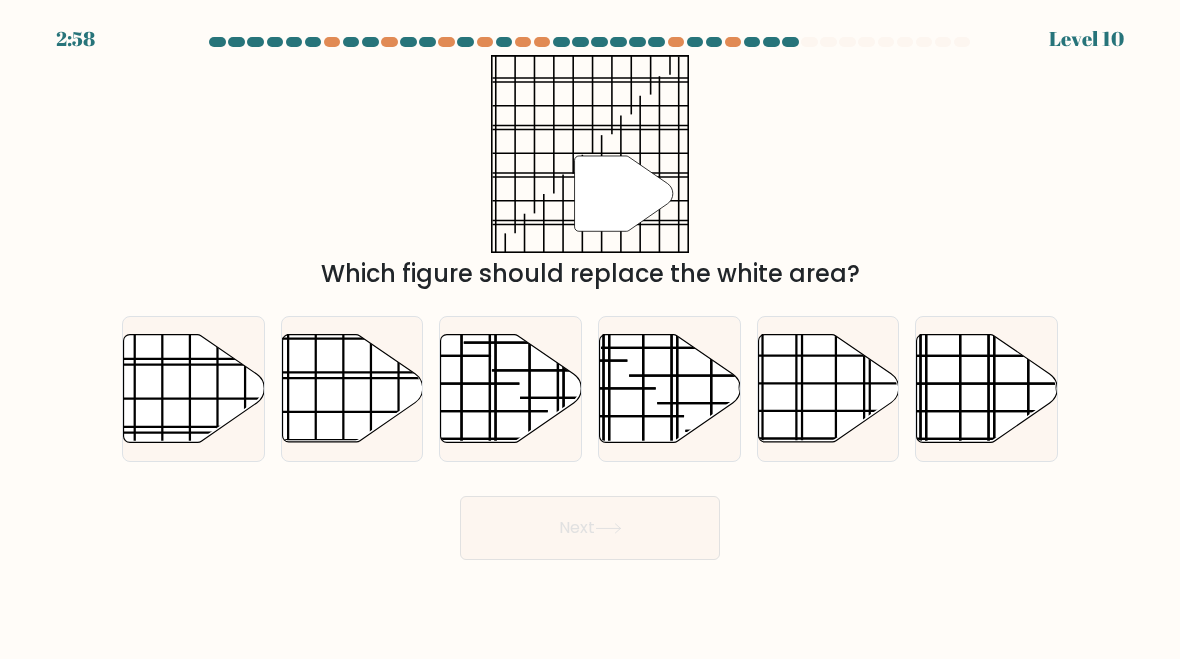 click at bounding box center (590, 298) 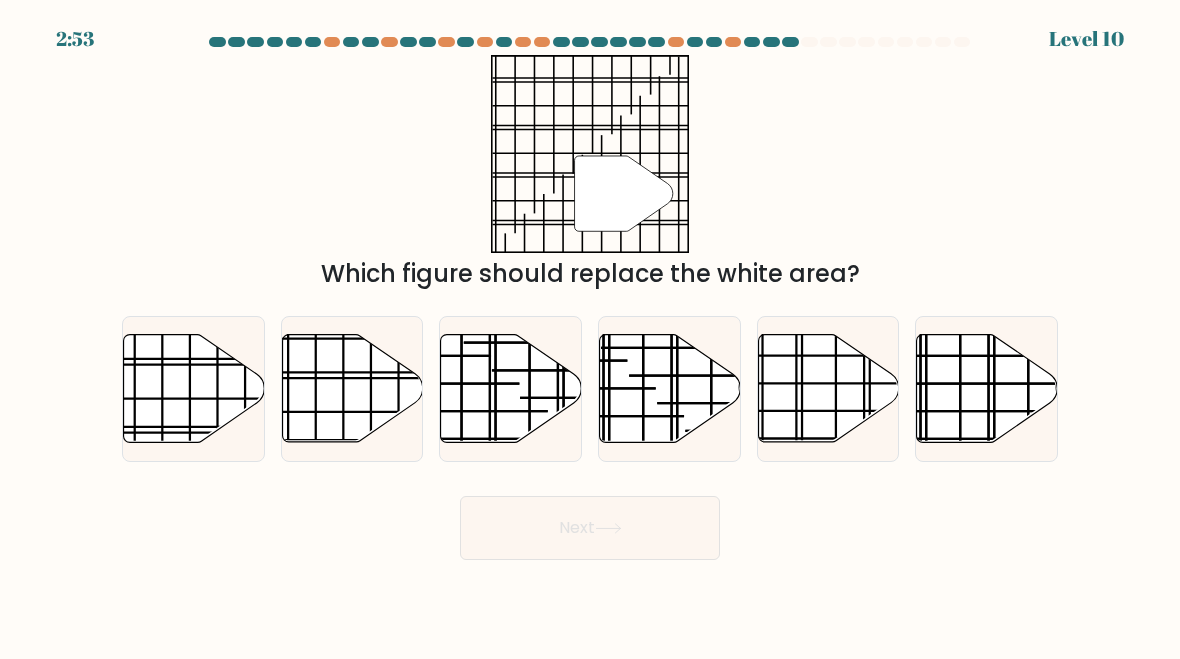 click at bounding box center [194, 389] 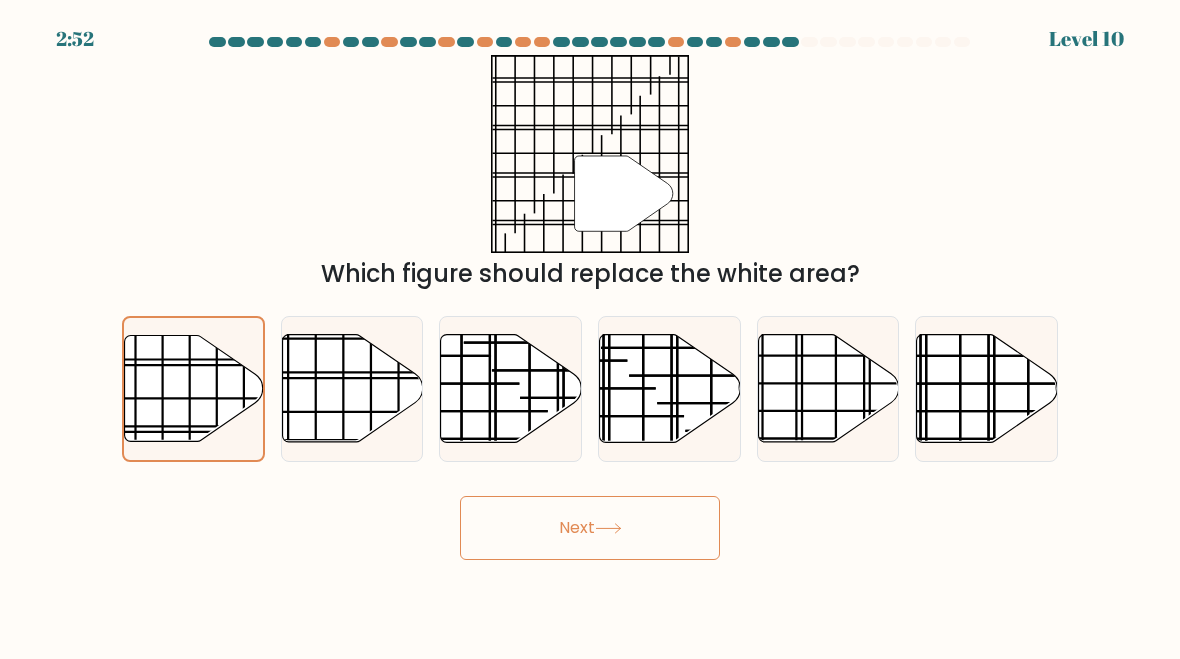 click on "Next" at bounding box center [590, 528] 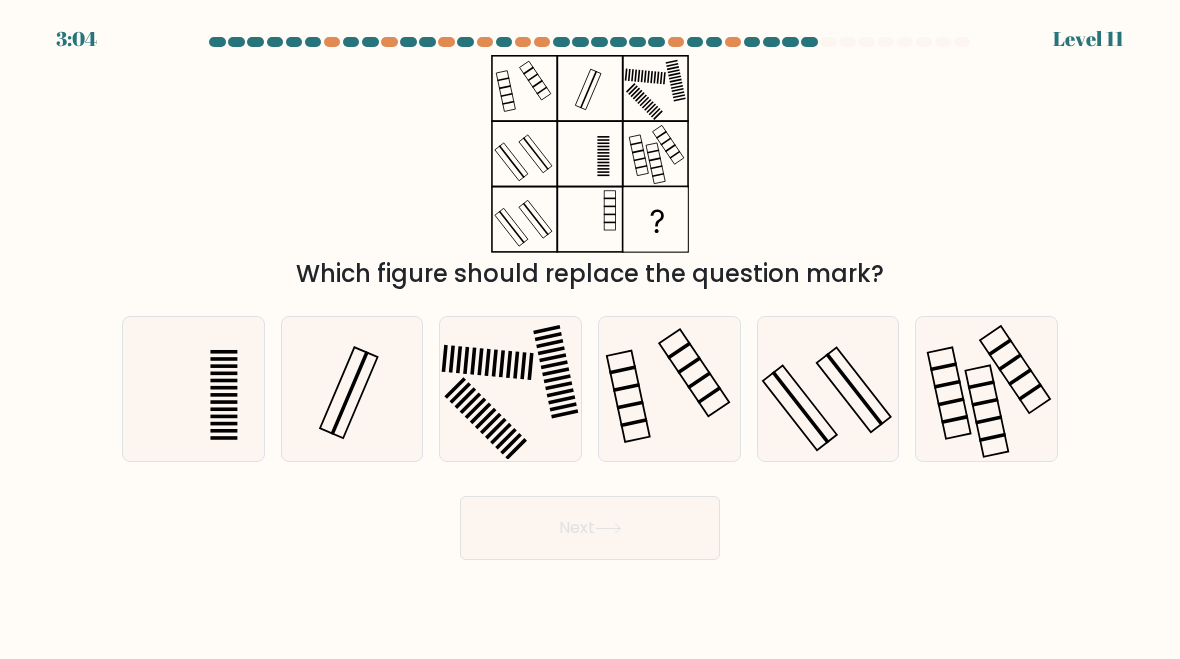 click at bounding box center (986, 389) 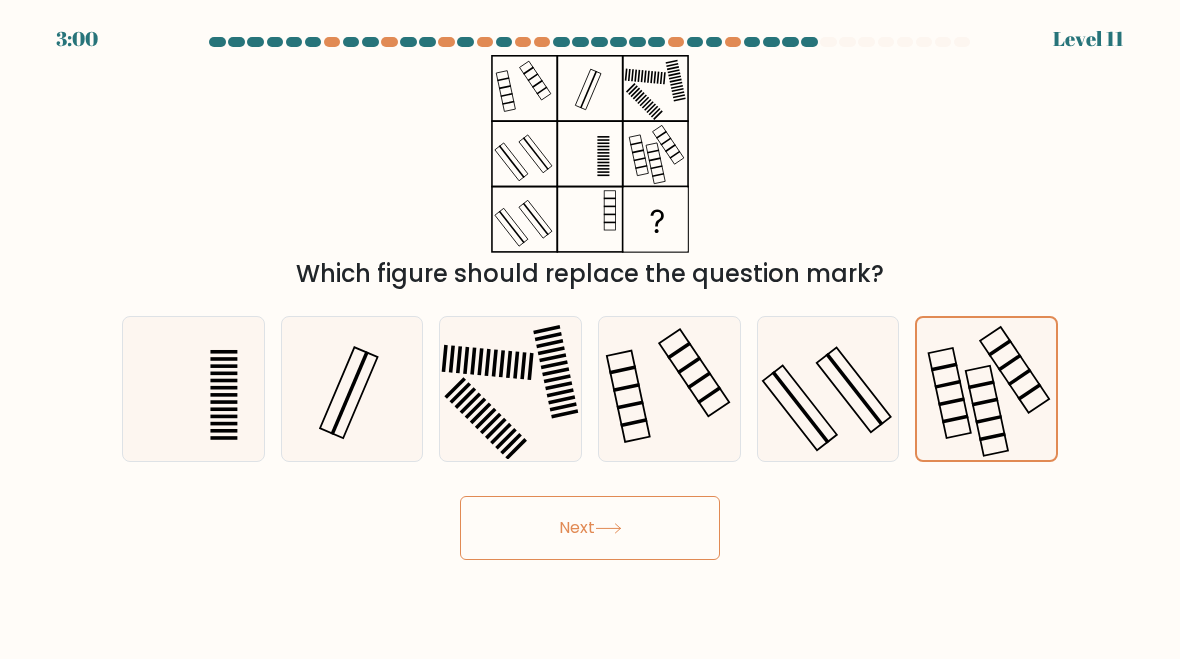 click on "Next" at bounding box center [590, 528] 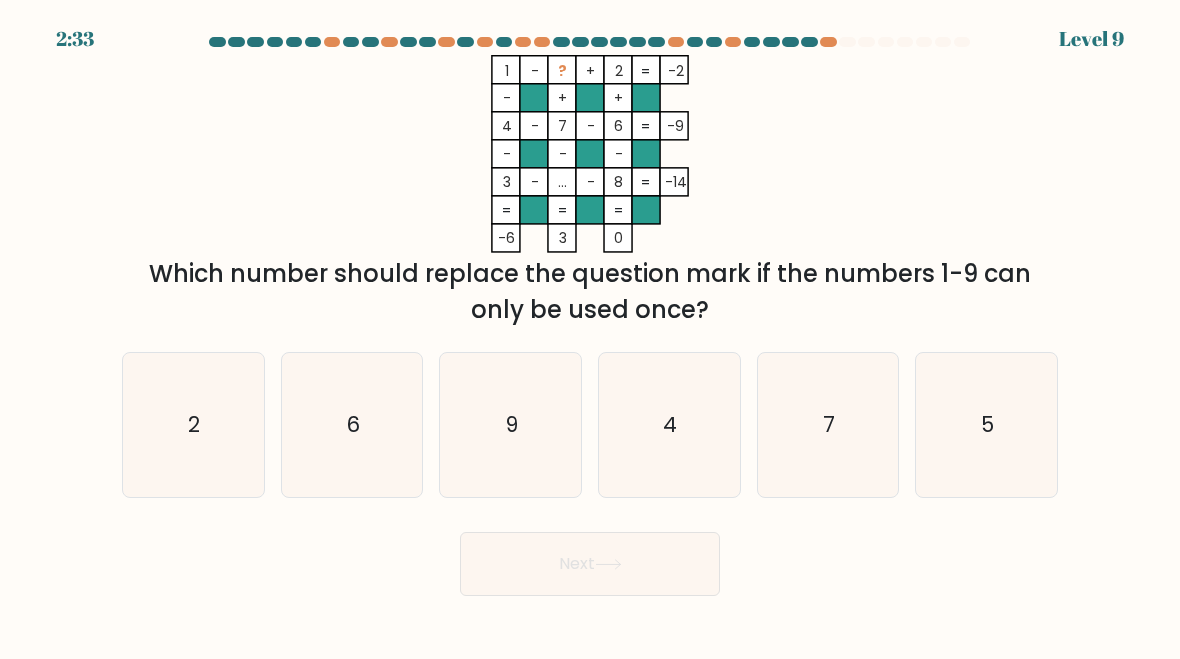 click on "5" at bounding box center (986, 425) 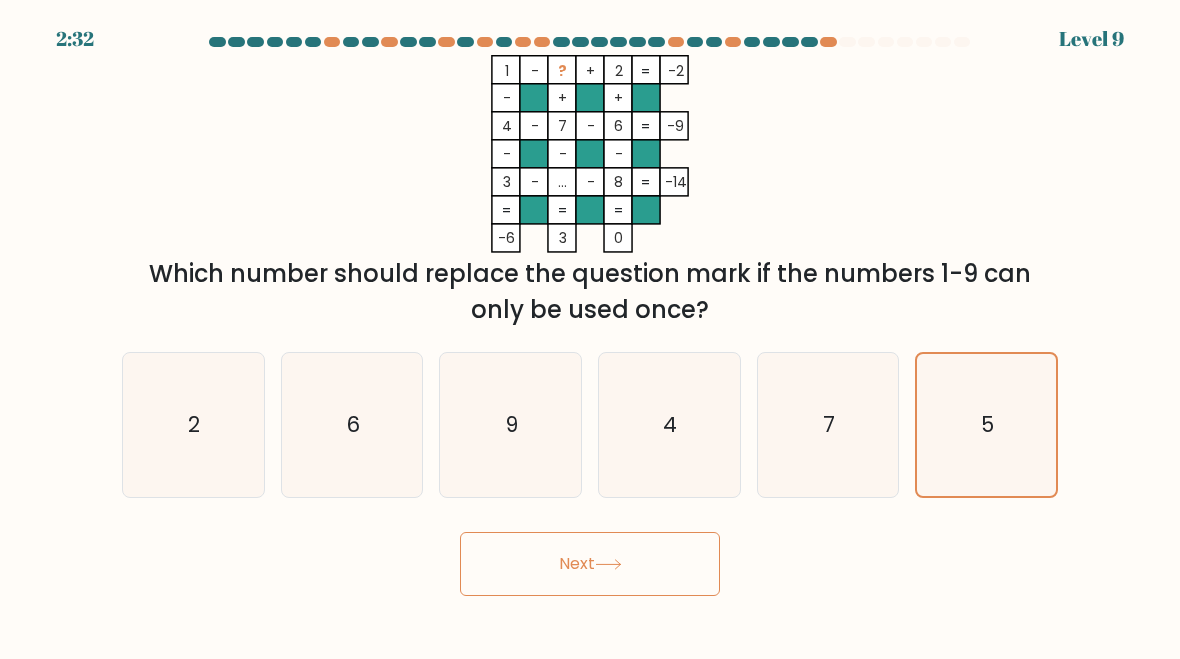 click on "Next" at bounding box center (590, 564) 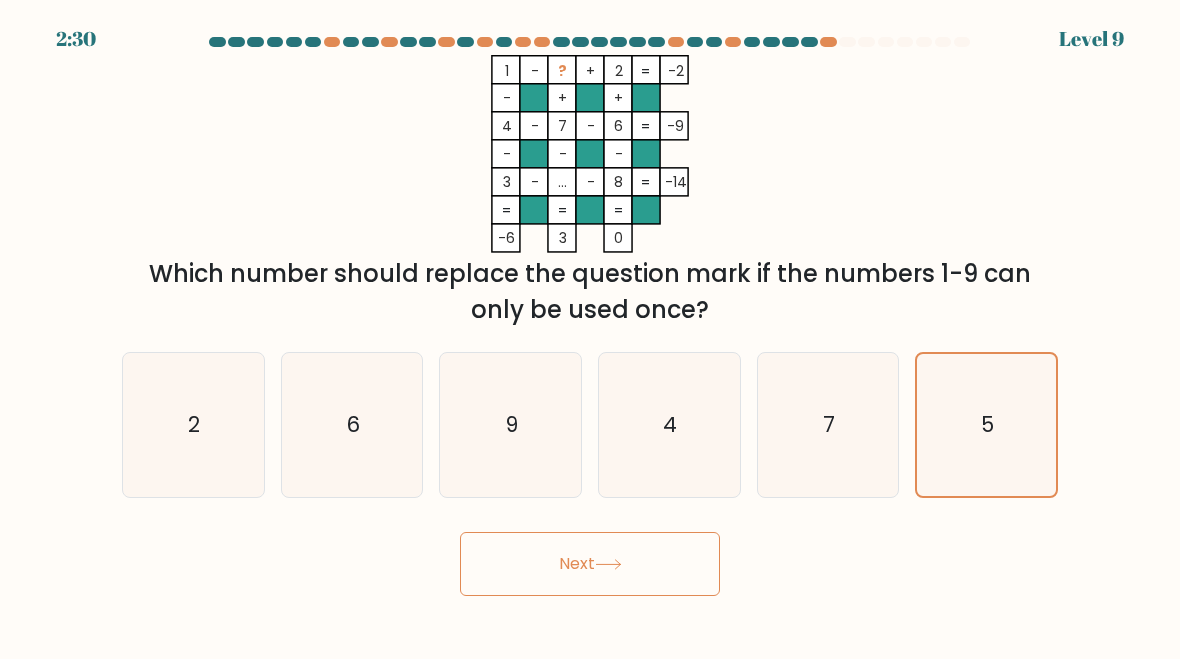 click on "Next" at bounding box center (590, 564) 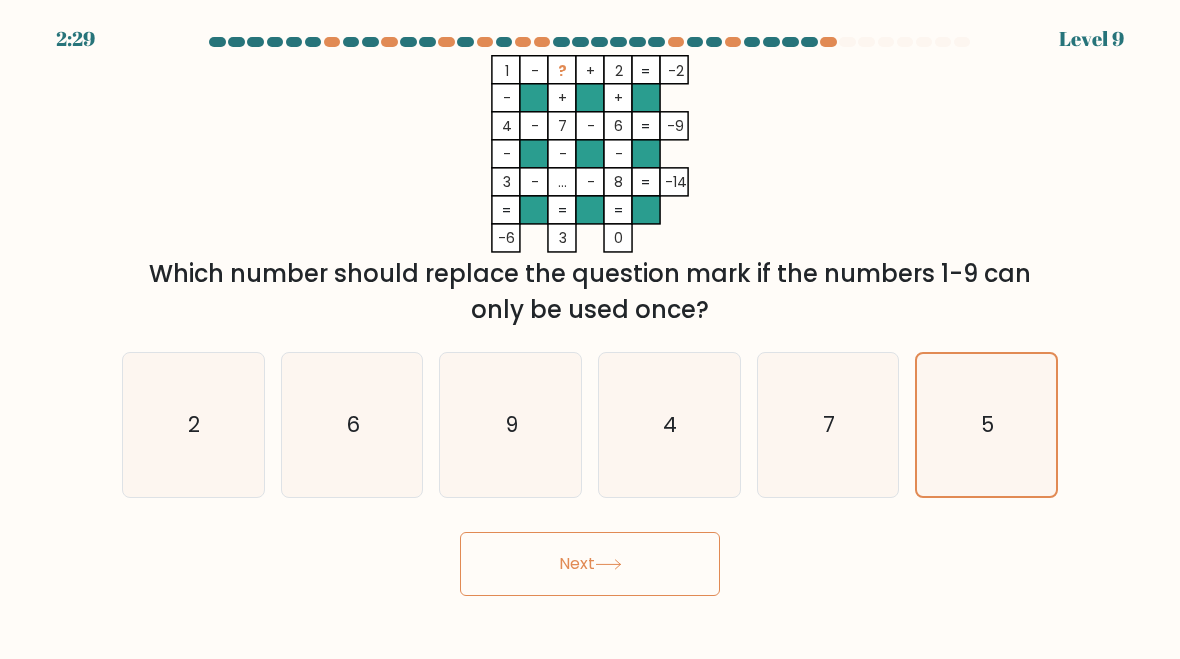 click at bounding box center (608, 564) 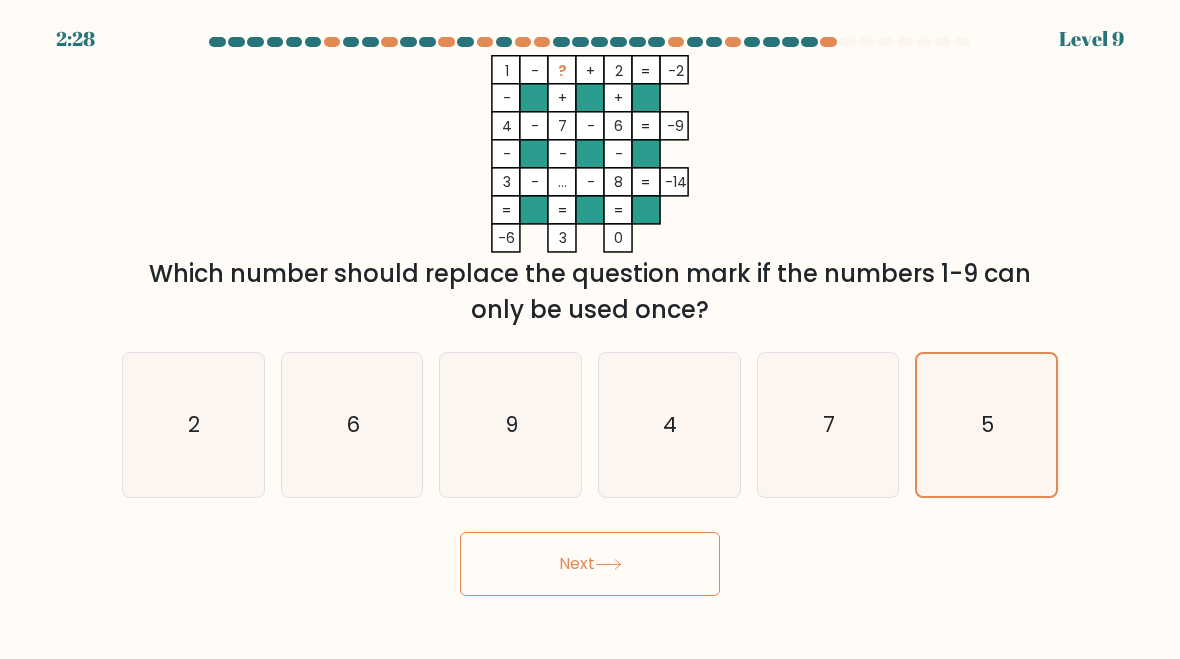 click on "Next" at bounding box center (590, 564) 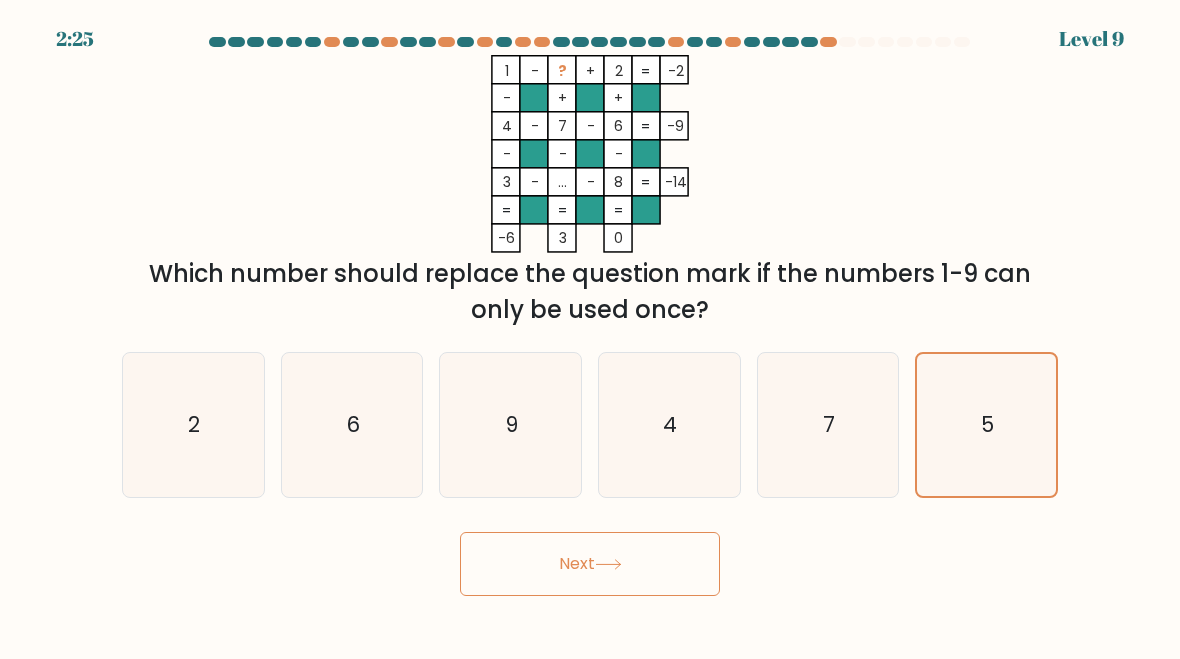 click on "Next" at bounding box center (590, 564) 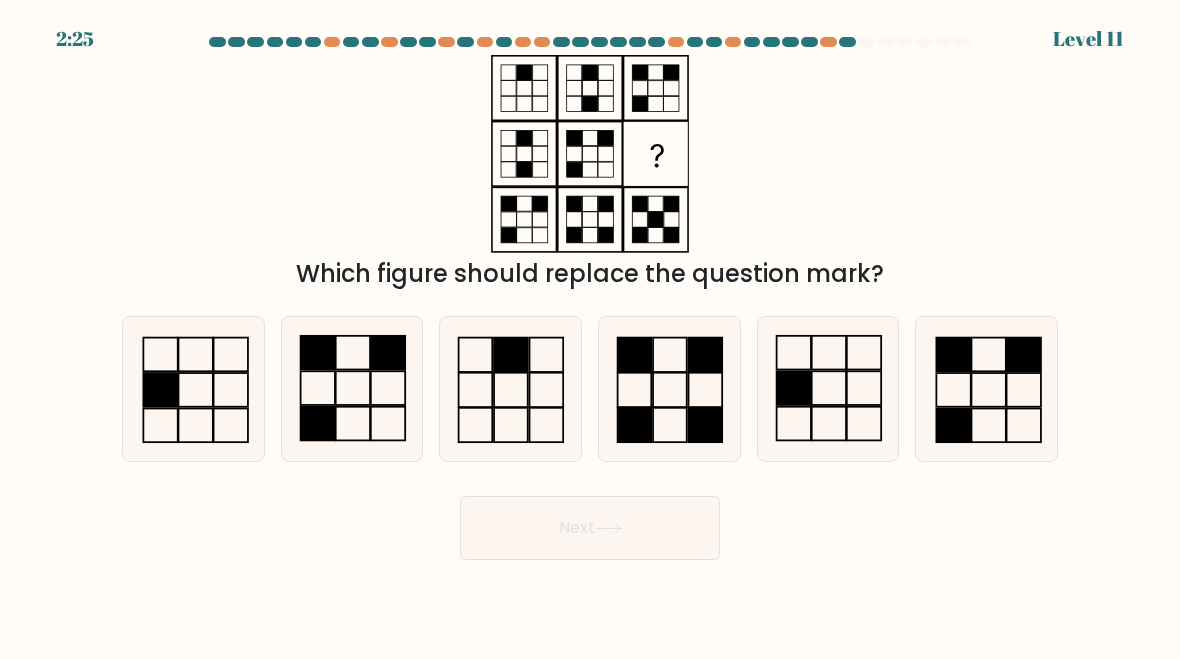 click on "Next" at bounding box center (590, 528) 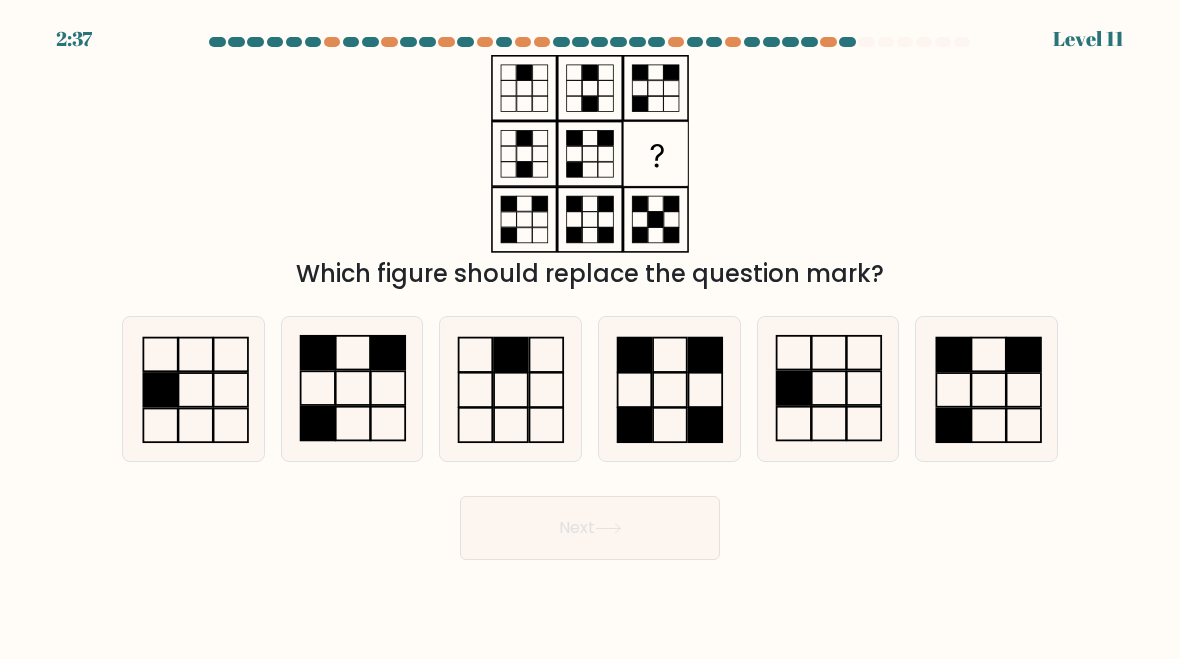 click at bounding box center (669, 389) 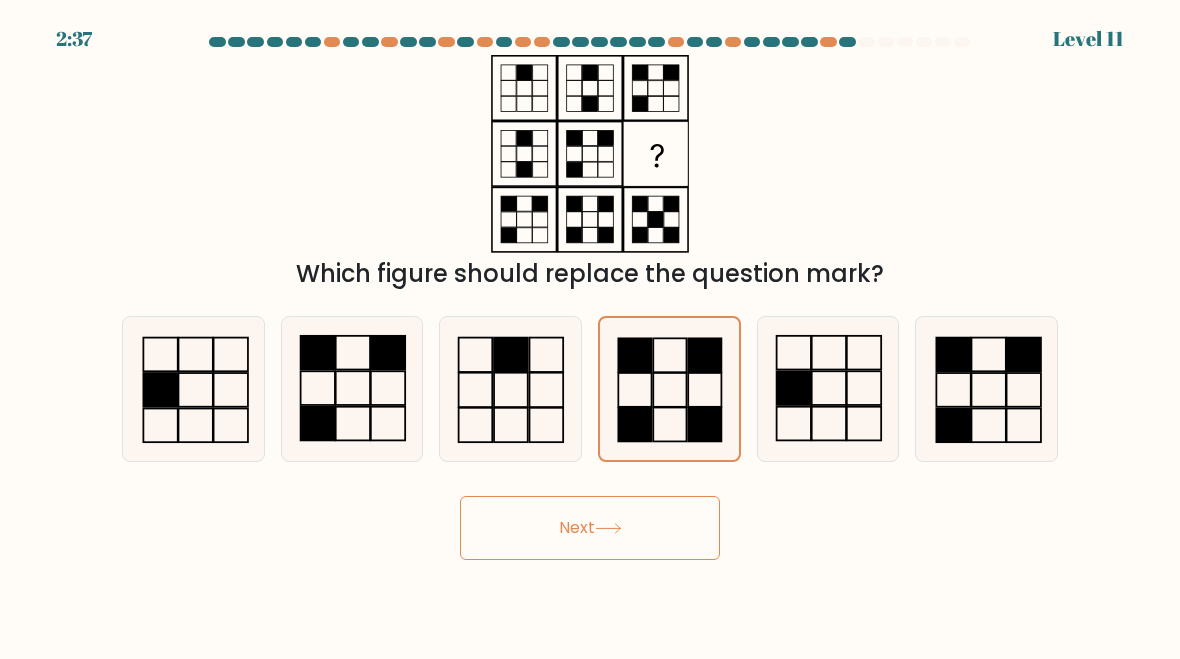 click on "Next" at bounding box center [590, 528] 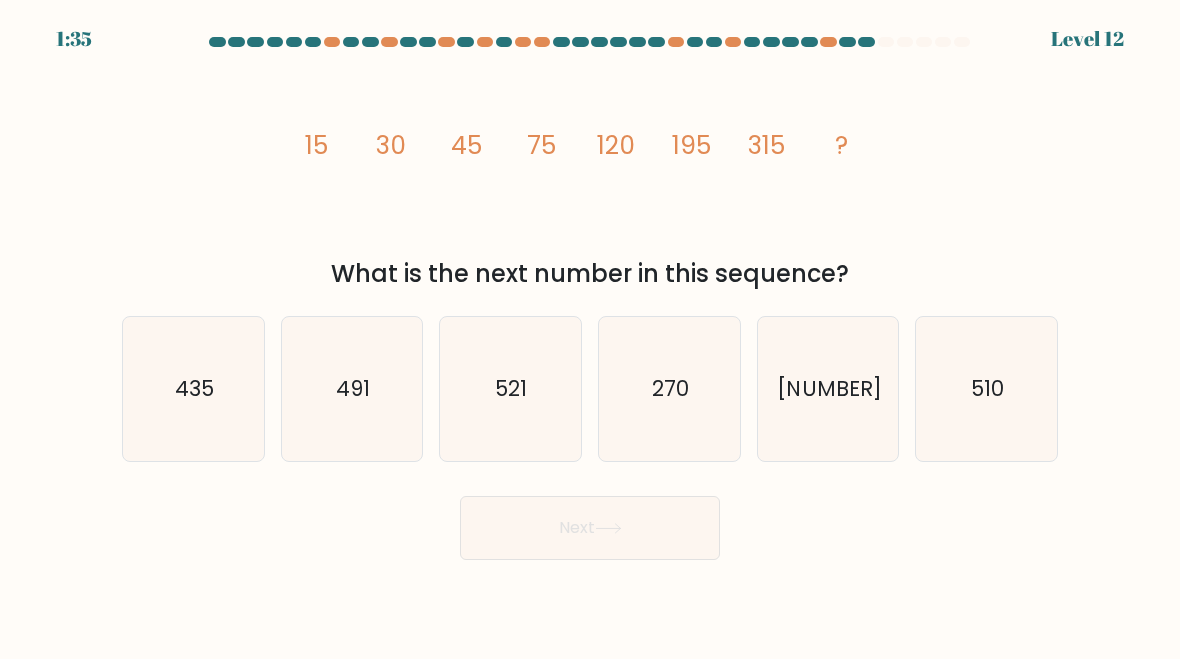 click on "435" at bounding box center [193, 389] 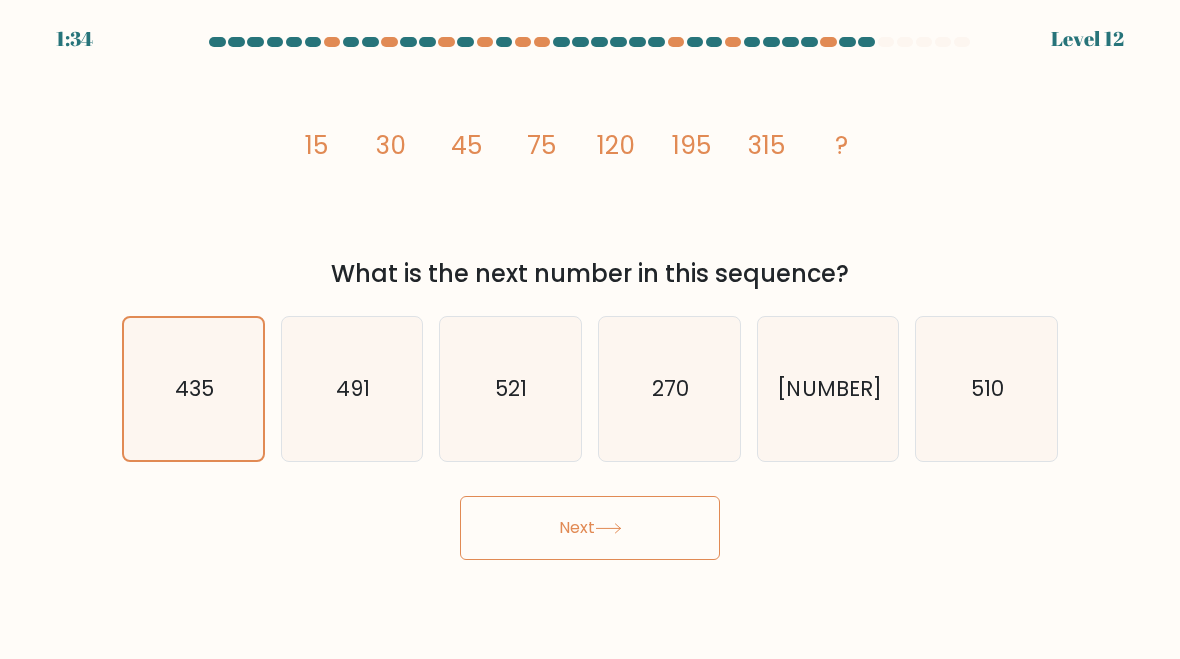 click on "Next" at bounding box center [590, 528] 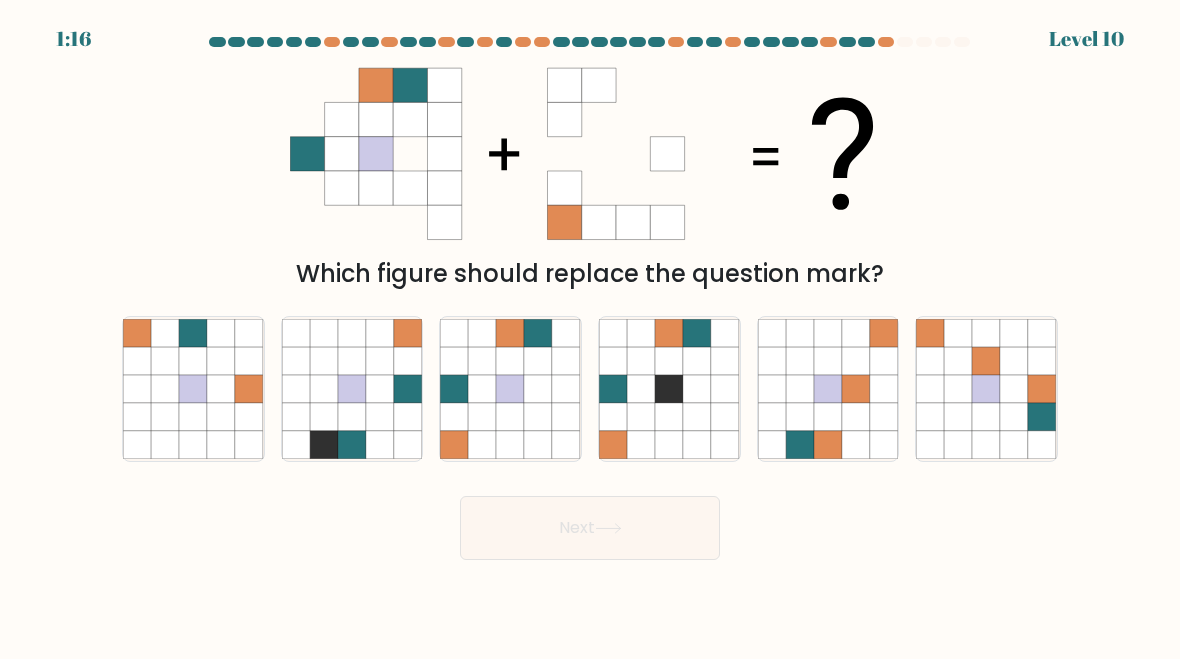 click at bounding box center [539, 417] 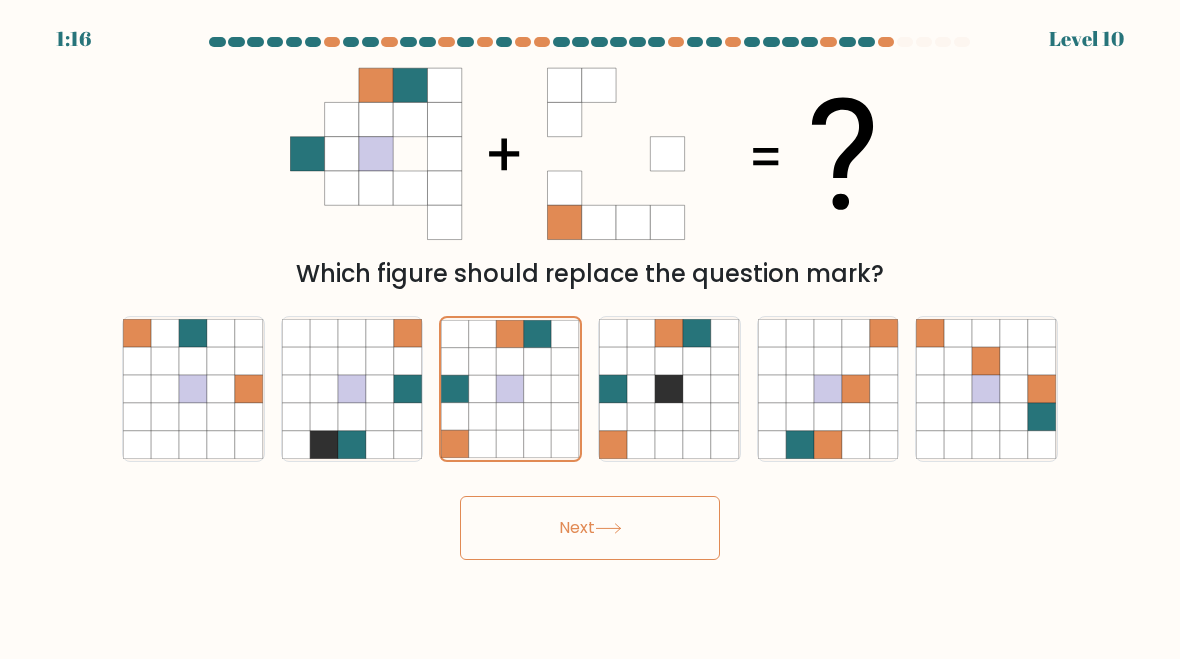 click on "Next" at bounding box center (590, 528) 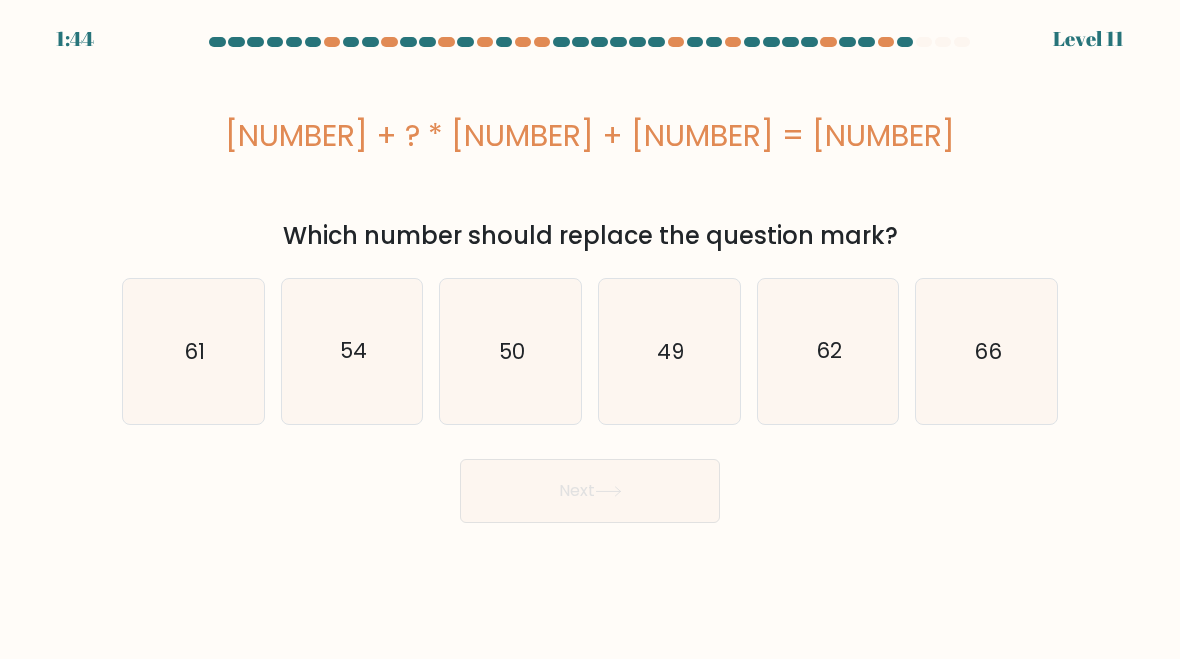 click on "62" at bounding box center (828, 351) 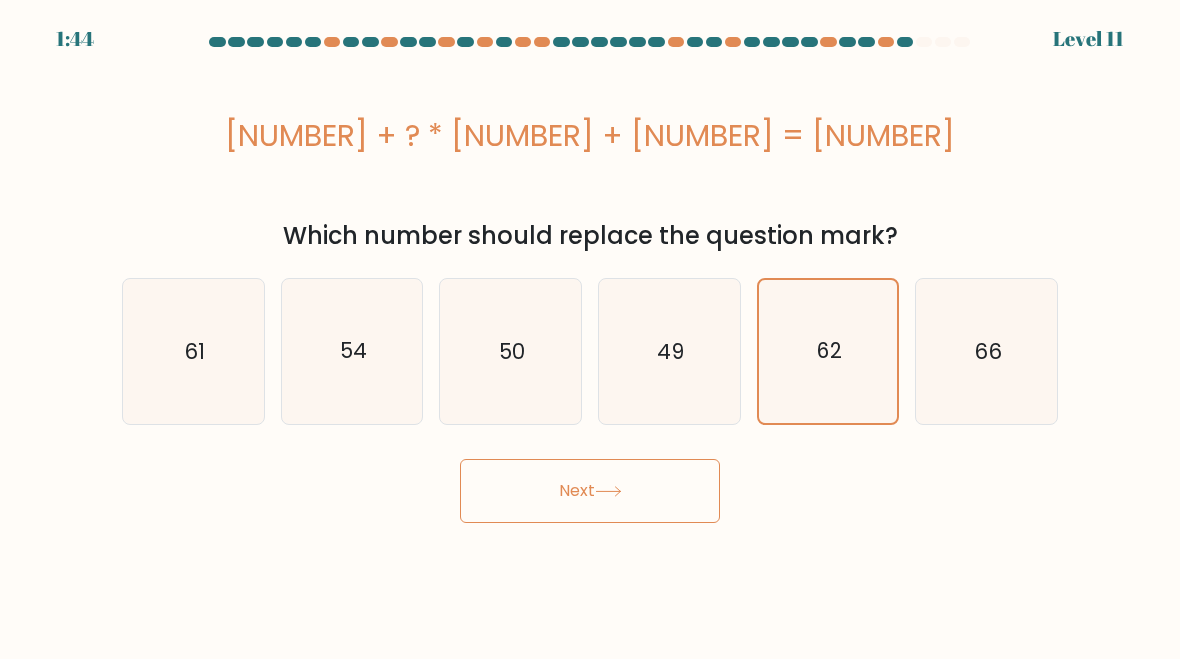 click on "Next" at bounding box center [590, 491] 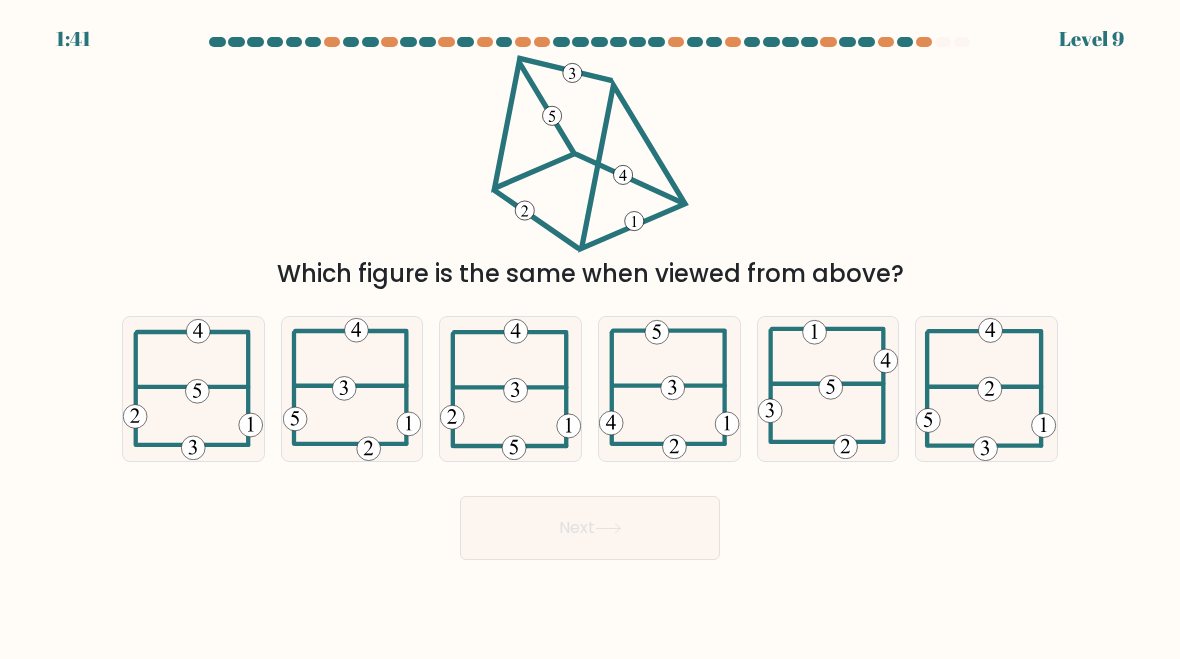 click at bounding box center (352, 389) 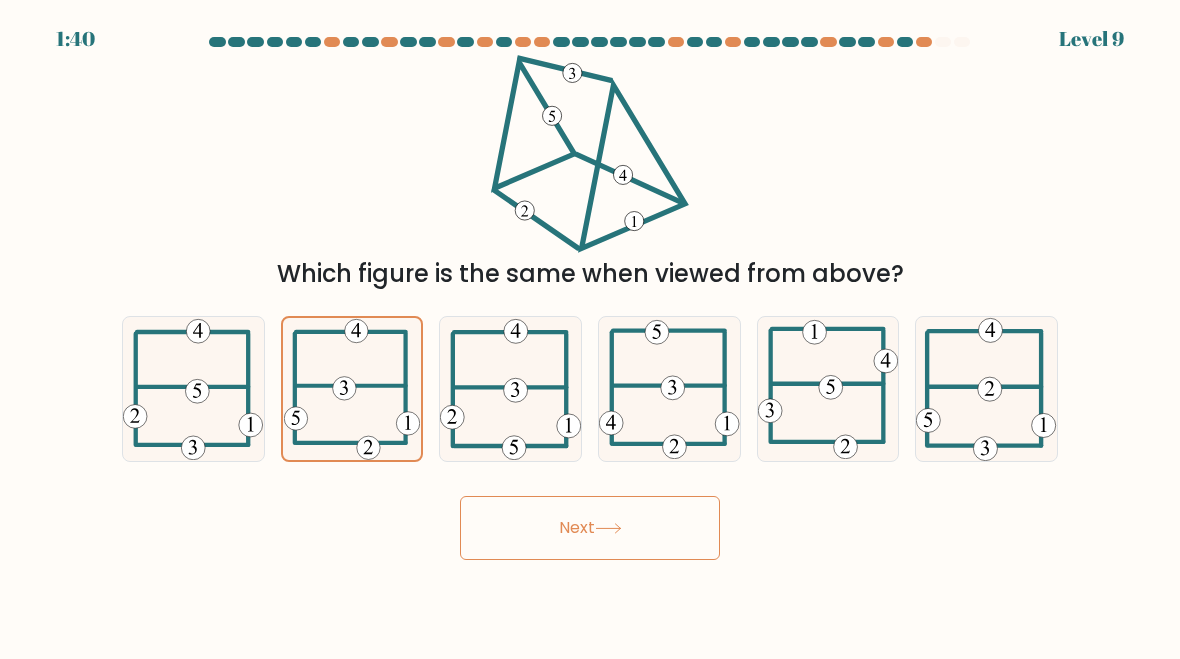 click on "Next" at bounding box center [590, 528] 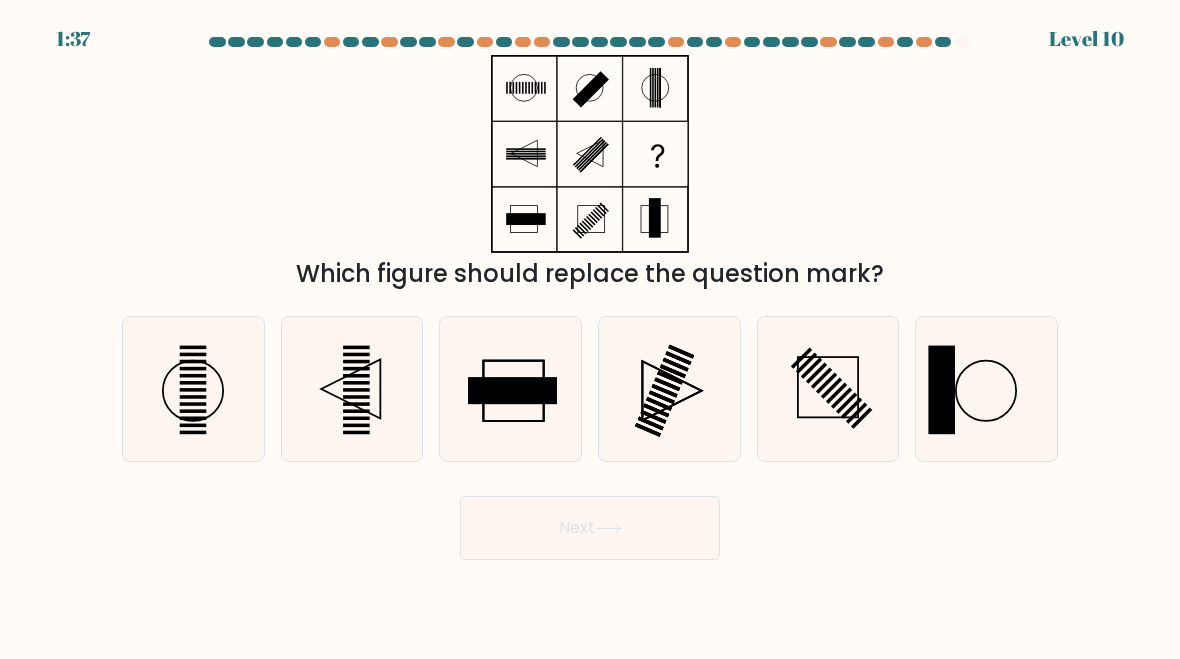 click at bounding box center [669, 389] 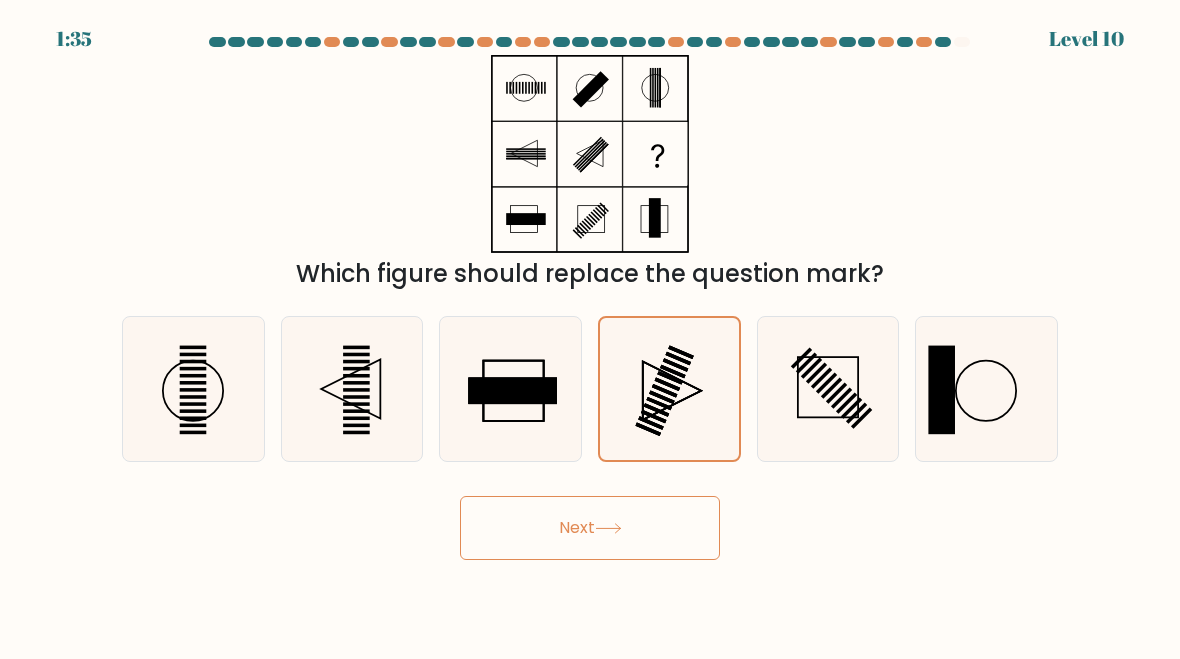 click on "Next" at bounding box center (590, 528) 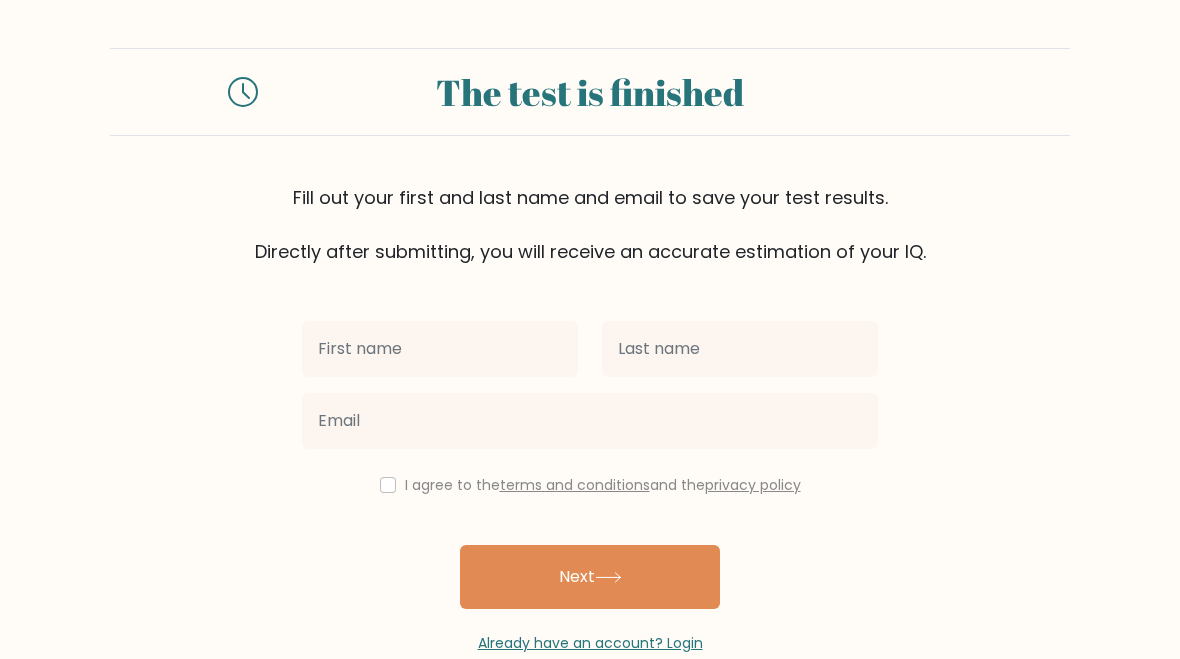 scroll, scrollTop: 47, scrollLeft: 0, axis: vertical 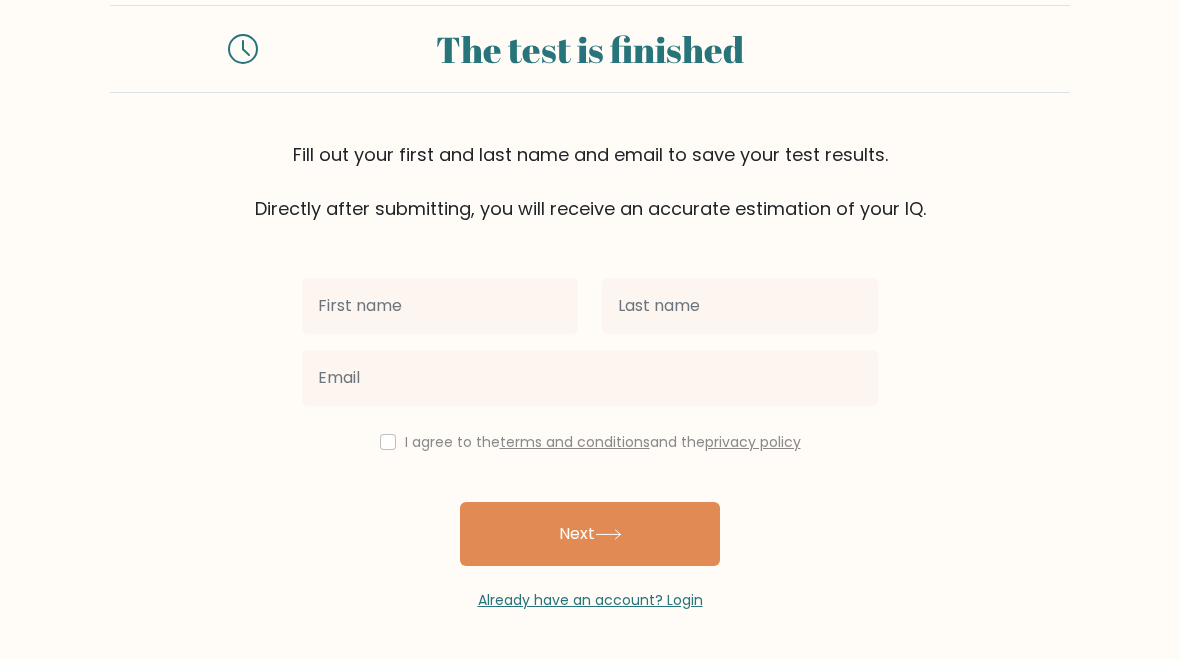 click on "Already have an account? Login" at bounding box center (590, 600) 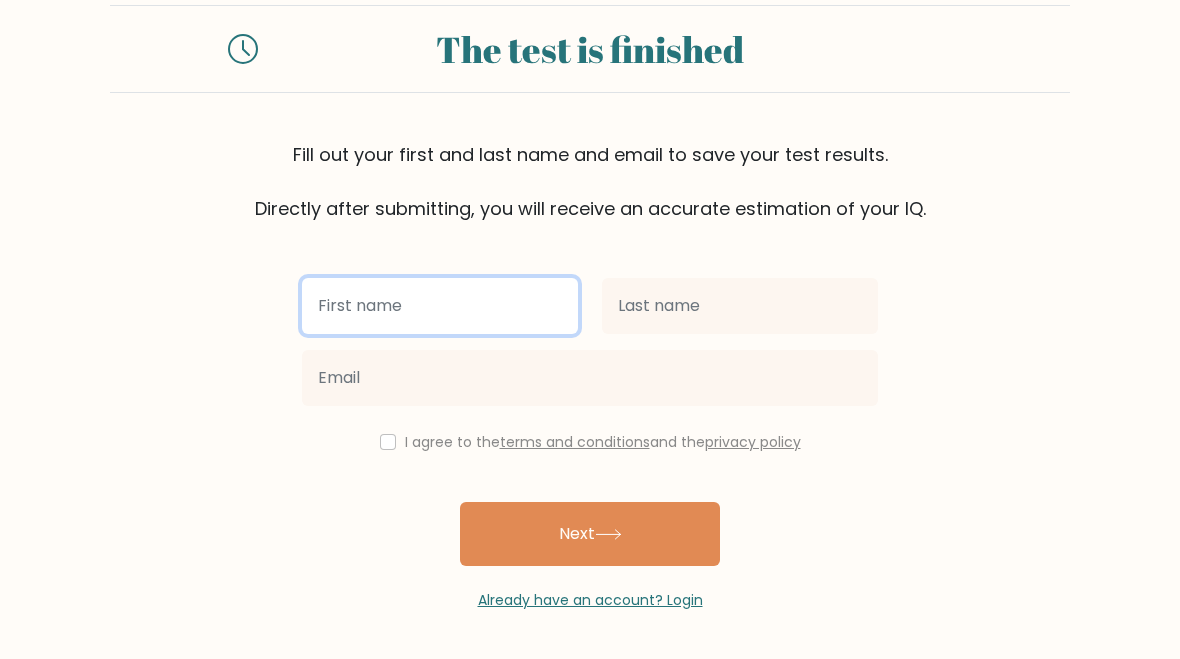 click at bounding box center (440, 306) 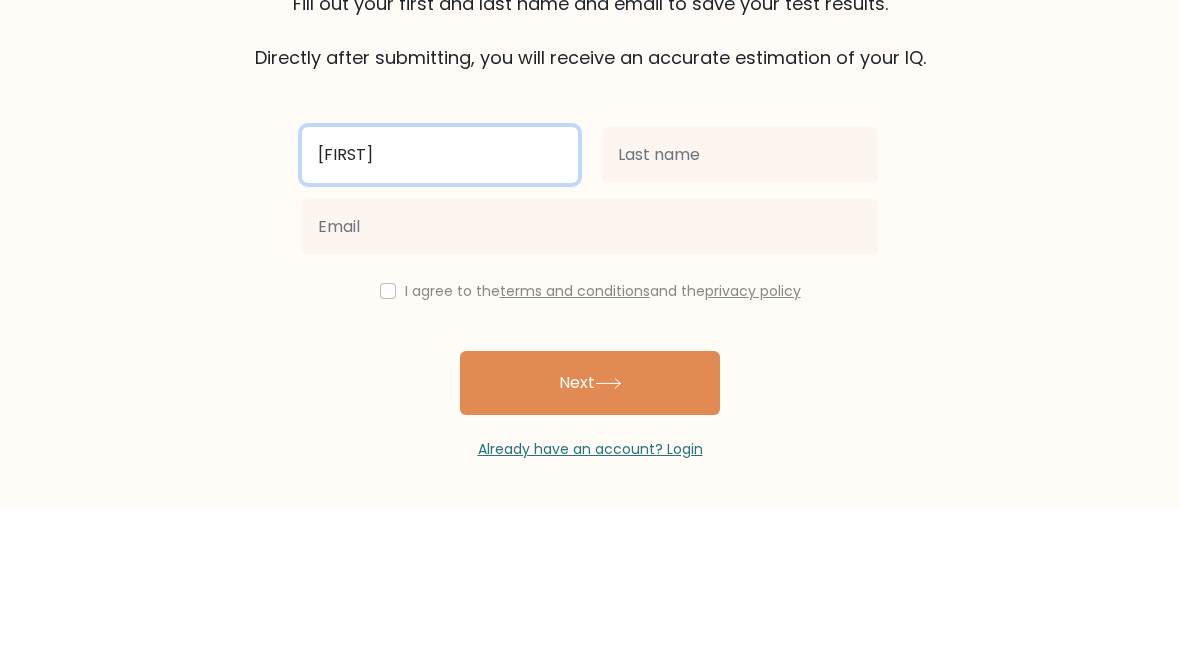 type on "Nuray" 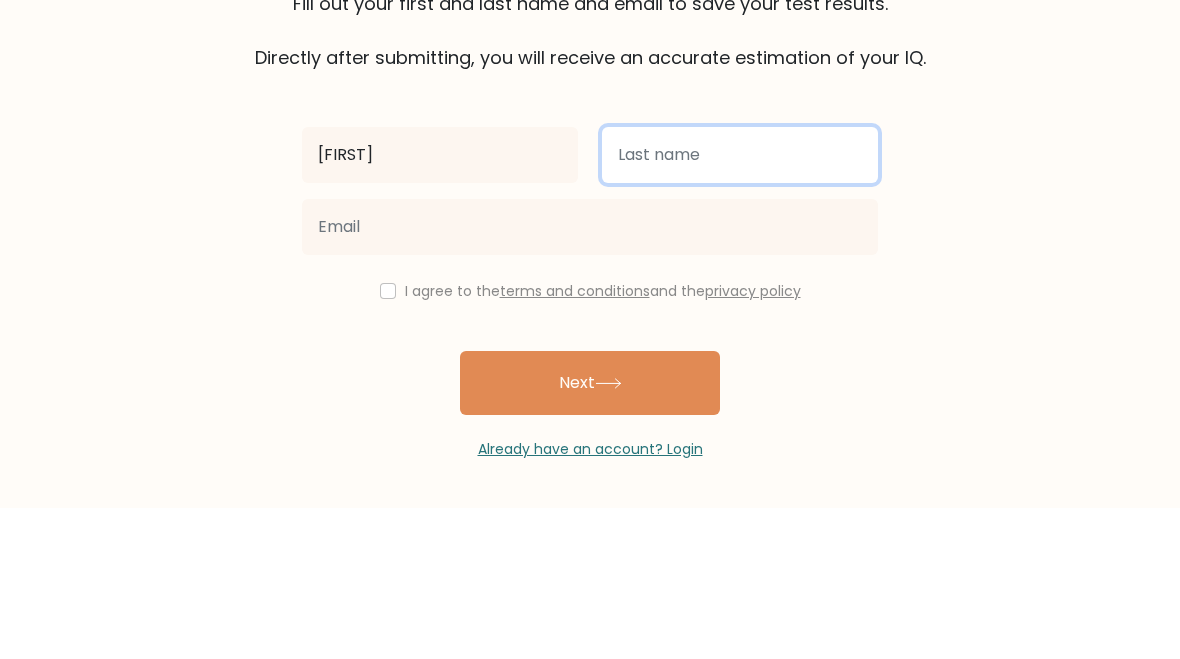 click at bounding box center [740, 306] 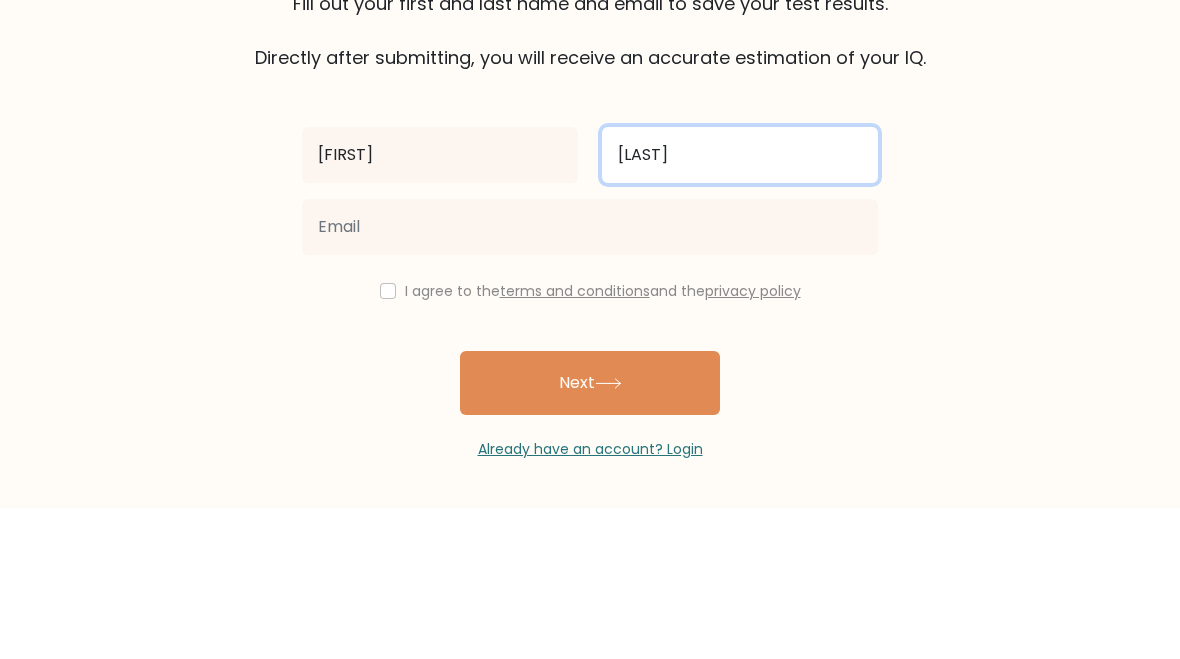 type on "Salih" 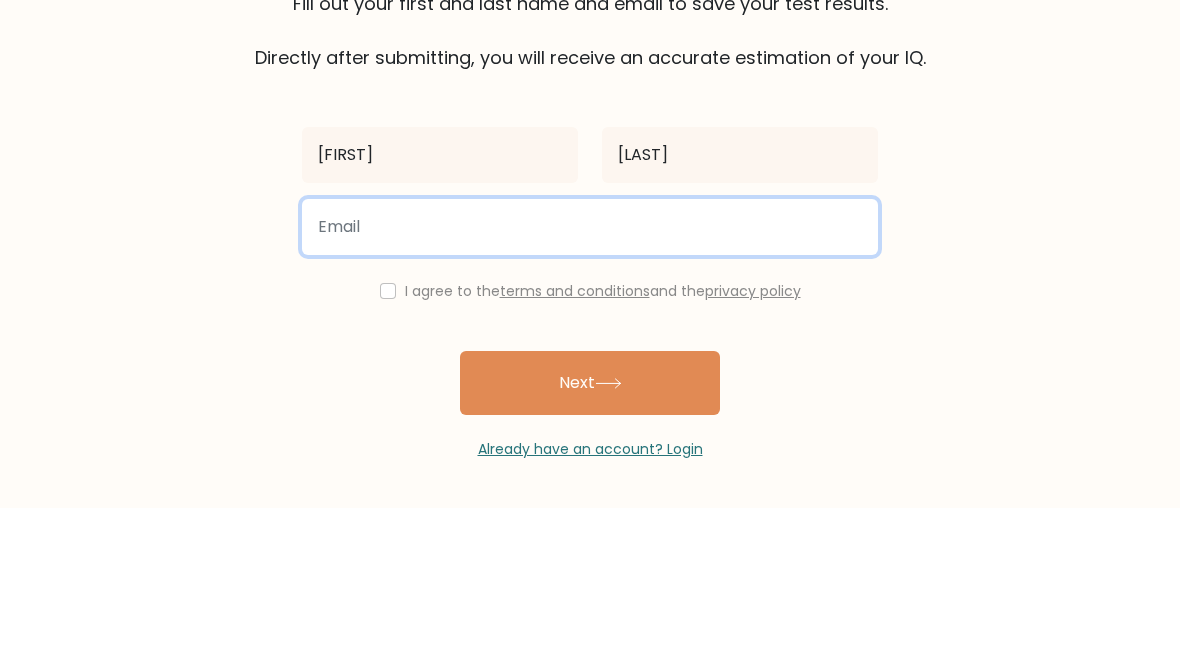 click at bounding box center [590, 378] 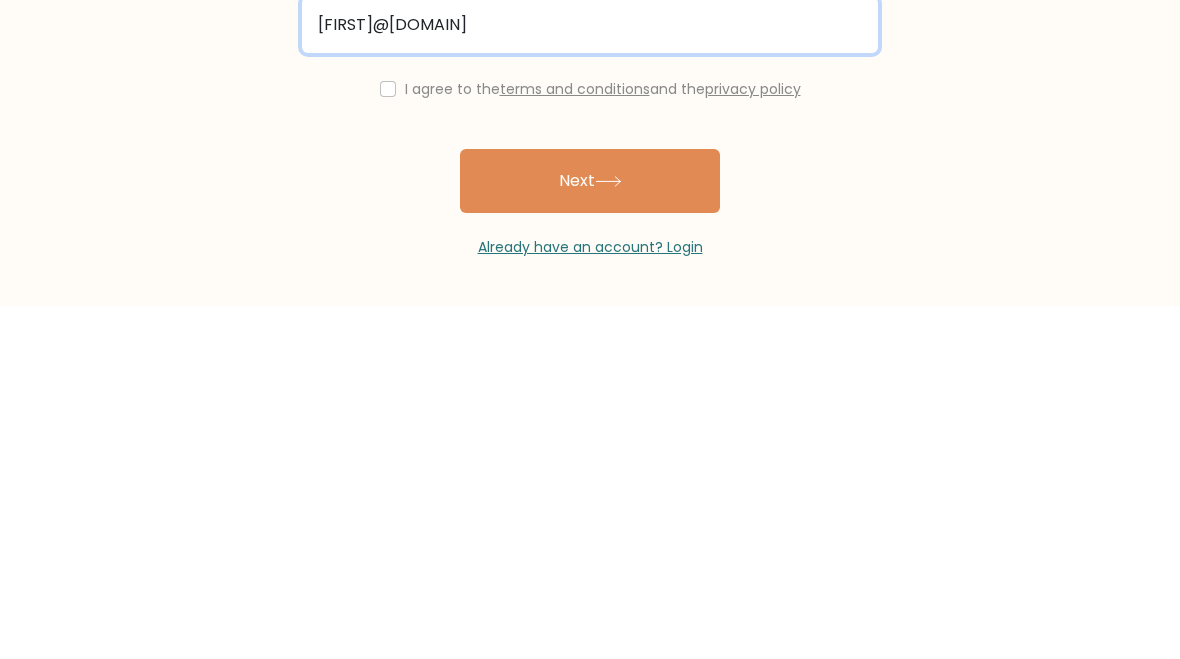 type on "nooraitahseensaleh@gokkusagi.k12.tr" 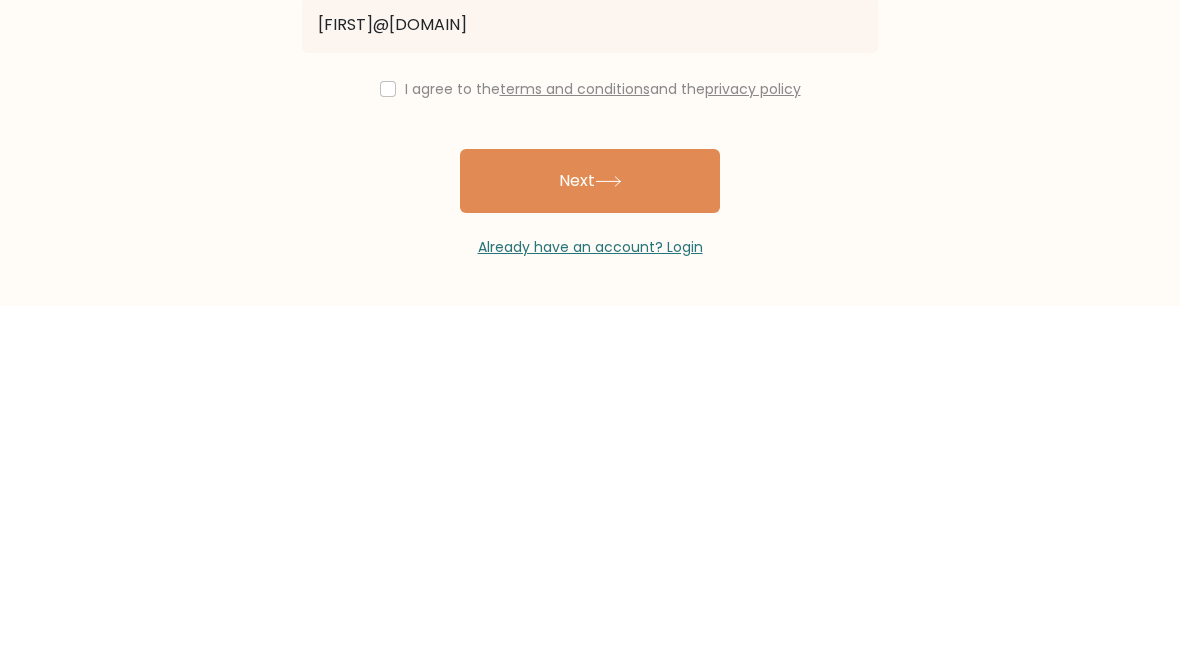 click on "Nuray
Salih
nooraitahseensaleh@gokkusagi.k12.tr
I agree to the  terms and conditions  and the  privacy policy
Next
Already have an account? Login" at bounding box center (590, 416) 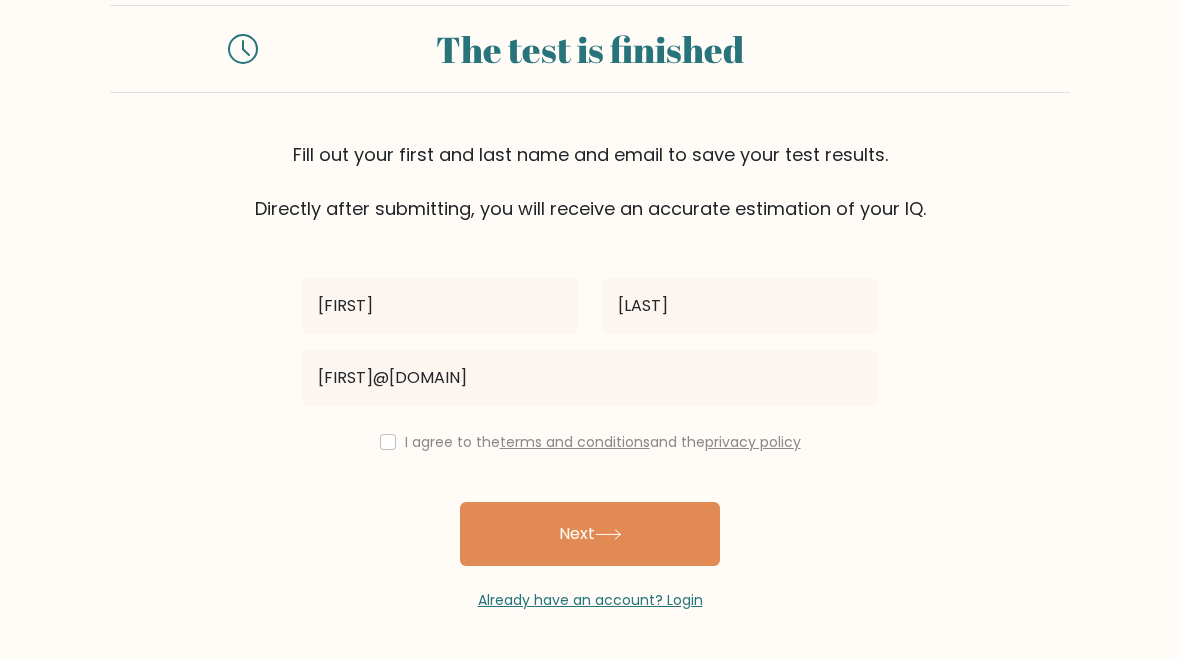 click at bounding box center [388, 442] 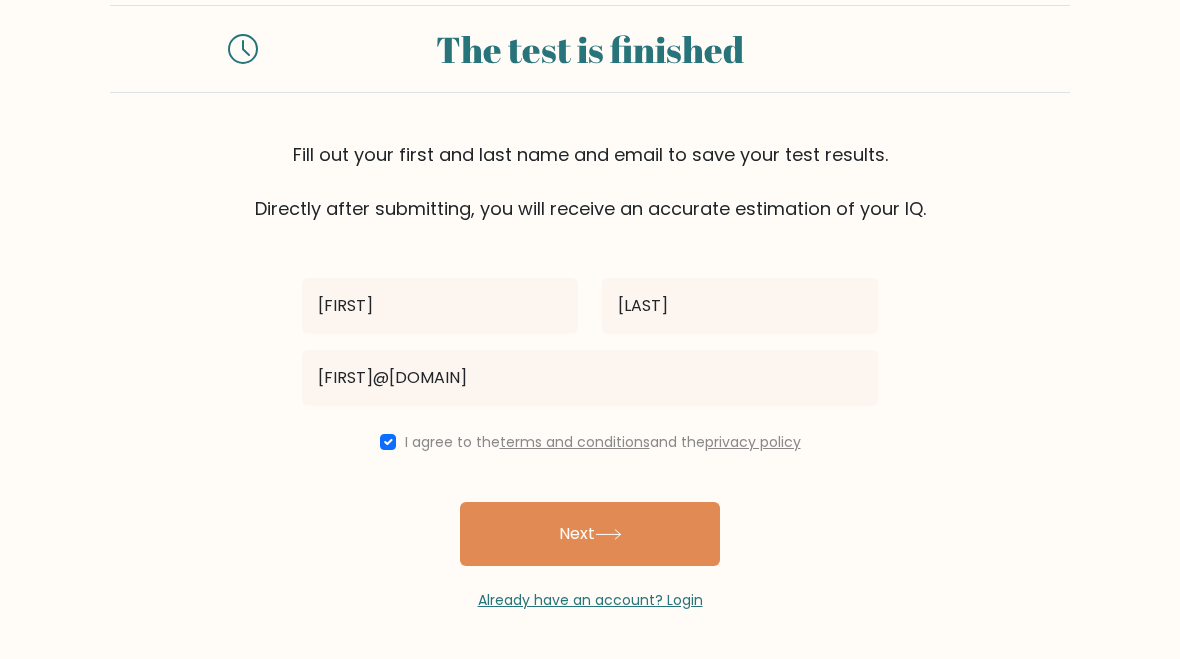 click on "Next" at bounding box center (590, 534) 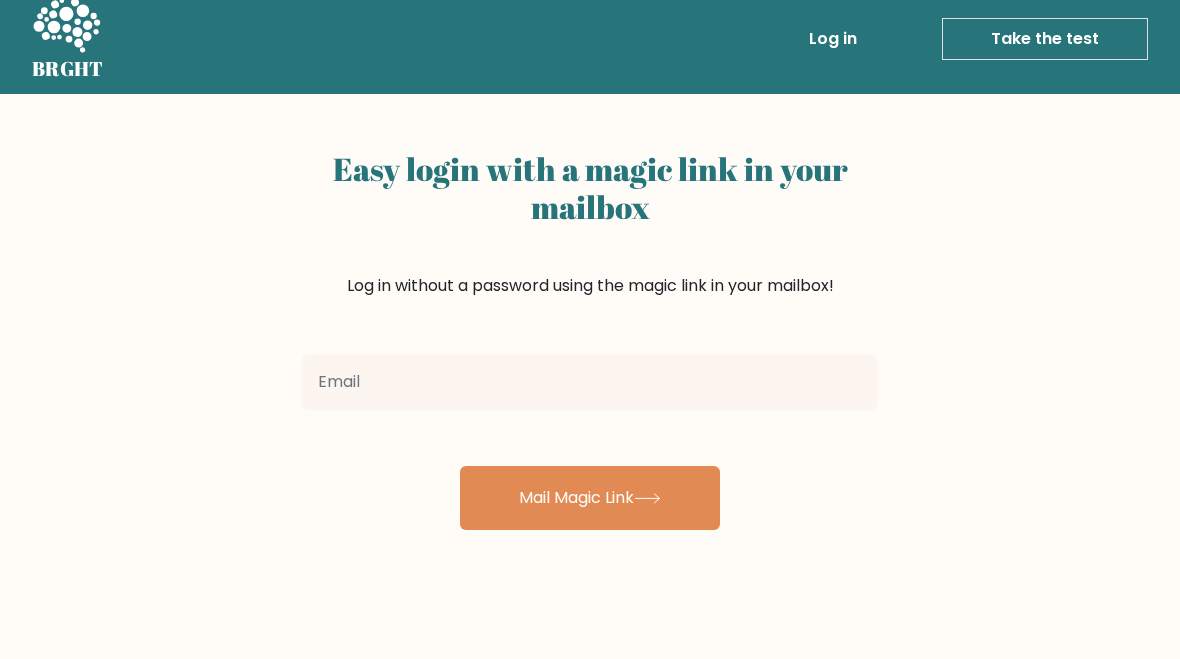 scroll, scrollTop: 0, scrollLeft: 0, axis: both 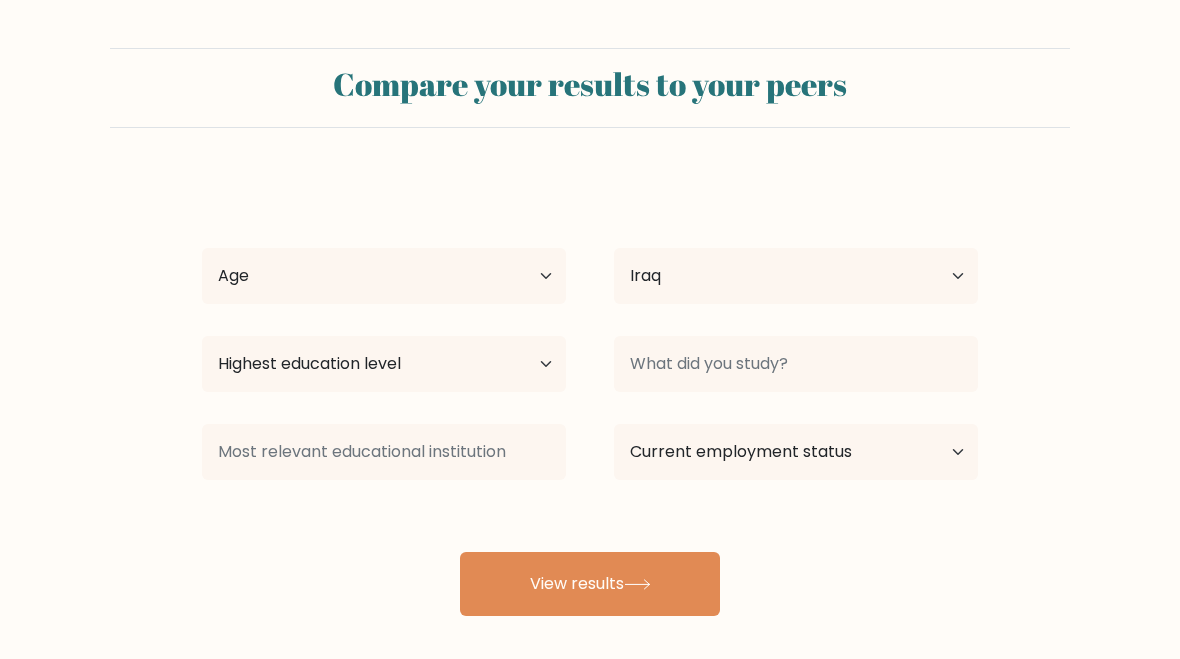 click on "Age
Under [AGE] years old
[AGE]-[AGE] years old
[AGE]-[AGE] years old
[AGE]-[AGE] years old
[AGE]-[AGE] years old
[AGE]-[AGE] years old
[AGE] years old and above" at bounding box center [384, 276] 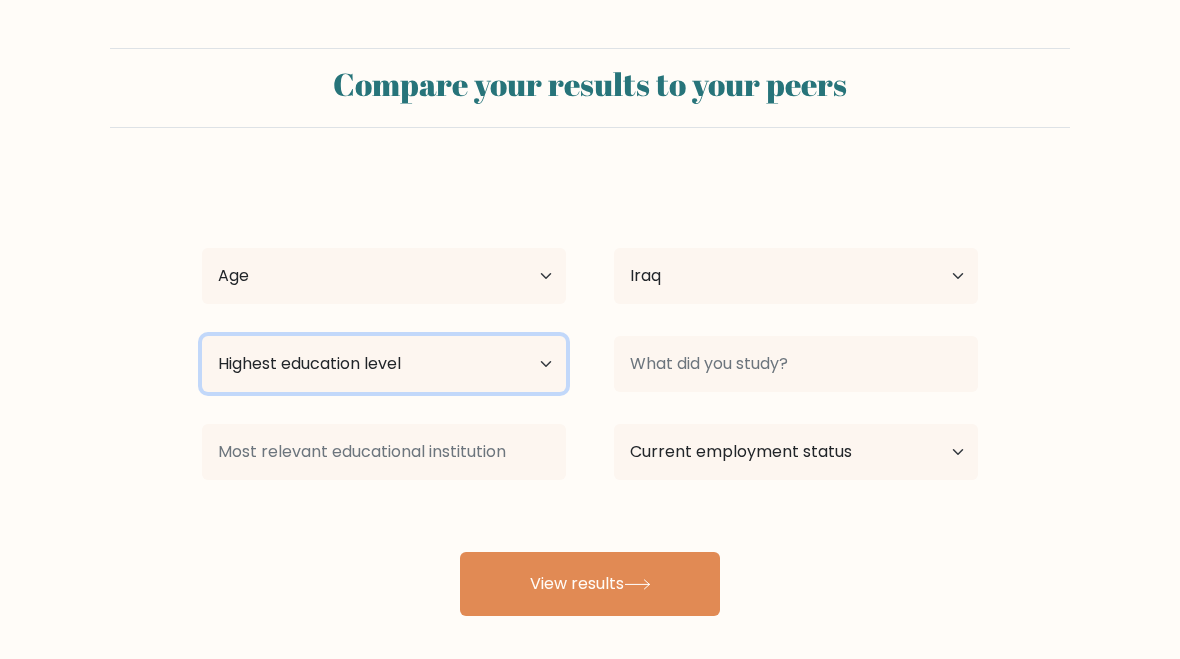 click on "Highest education level
No schooling
Primary
Lower Secondary
Upper Secondary
Occupation Specific
Bachelor's degree
Master's degree
Doctoral degree" at bounding box center [384, 364] 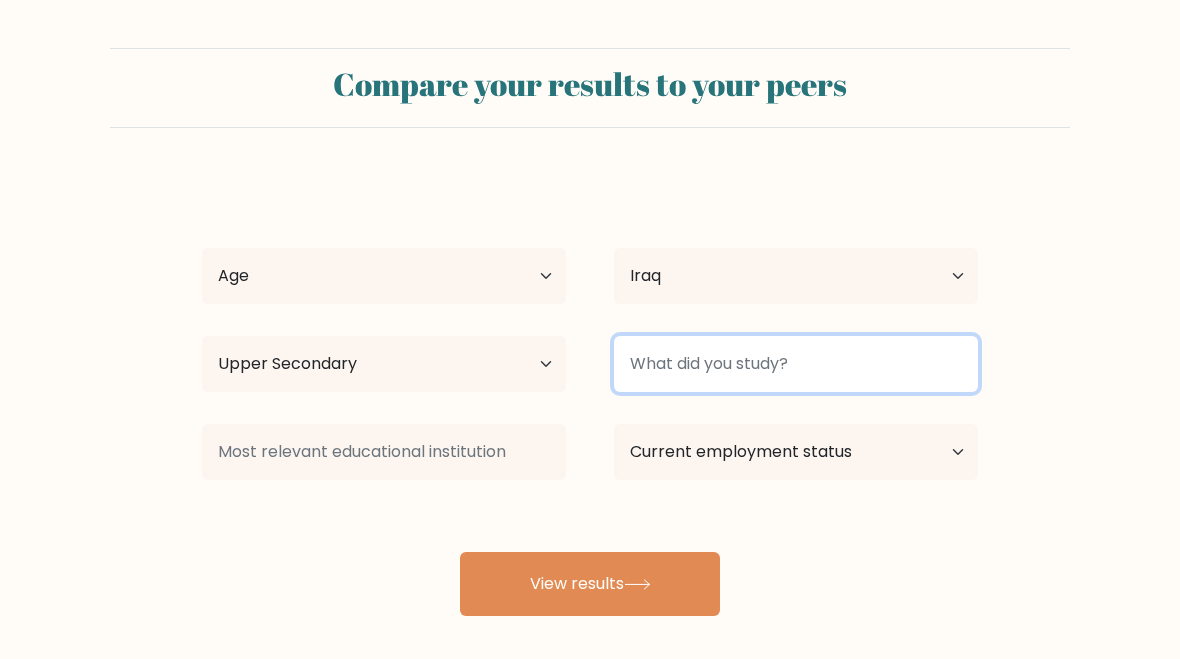 click at bounding box center (796, 364) 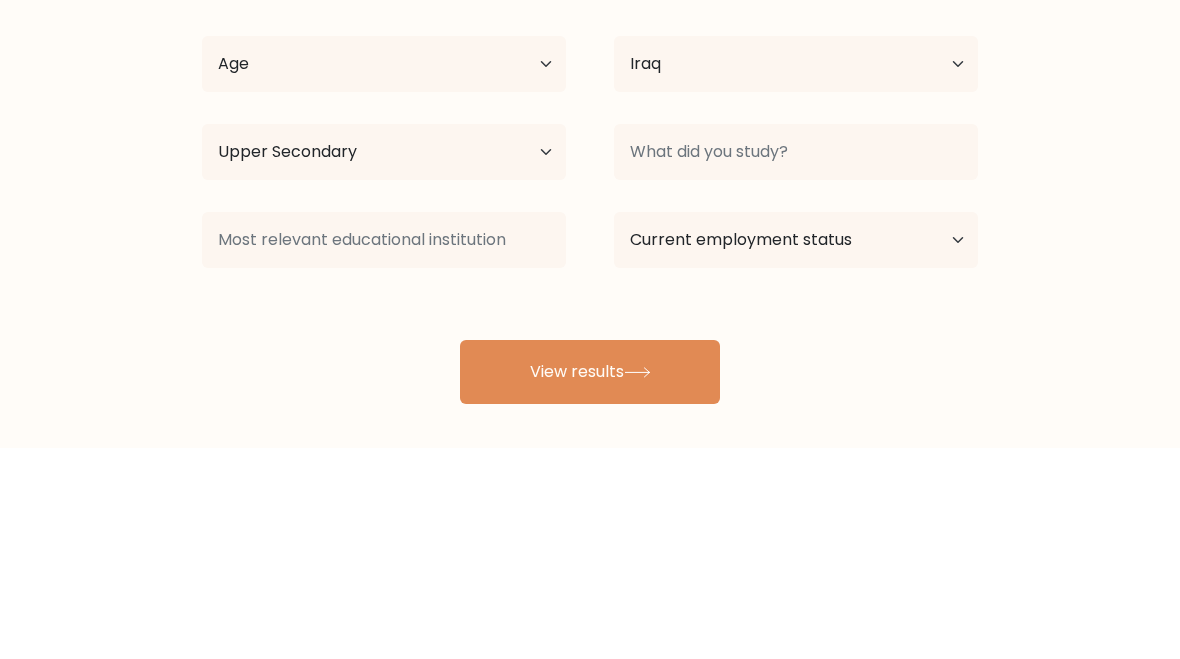 click on "Compare your results to your peers
[NAME]
[NAME]
Age
Under [AGE] years old
[AGE]-[AGE] years old
[AGE]-[AGE] years old
[AGE]-[AGE] years old
[AGE]-[AGE] years old
[AGE]-[AGE] years old
[AGE] years old and above
Country
Afghanistan
Albania
Algeria
American Samoa
Andorra
Angola
Anguilla
Antarctica
Antigua and Barbuda
Argentina
Armenia
Aruba
Australia" at bounding box center (590, 332) 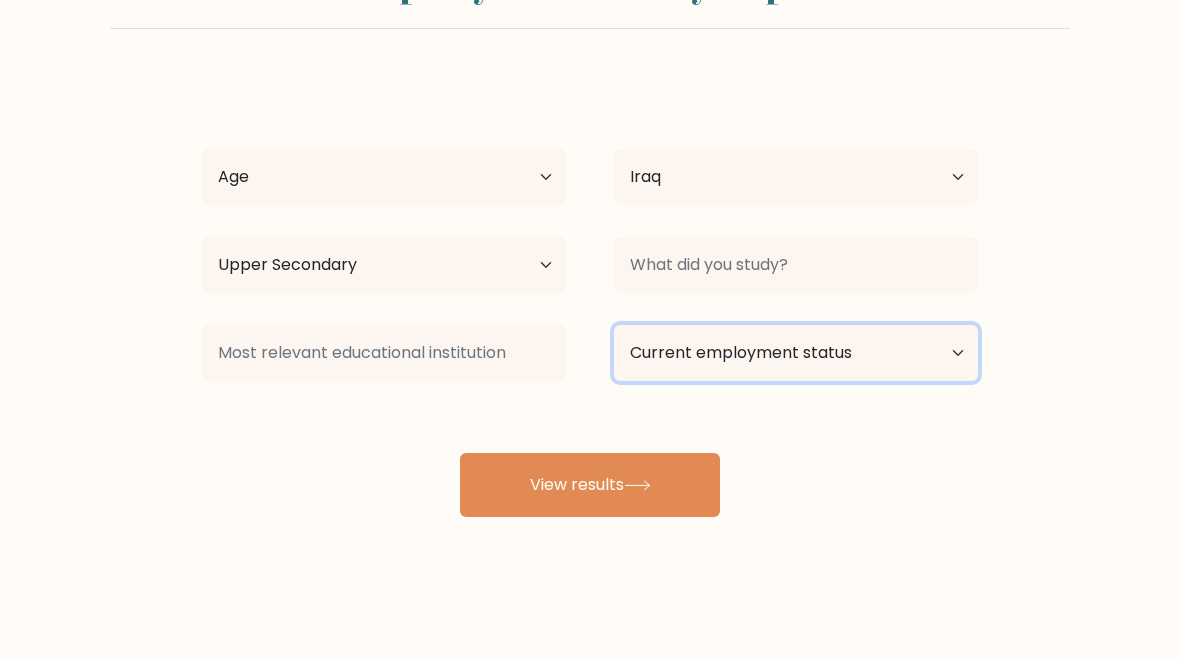 click on "Current employment status
Employed
Student
Retired
Other / prefer not to answer" at bounding box center [796, 353] 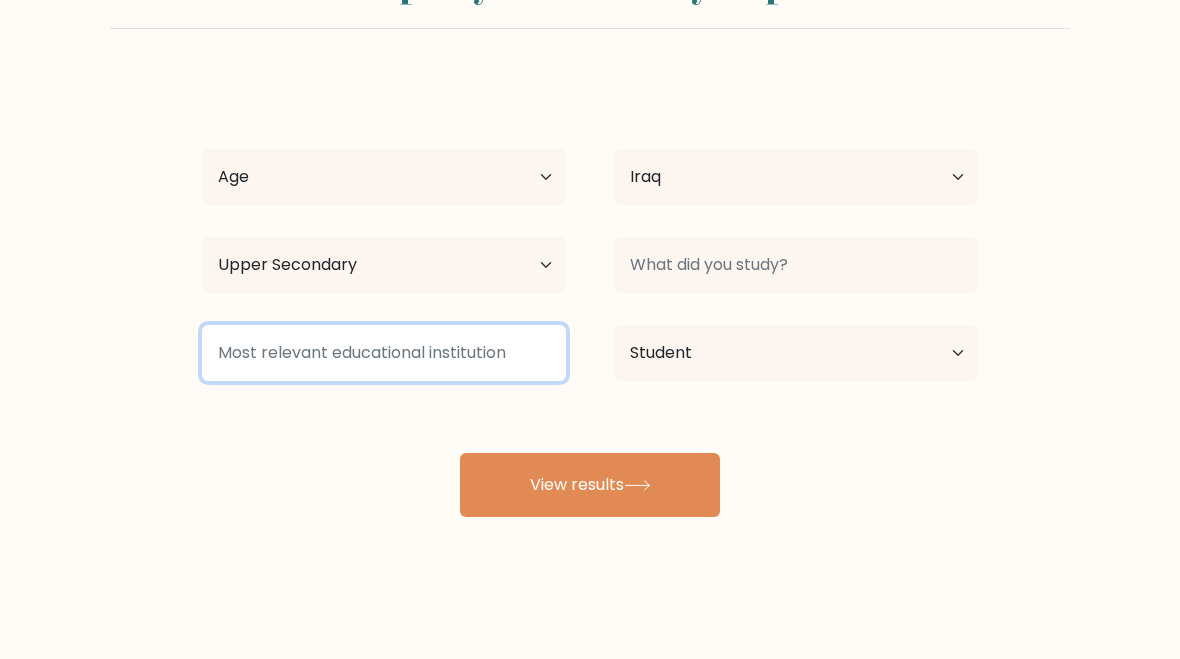 click at bounding box center (384, 353) 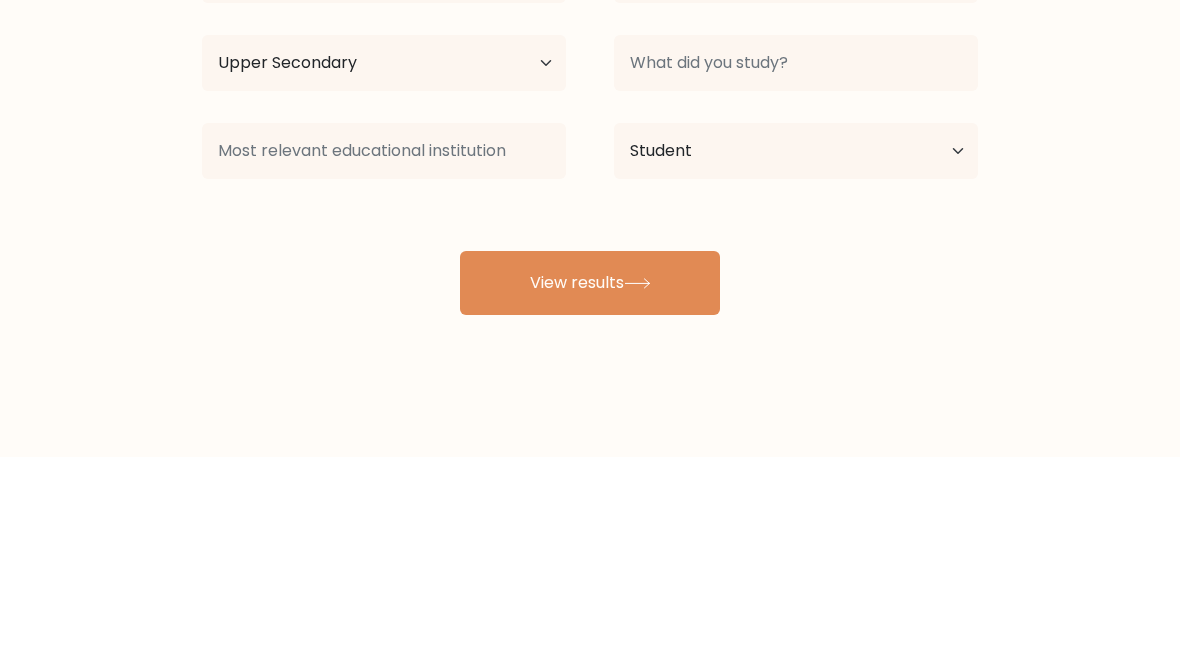 click on "[NAME]
[NAME]
Age
Under [AGE] years old
[AGE]-[AGE] years old
[AGE]-[AGE] years old
[AGE]-[AGE] years old
[AGE]-[AGE] years old
[AGE]-[AGE] years old
[AGE] years old and above
Country
Afghanistan
Albania
Algeria
American Samoa
Andorra
Angola
Anguilla
Antarctica
Antigua and Barbuda
Argentina
Armenia
Aruba
Australia
Austria
Azerbaijan
Bahamas
Bahrain
Bangladesh
Barbados
Belarus
Belgium
Belize
Benin
Bermuda
Bhutan
Bolivia
Bonaire, Sint Eustatius and Saba
Bosnia and Herzegovina
Botswana
Bouvet Island
Brazil
Brunei" at bounding box center [590, 297] 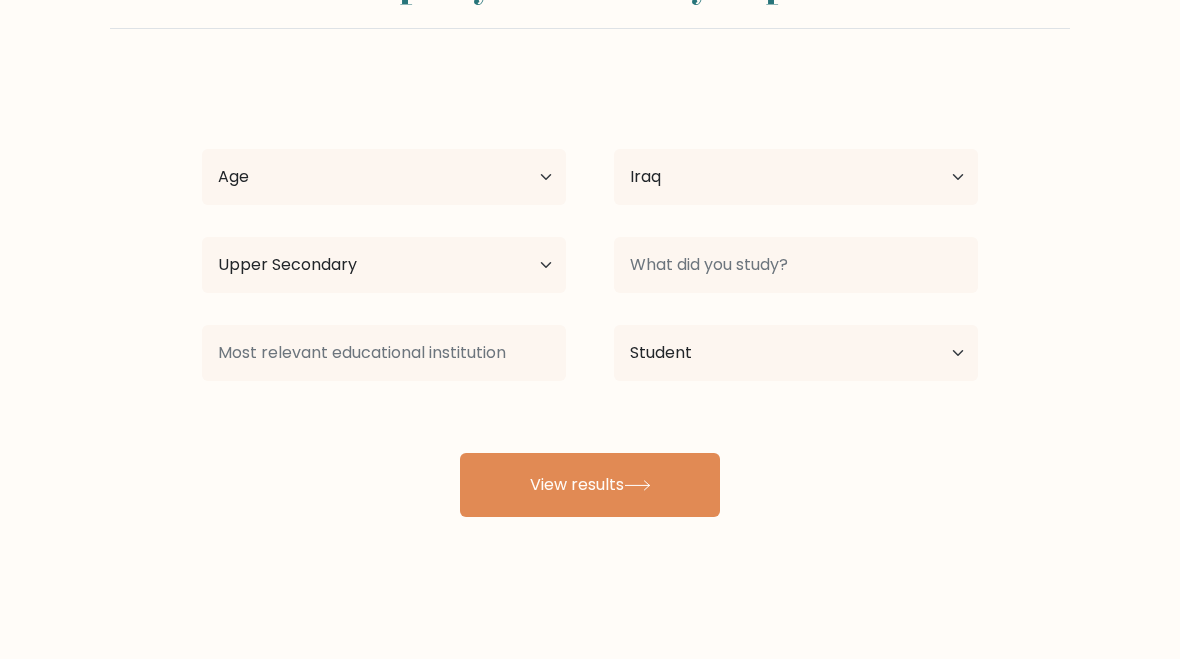 click on "View results" at bounding box center [590, 485] 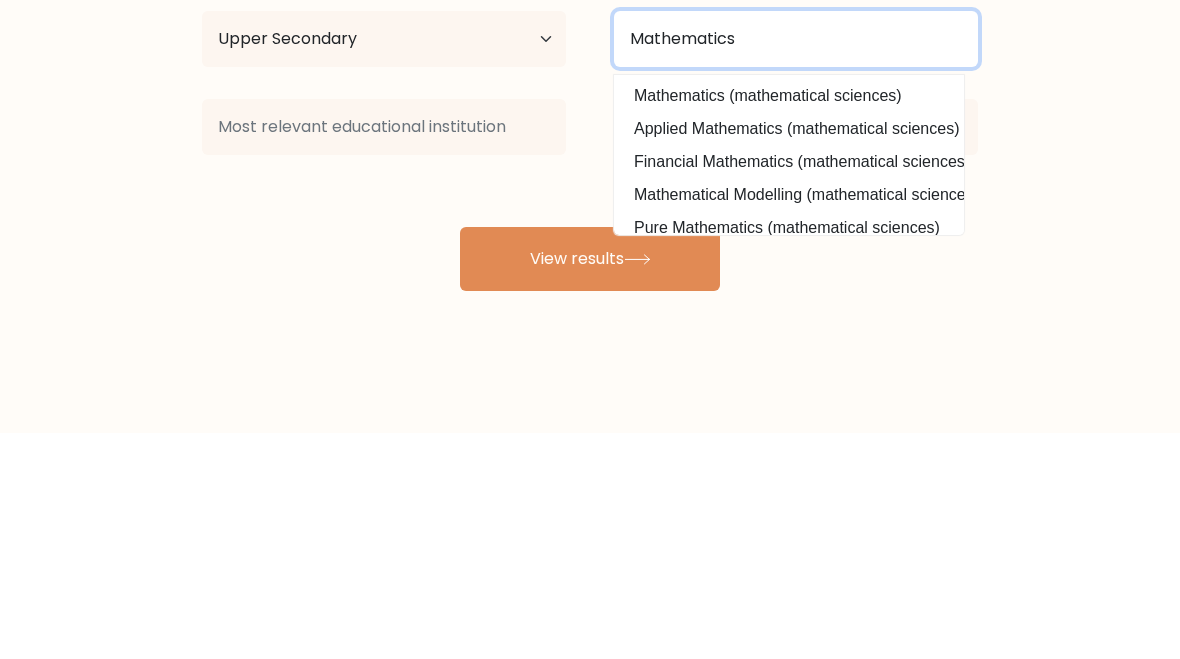 type on "Mathematics" 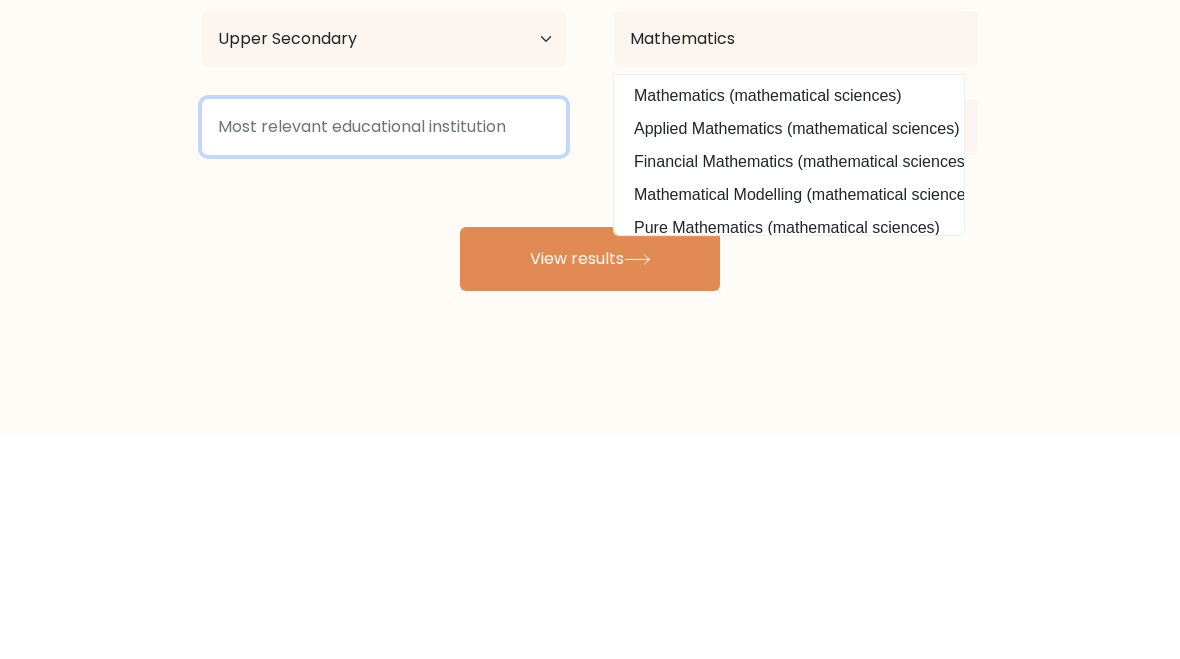 click at bounding box center [384, 353] 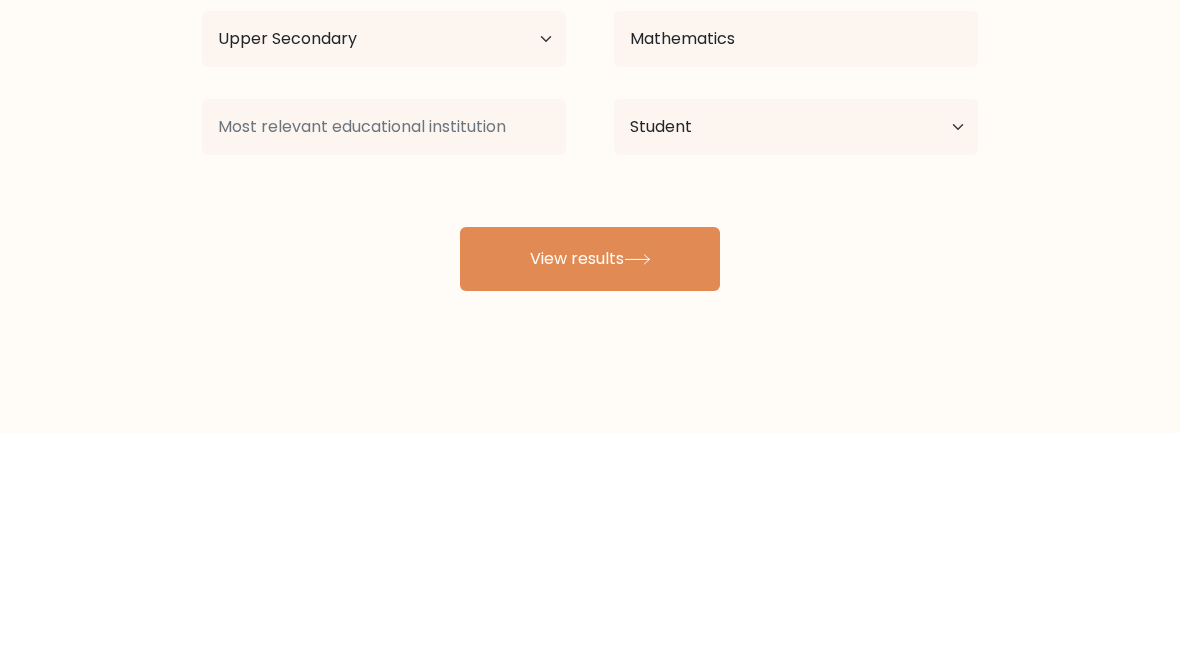 click on "View results" at bounding box center (590, 485) 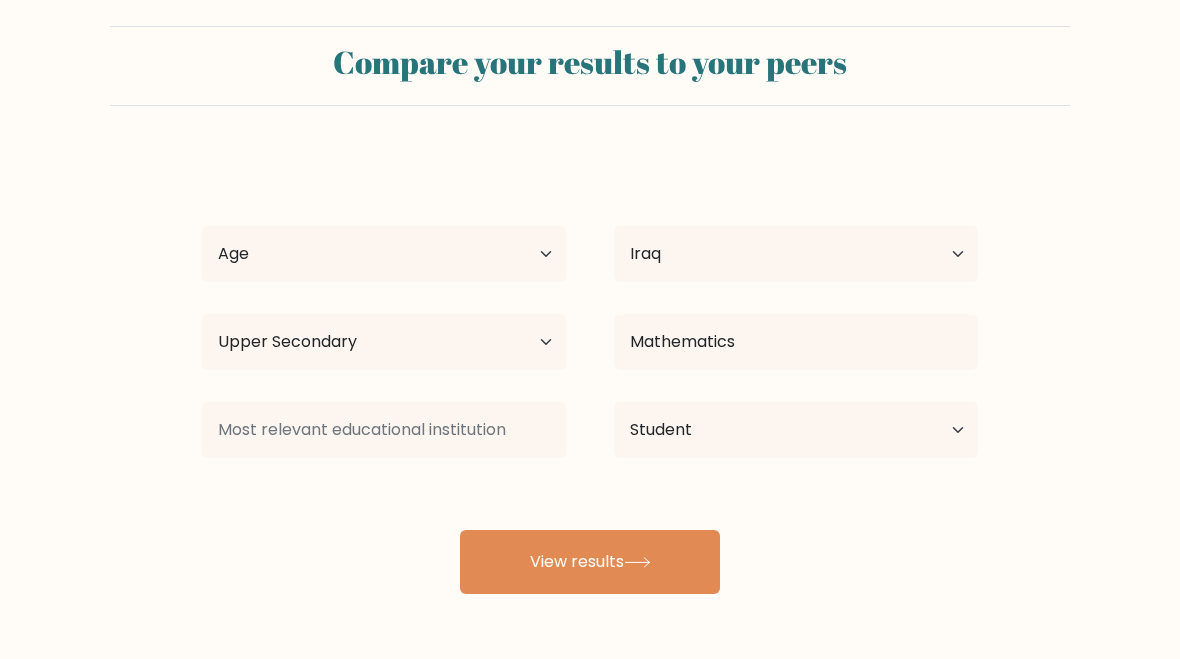 scroll, scrollTop: 0, scrollLeft: 0, axis: both 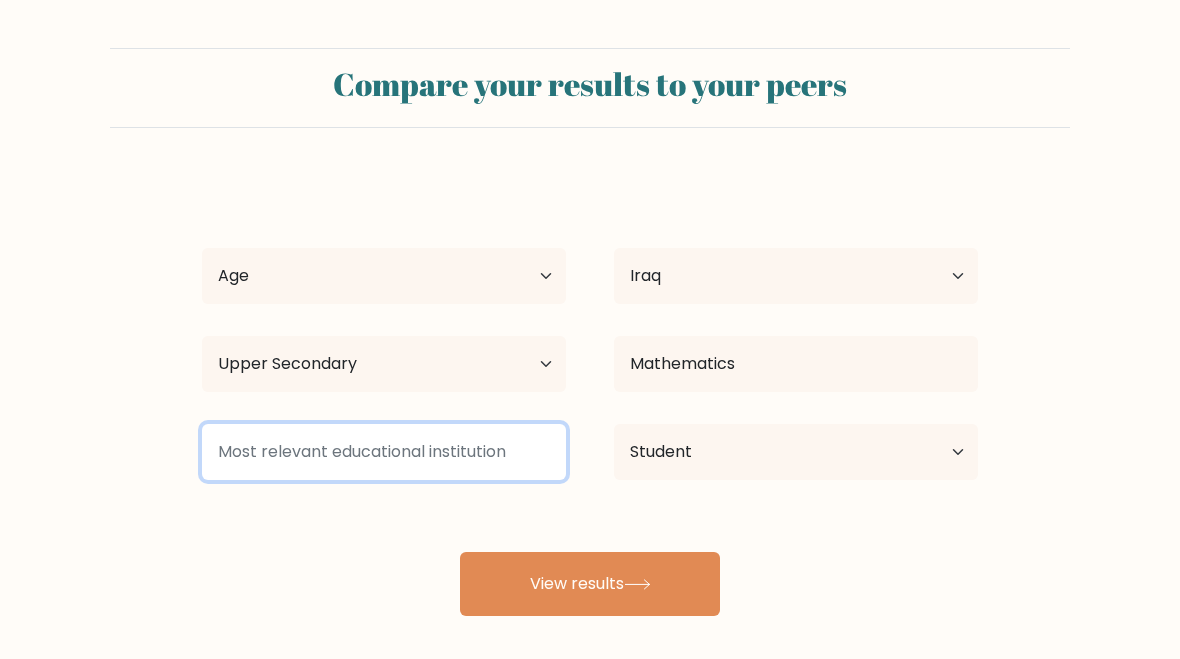 click at bounding box center [384, 452] 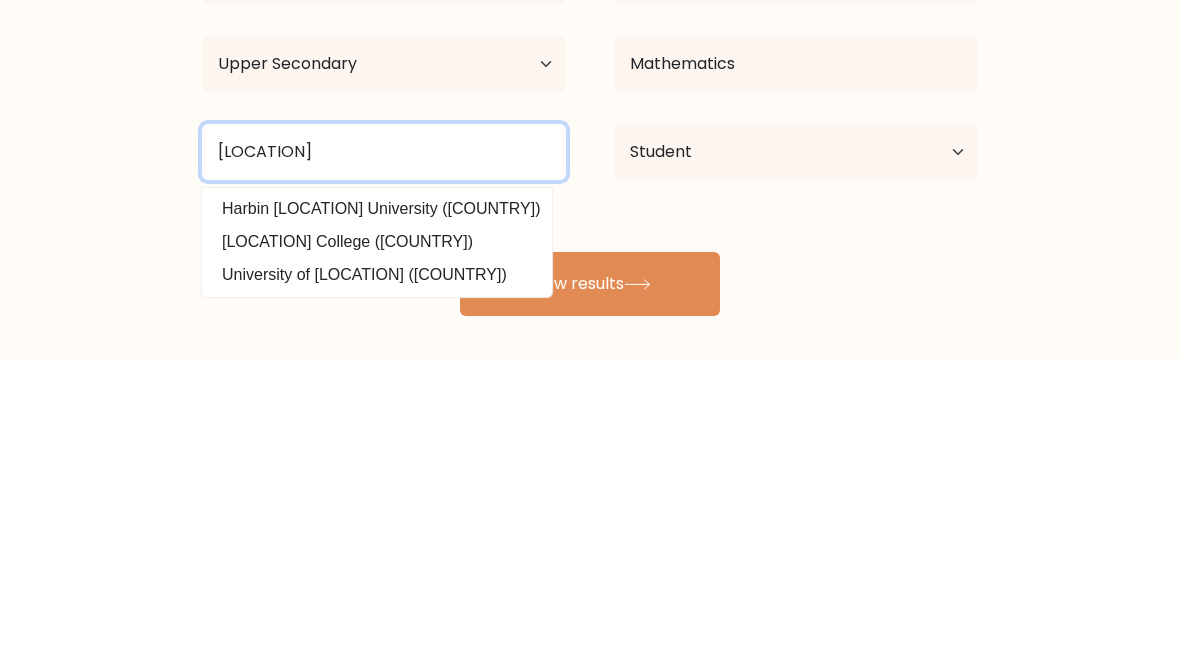 type on "[LOCATION]" 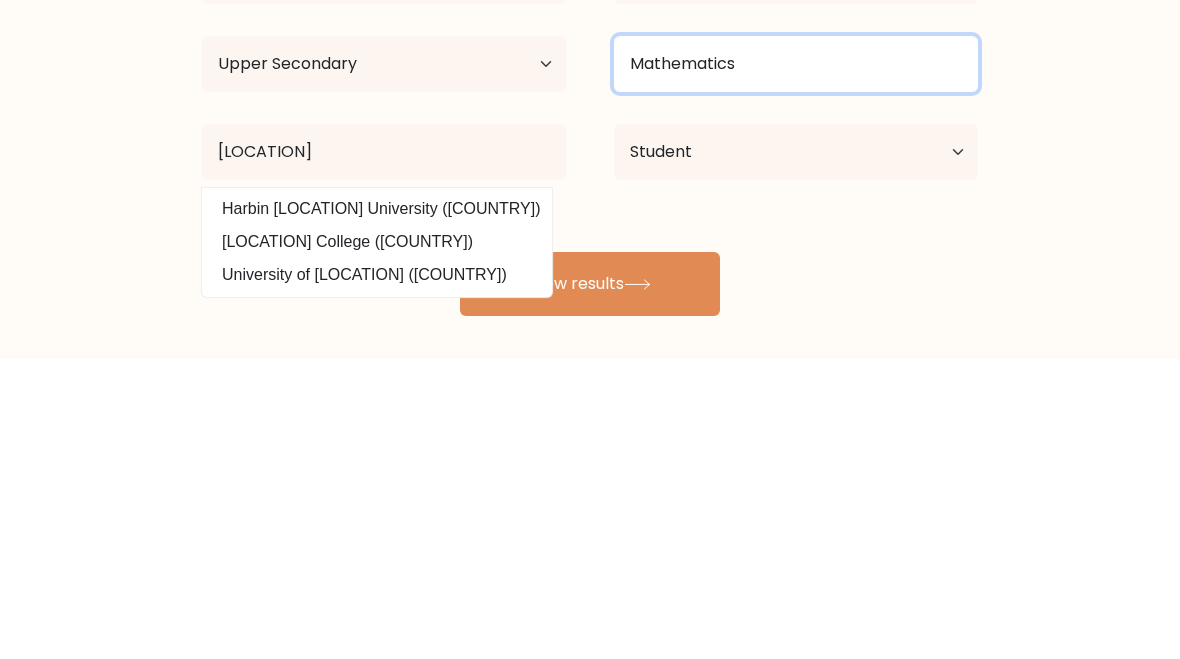 click on "Mathematics" at bounding box center [796, 364] 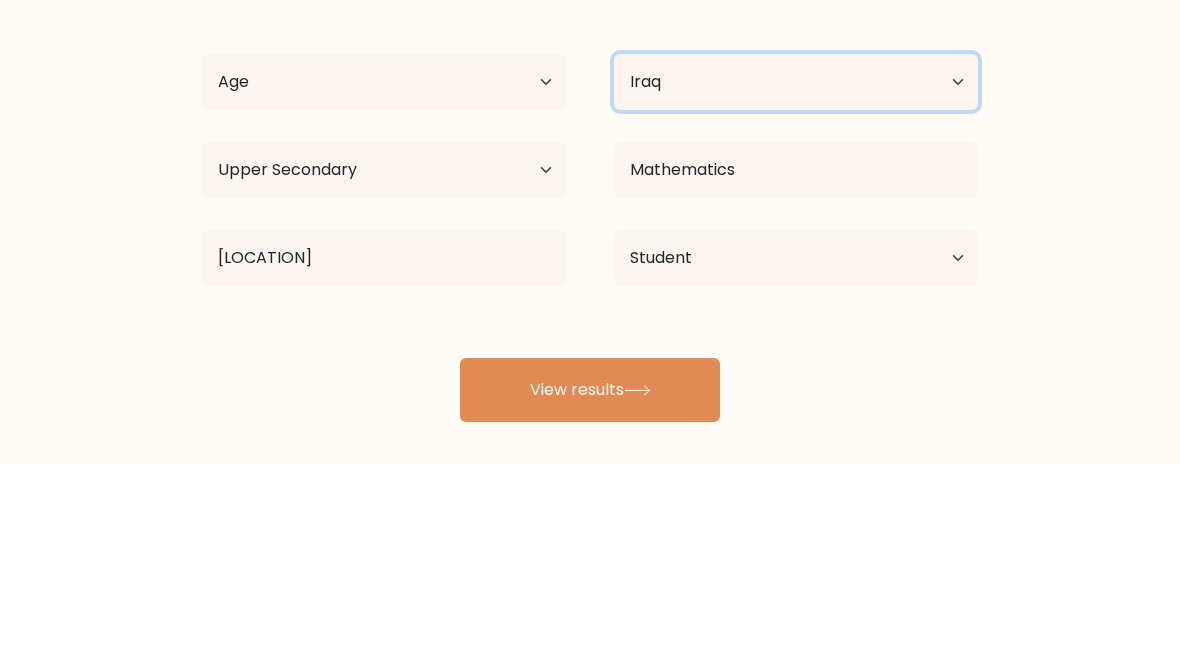 click on "Country
Afghanistan
Albania
Algeria
American Samoa
Andorra
Angola
Anguilla
Antarctica
Antigua and Barbuda
Argentina
Armenia
Aruba
Australia
Austria
Azerbaijan
Bahamas
Bahrain
Bangladesh
Barbados
Belarus
Belgium
Belize
Benin
Bermuda
Bhutan
Bolivia
Bonaire, Sint Eustatius and Saba
Bosnia and Herzegovina
Botswana
Bouvet Island
Brazil
British Indian Ocean Territory
Brunei
Bulgaria
Burkina Faso
Burundi
Cabo Verde
[COUNTRY]
Cameroon
Canada
Cayman Islands
Central African Republic
Chad
Chile
China
Christmas Island
Cocos (Keeling) Islands
Colombia
Comoros
Congo
Congo (the Democratic Republic of)
Cook Islands
Costa Rica
Côte d'Ivoire
Croatia
Cuba" at bounding box center [796, 276] 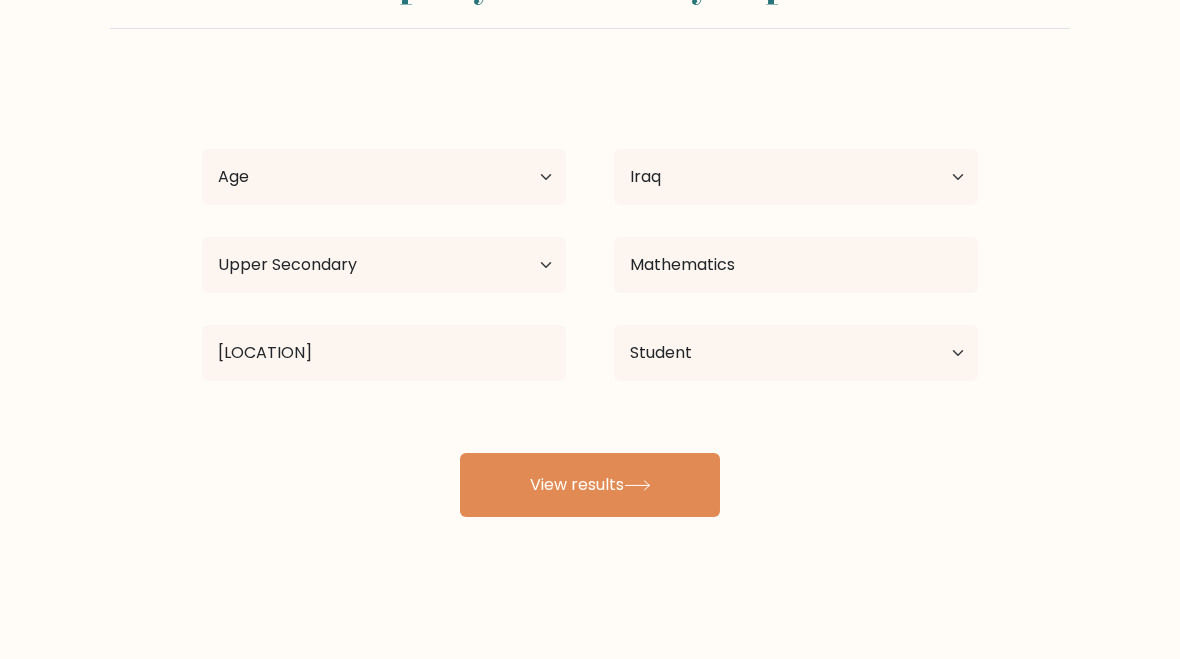 click on "View results" at bounding box center [590, 485] 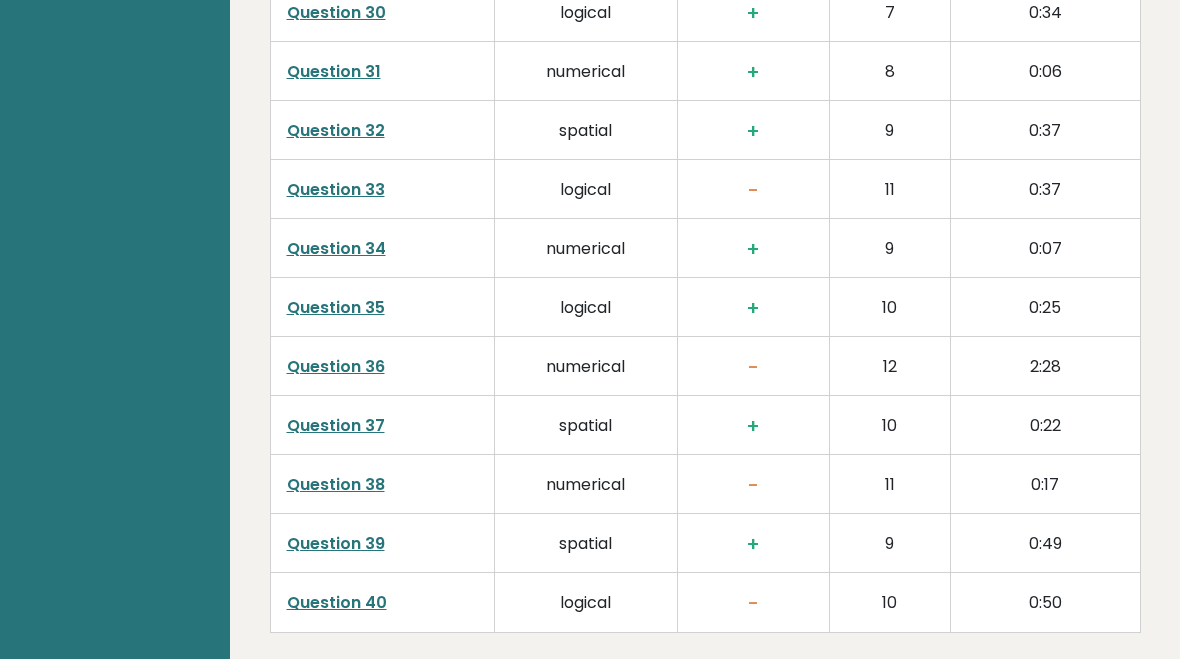 scroll, scrollTop: 5082, scrollLeft: 0, axis: vertical 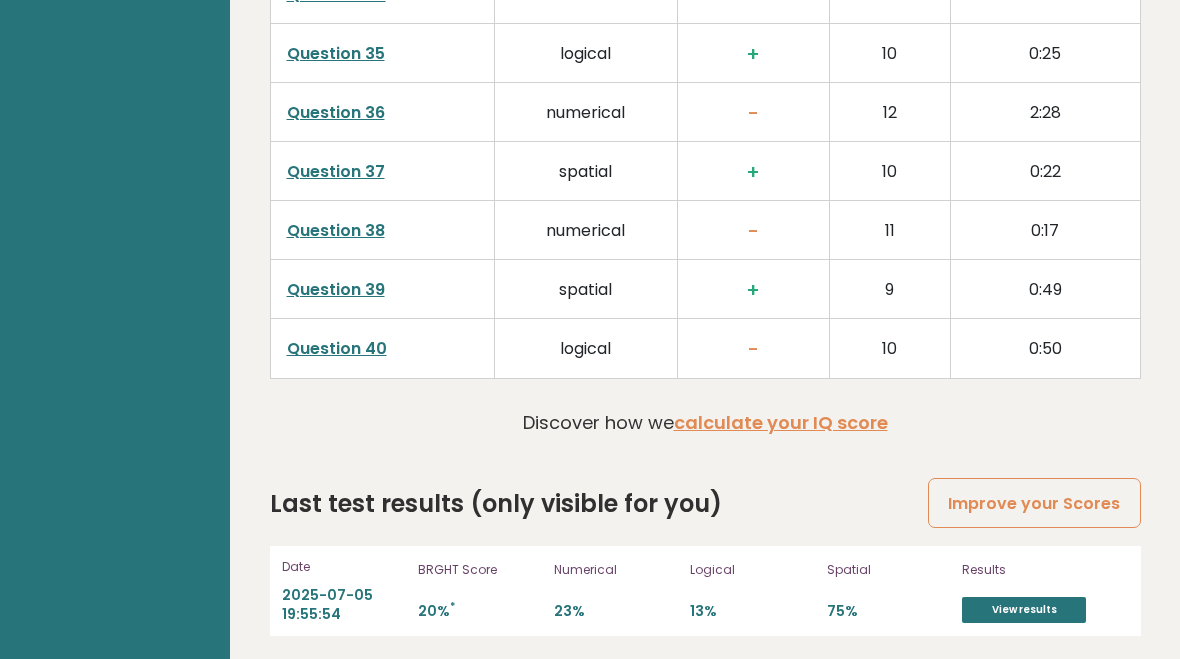 click on "calculate your IQ score" at bounding box center (781, 422) 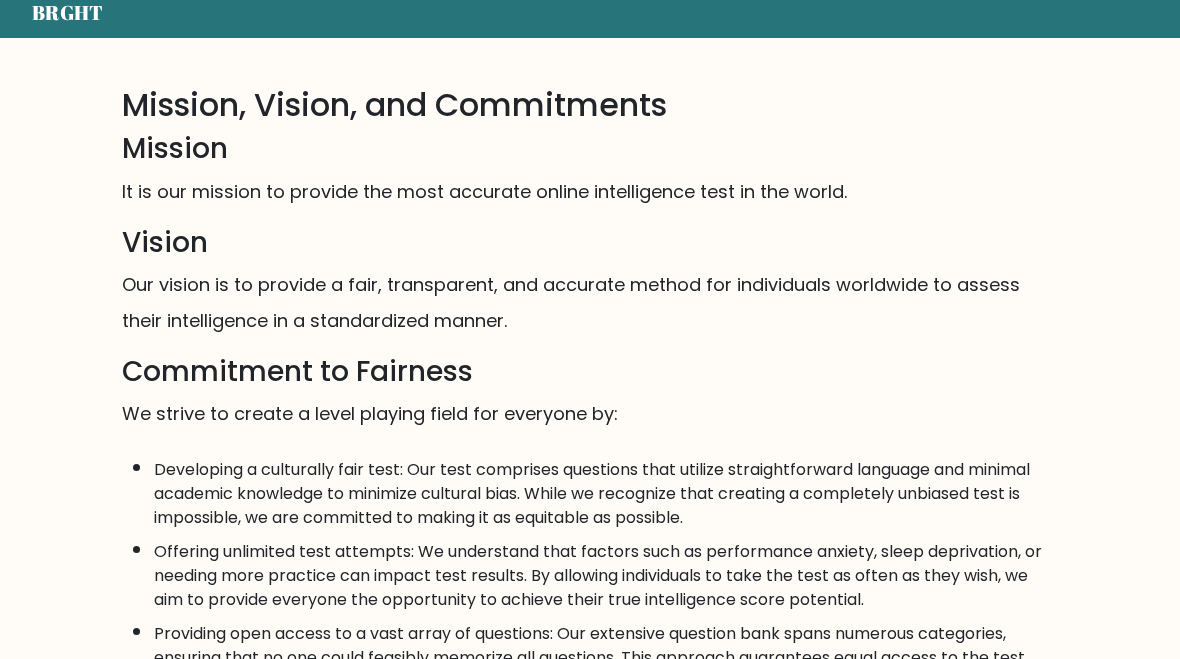 scroll, scrollTop: 0, scrollLeft: 0, axis: both 